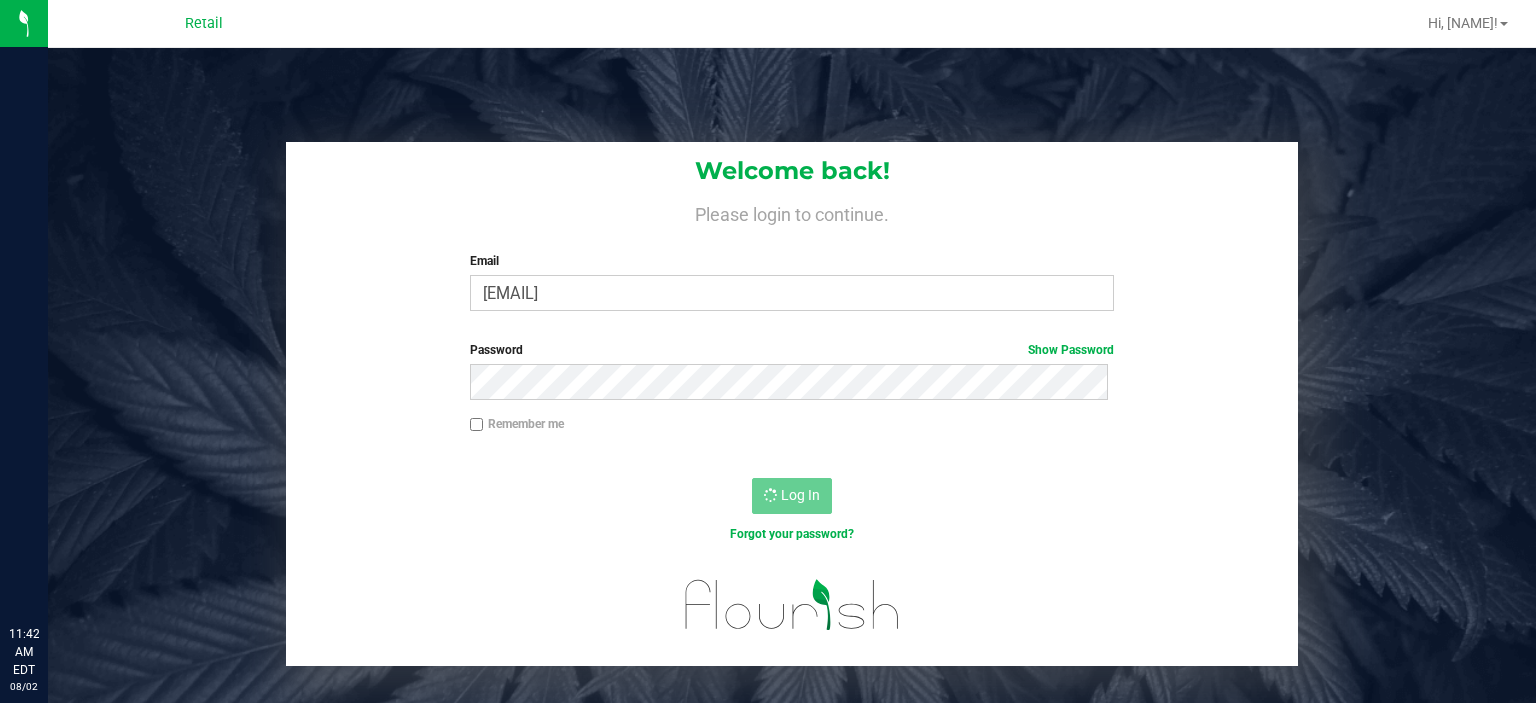 scroll, scrollTop: 0, scrollLeft: 0, axis: both 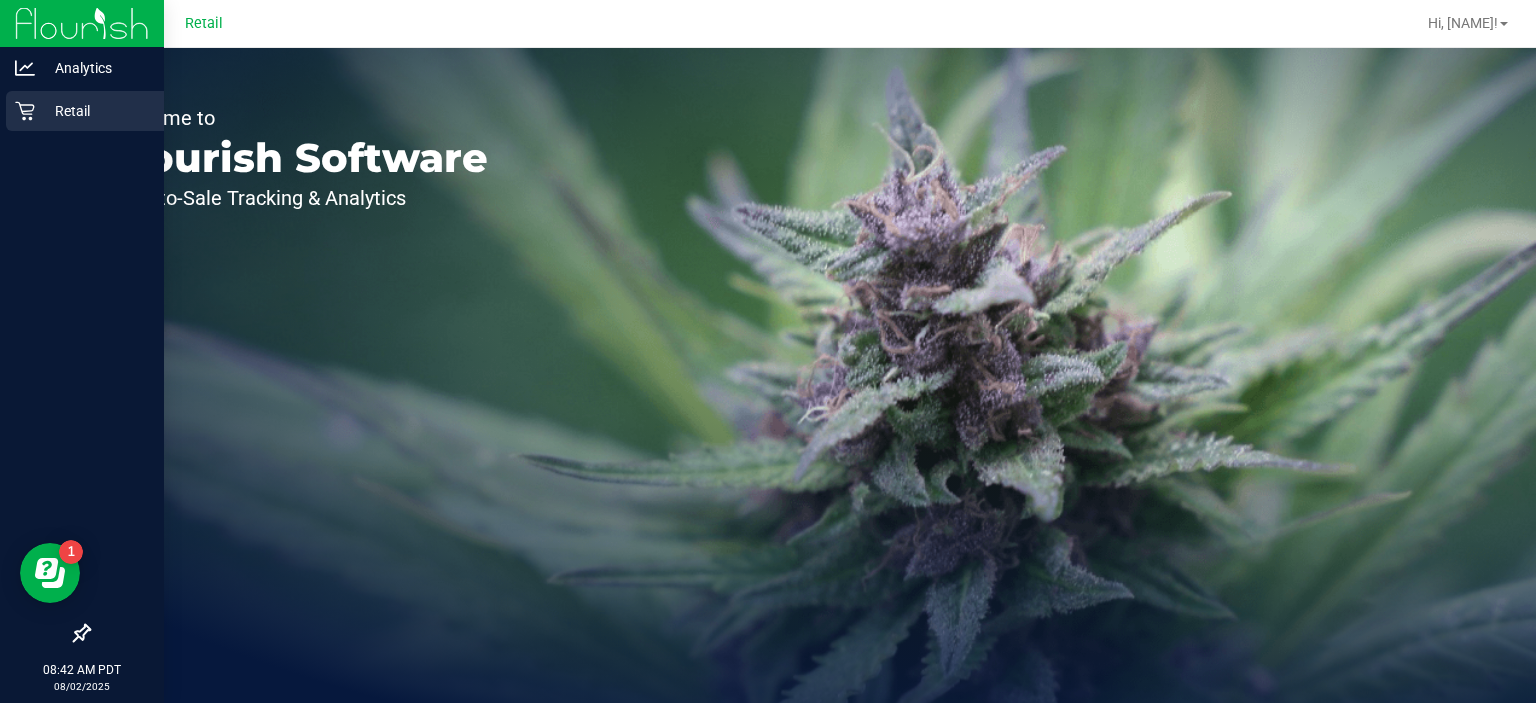 click on "Retail" at bounding box center [85, 111] 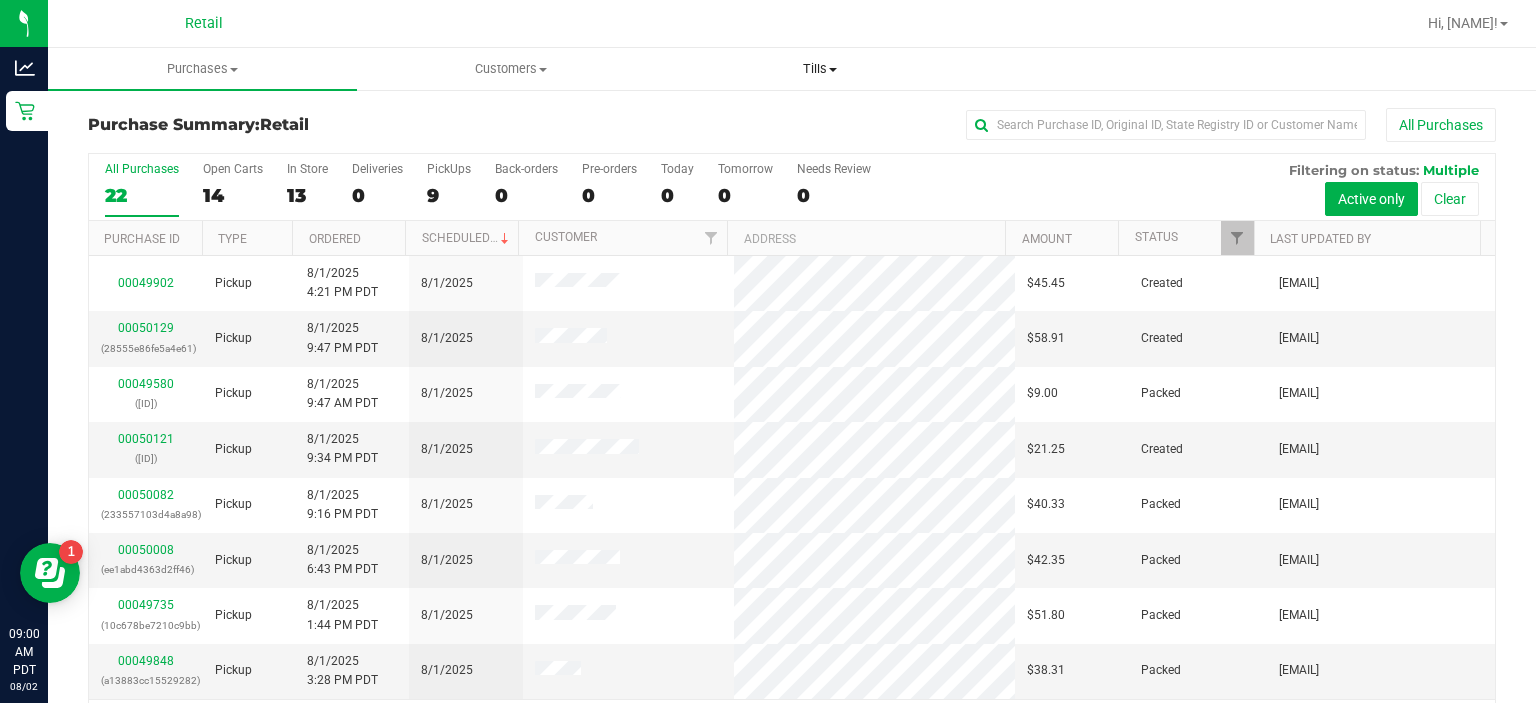 click on "Tills" at bounding box center (819, 69) 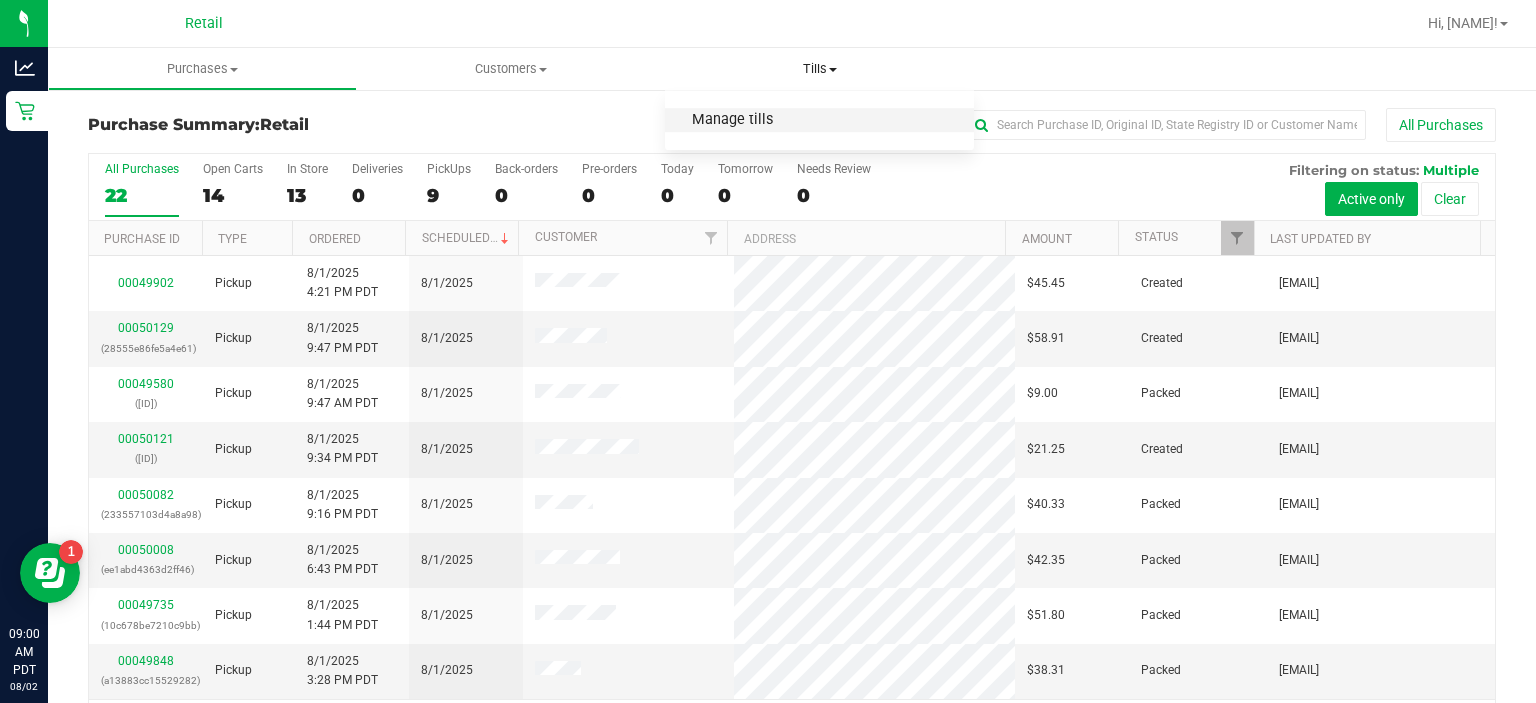 click on "Manage tills" at bounding box center [732, 120] 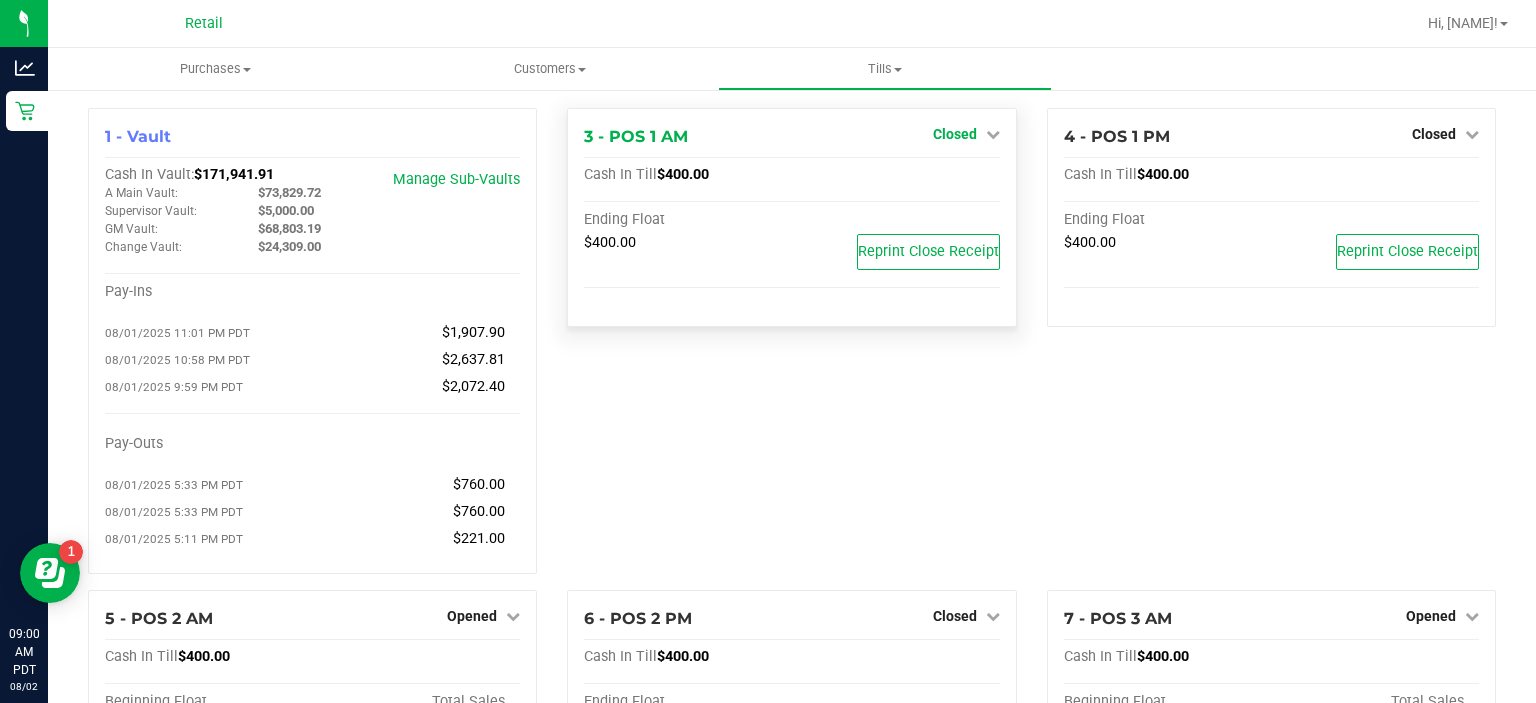 click on "Closed" at bounding box center [966, 134] 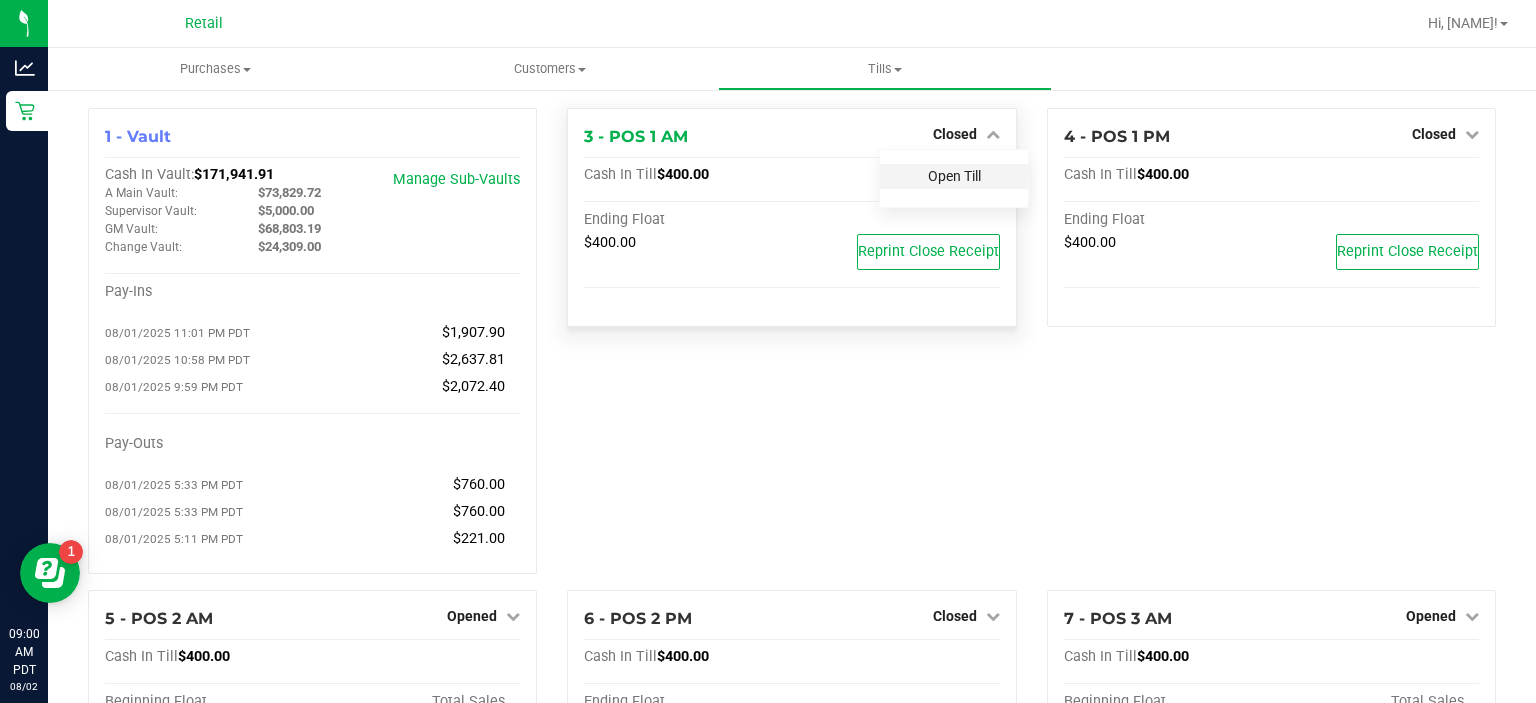 click on "Open Till" at bounding box center [954, 176] 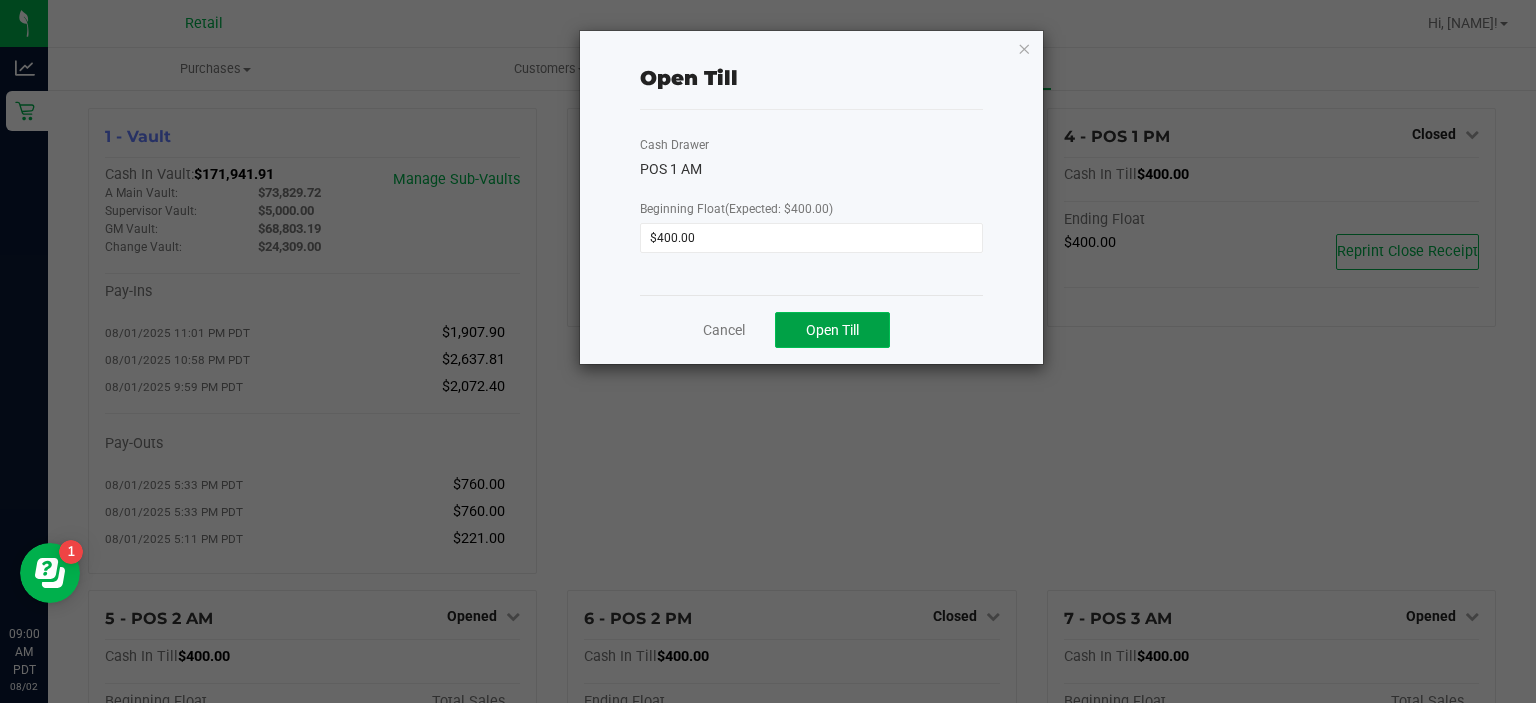 click on "Open Till" 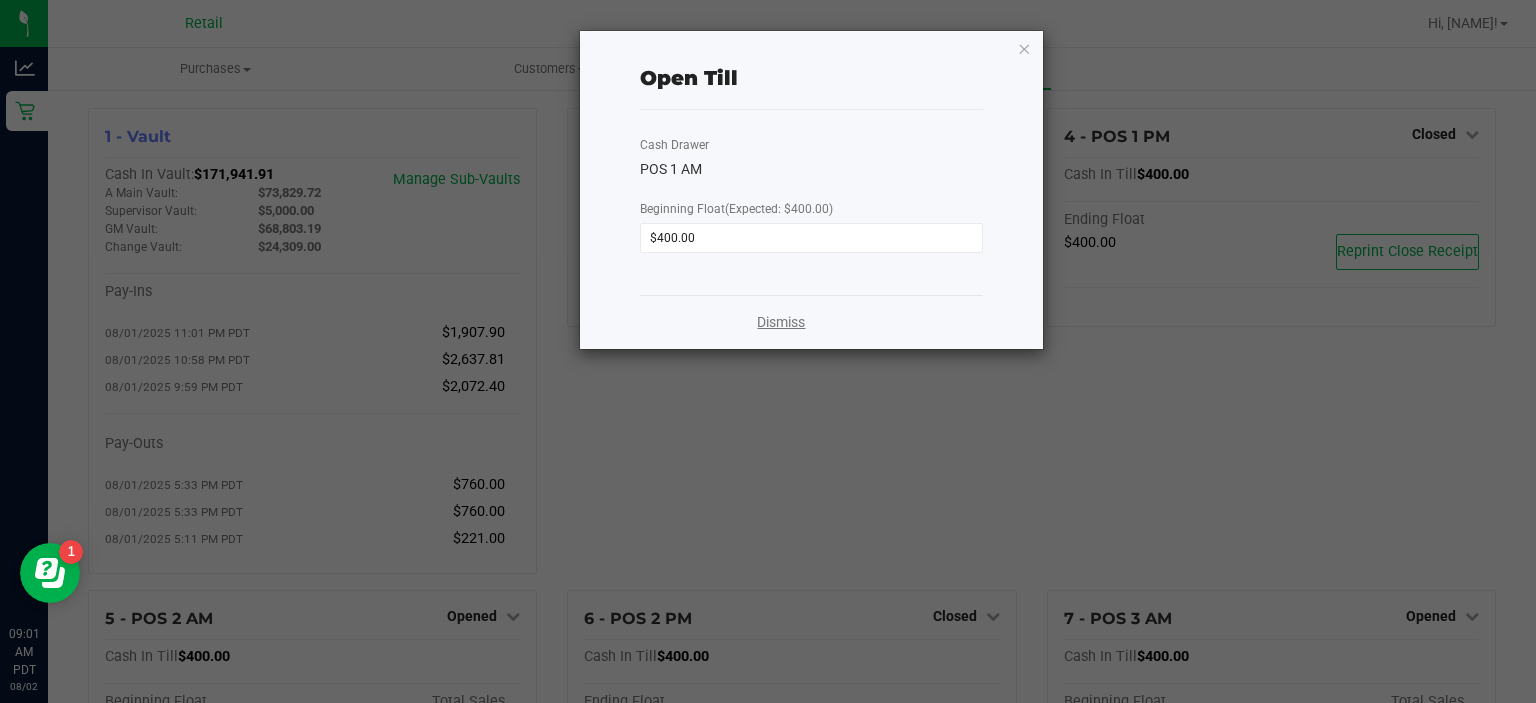 click on "Dismiss" 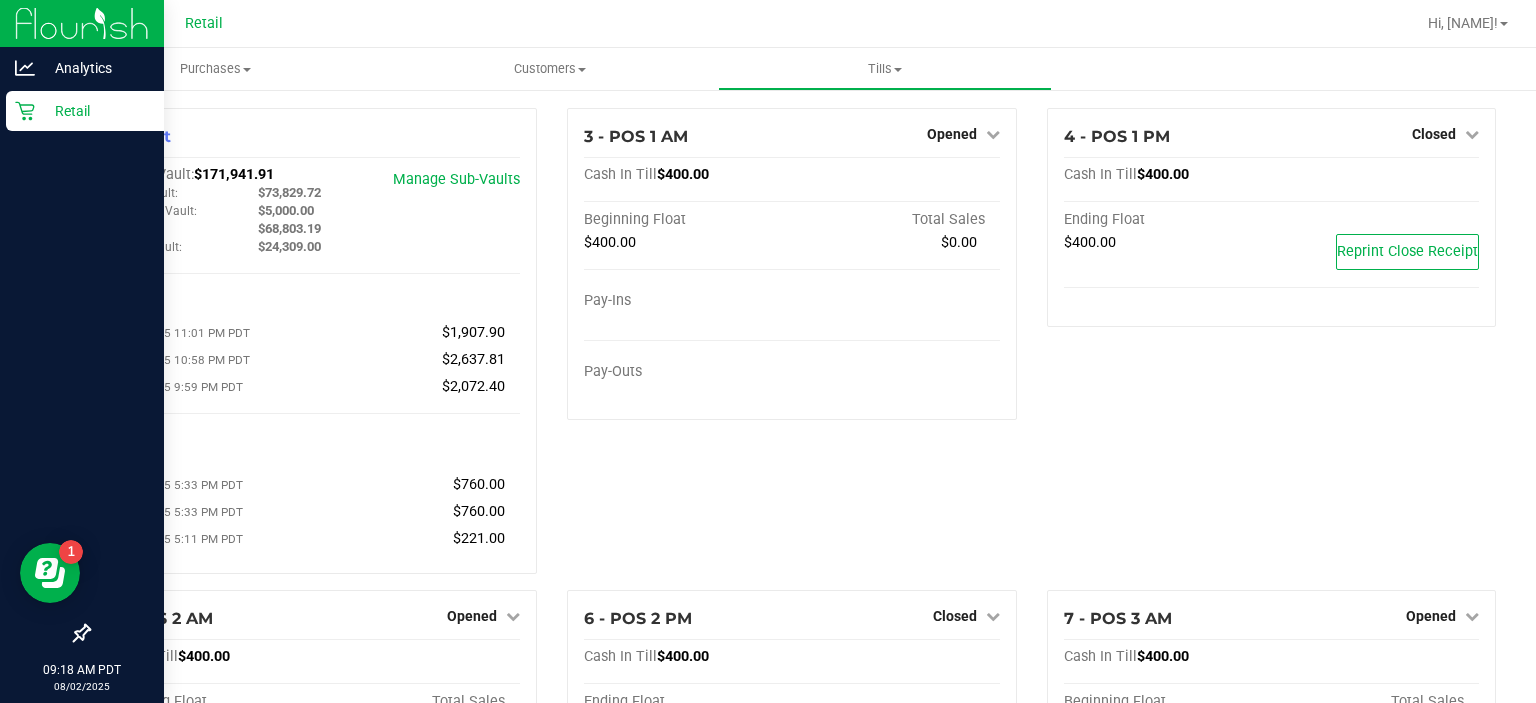 click on "Retail" at bounding box center [95, 111] 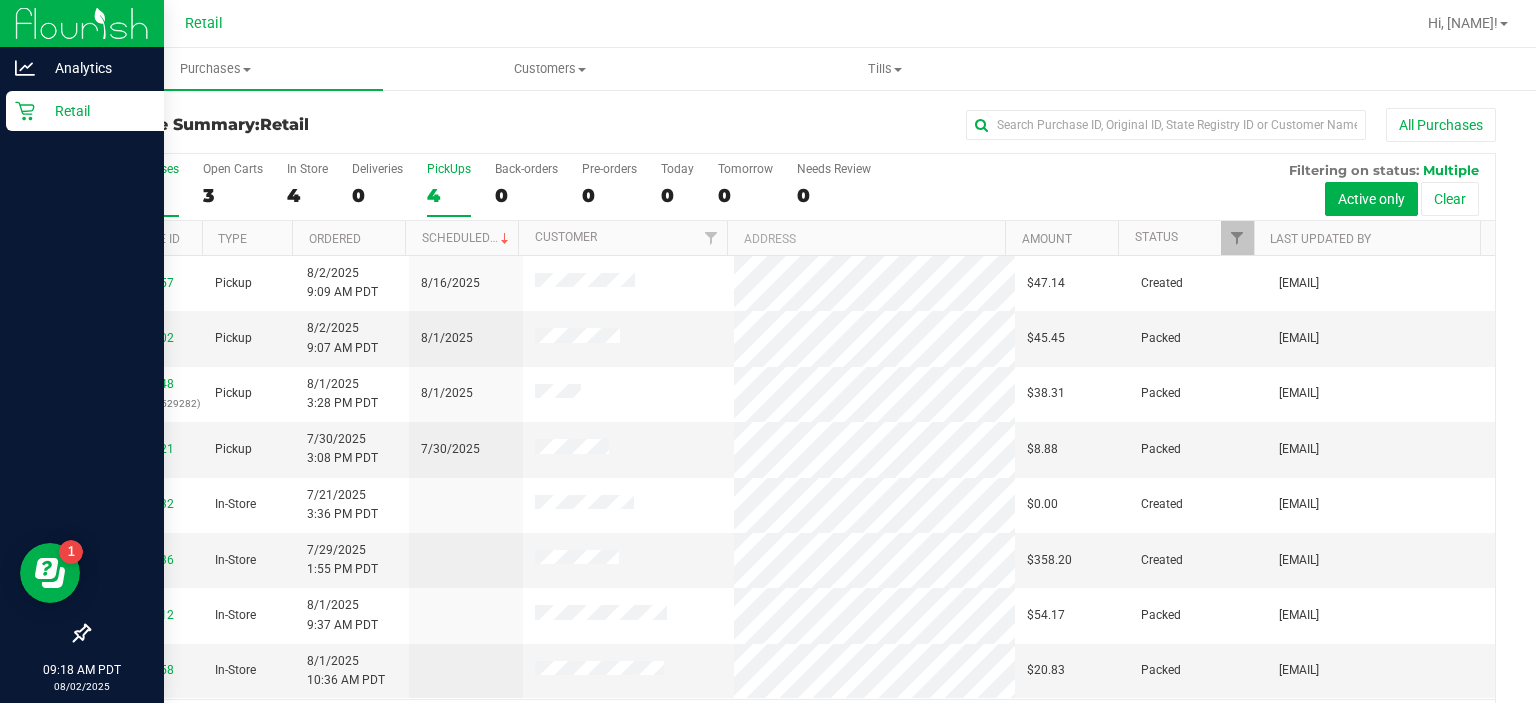 click on "PickUps" at bounding box center (449, 169) 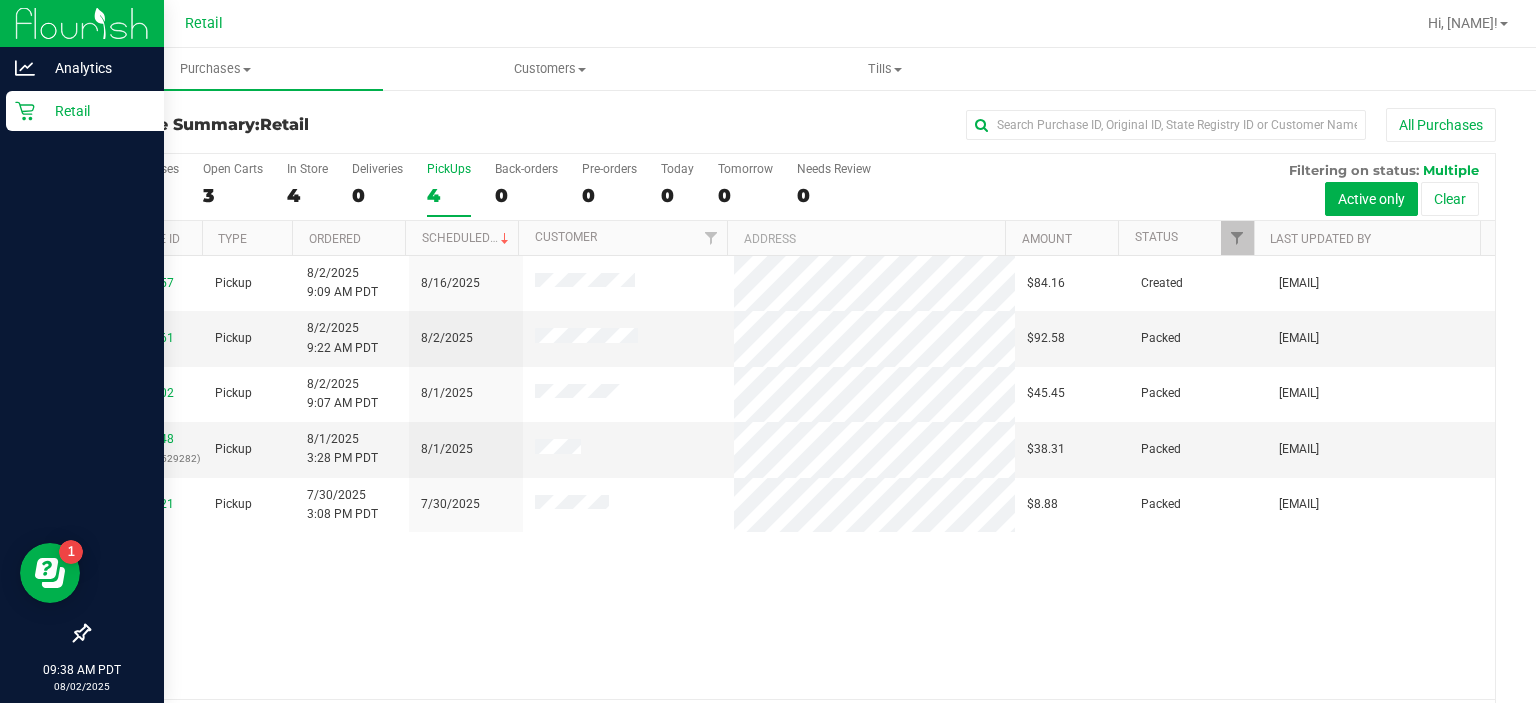 click on "PickUps" at bounding box center [449, 169] 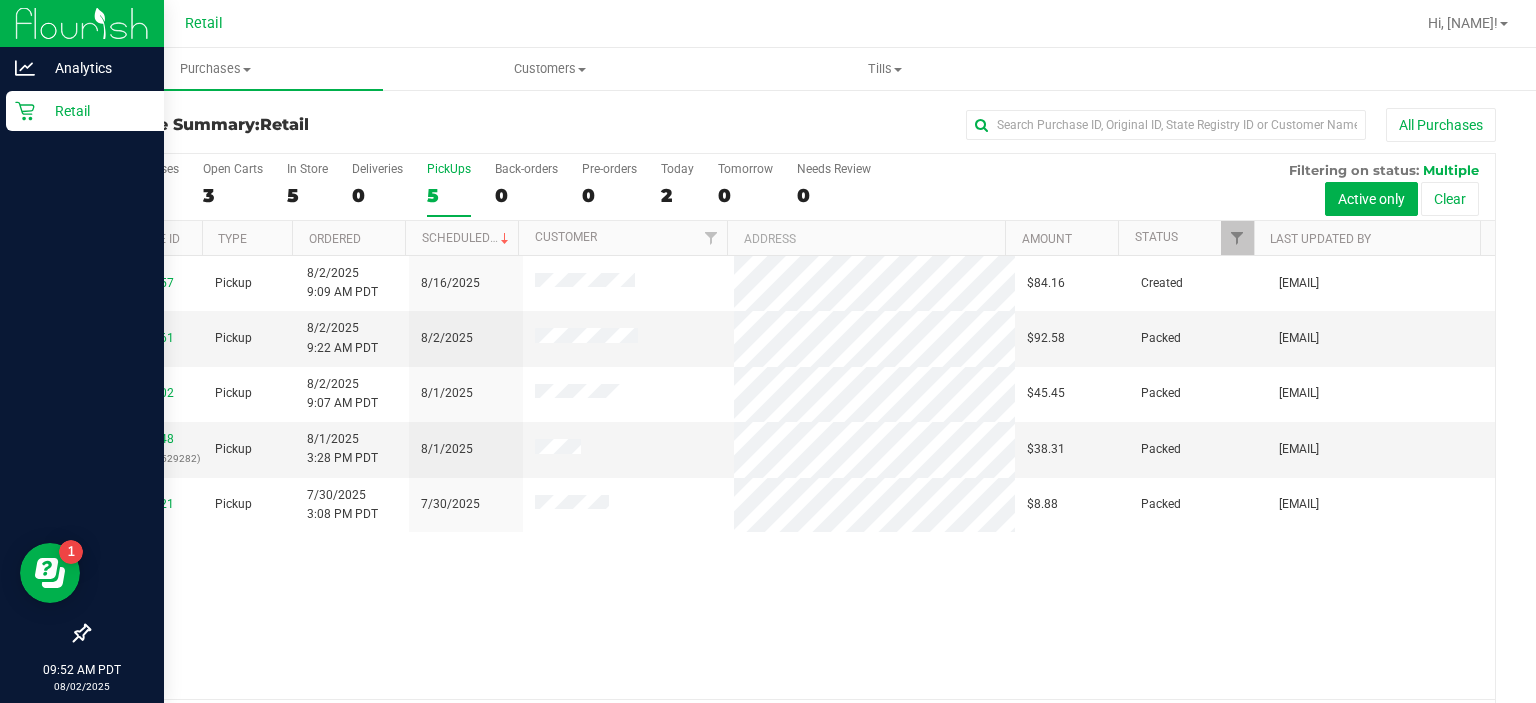 click on "PickUps" at bounding box center (449, 169) 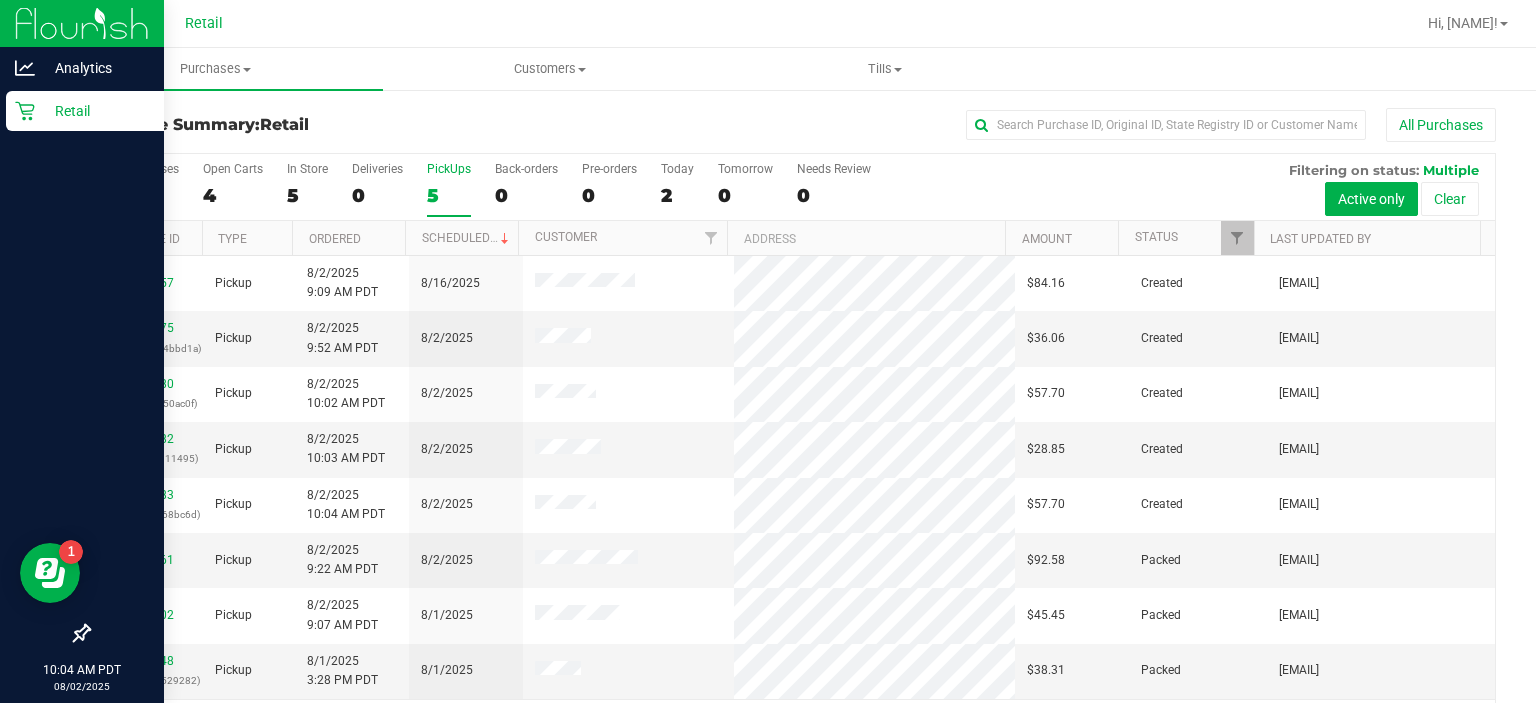 click on "PickUps" at bounding box center (449, 169) 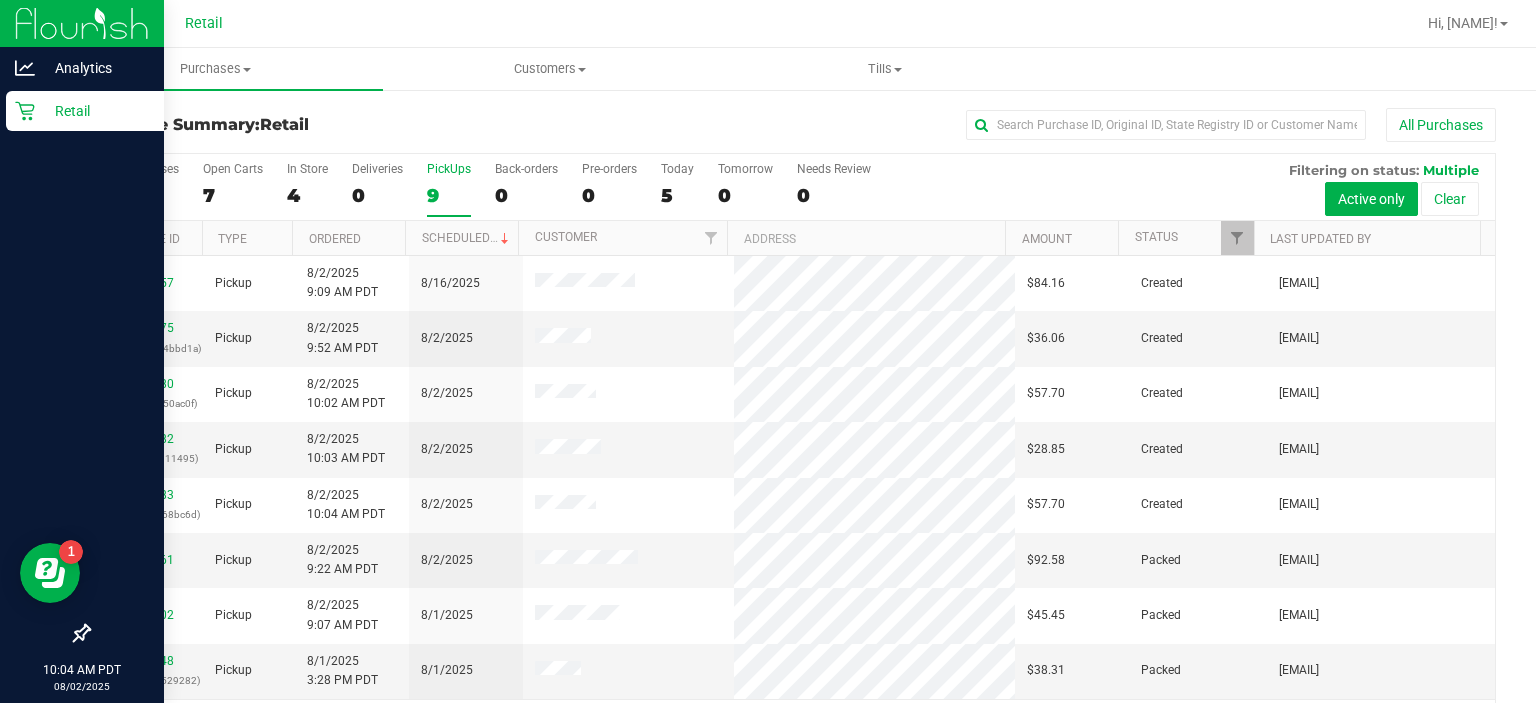 click on "9" at bounding box center (449, 195) 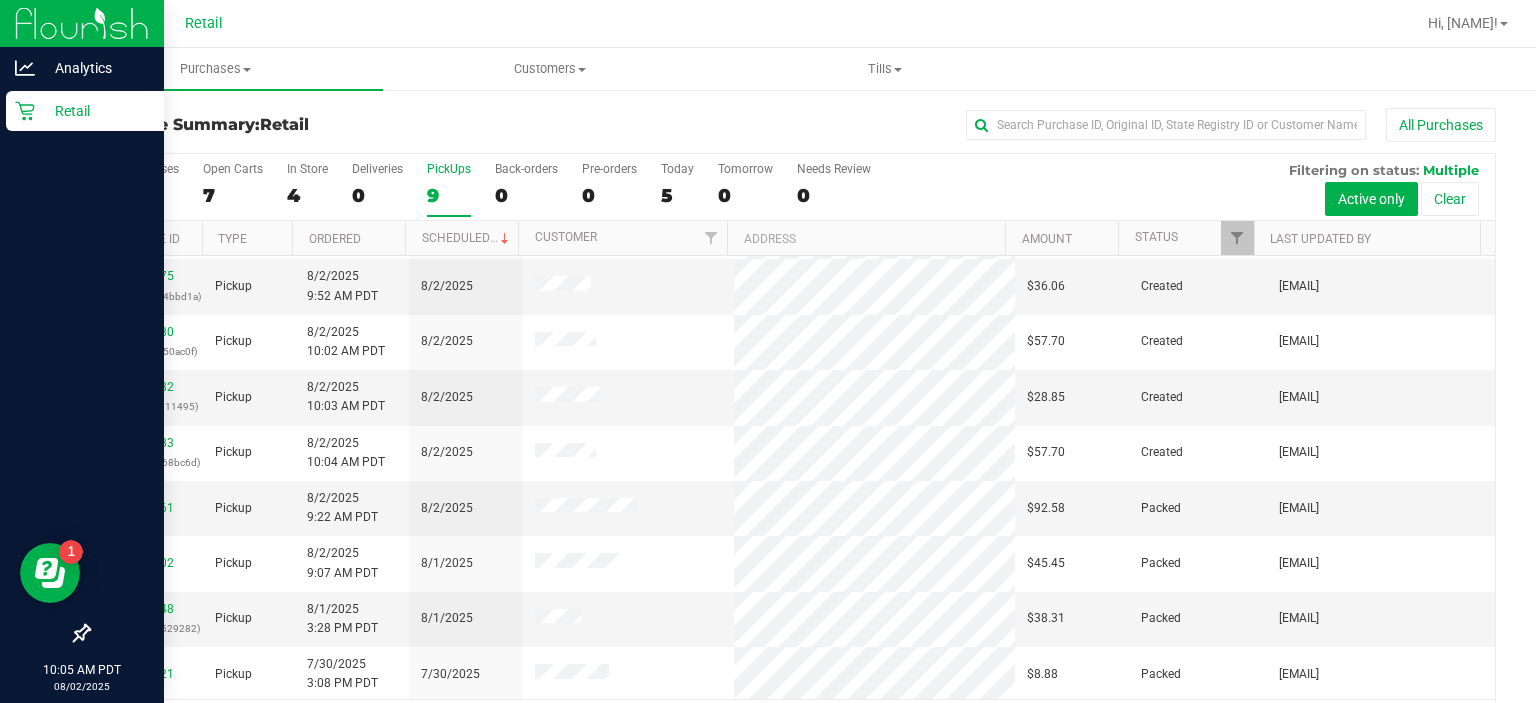 scroll, scrollTop: 0, scrollLeft: 0, axis: both 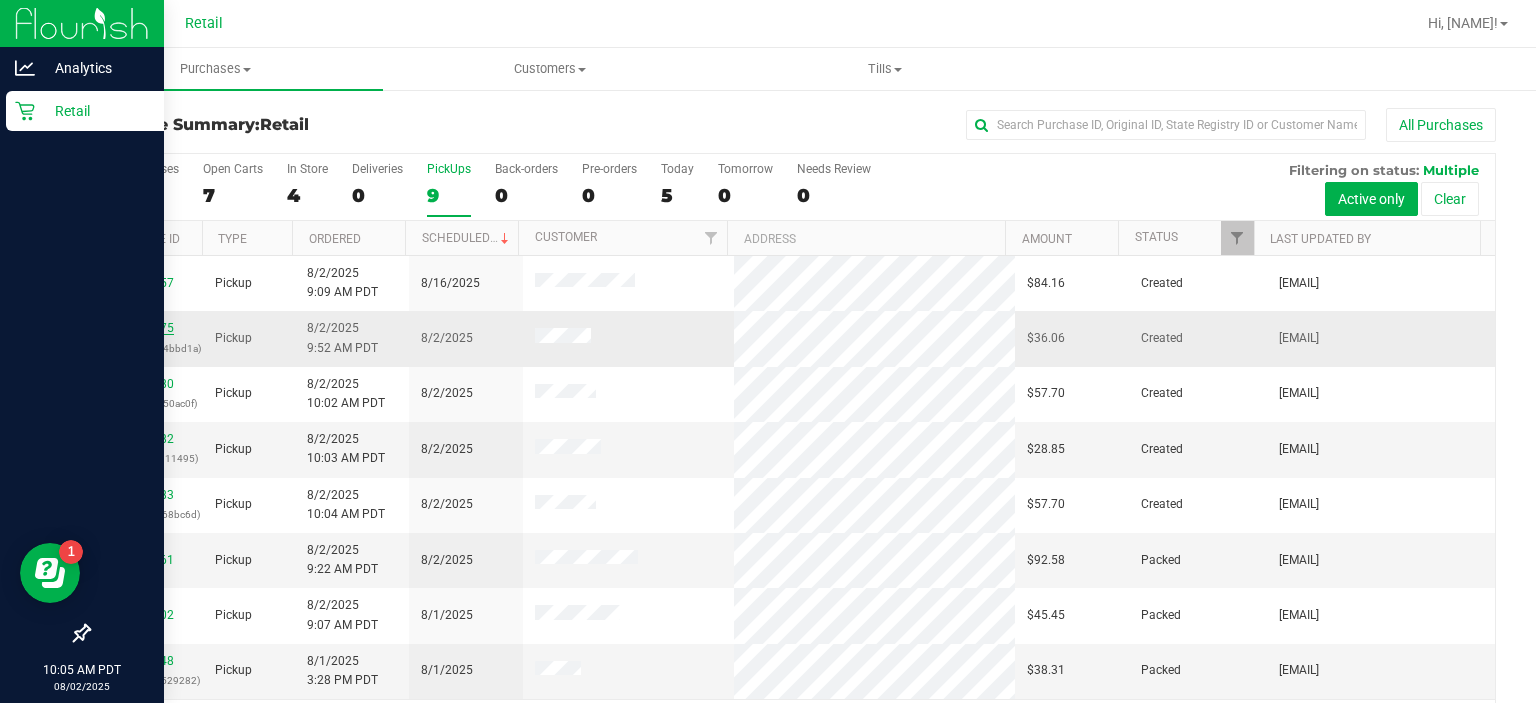 click on "00050175" at bounding box center (146, 328) 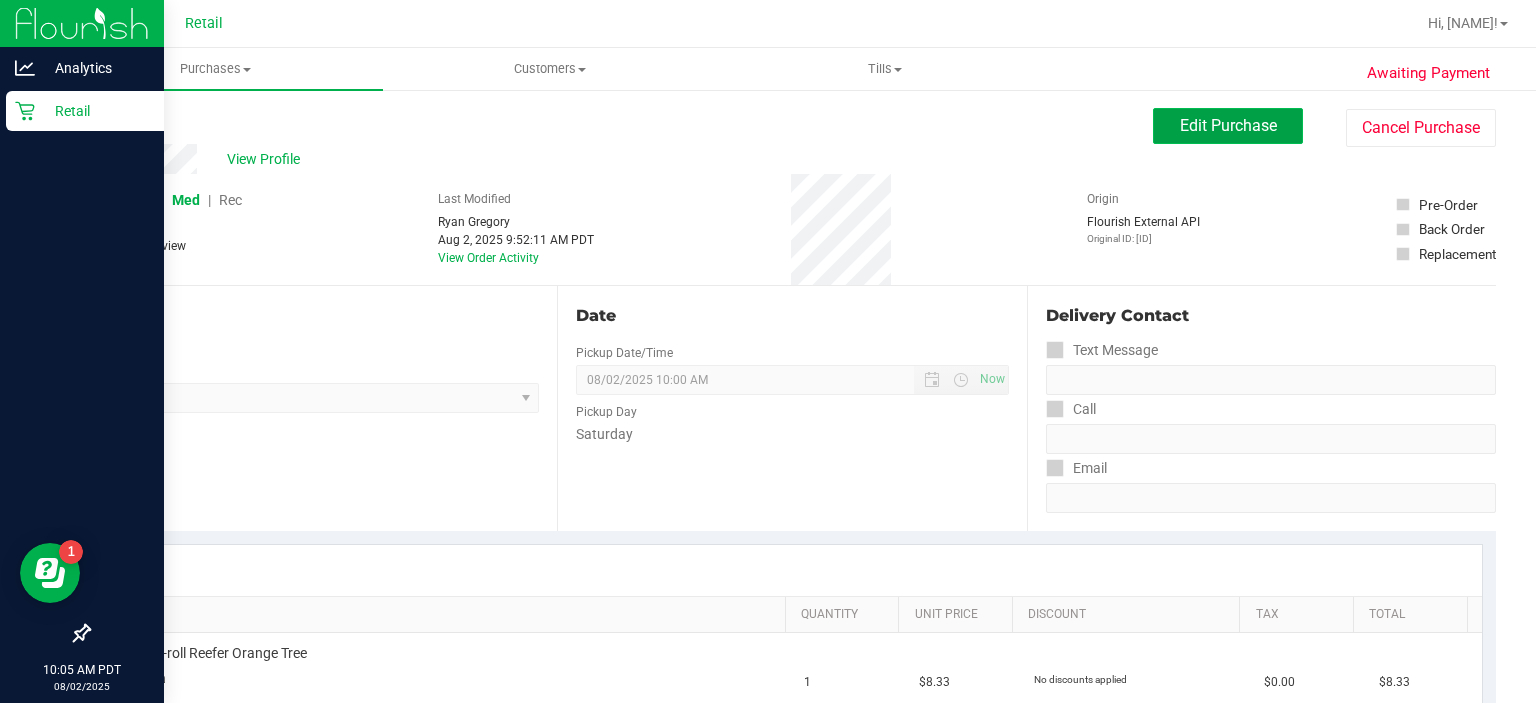 click on "Edit Purchase" at bounding box center [1228, 126] 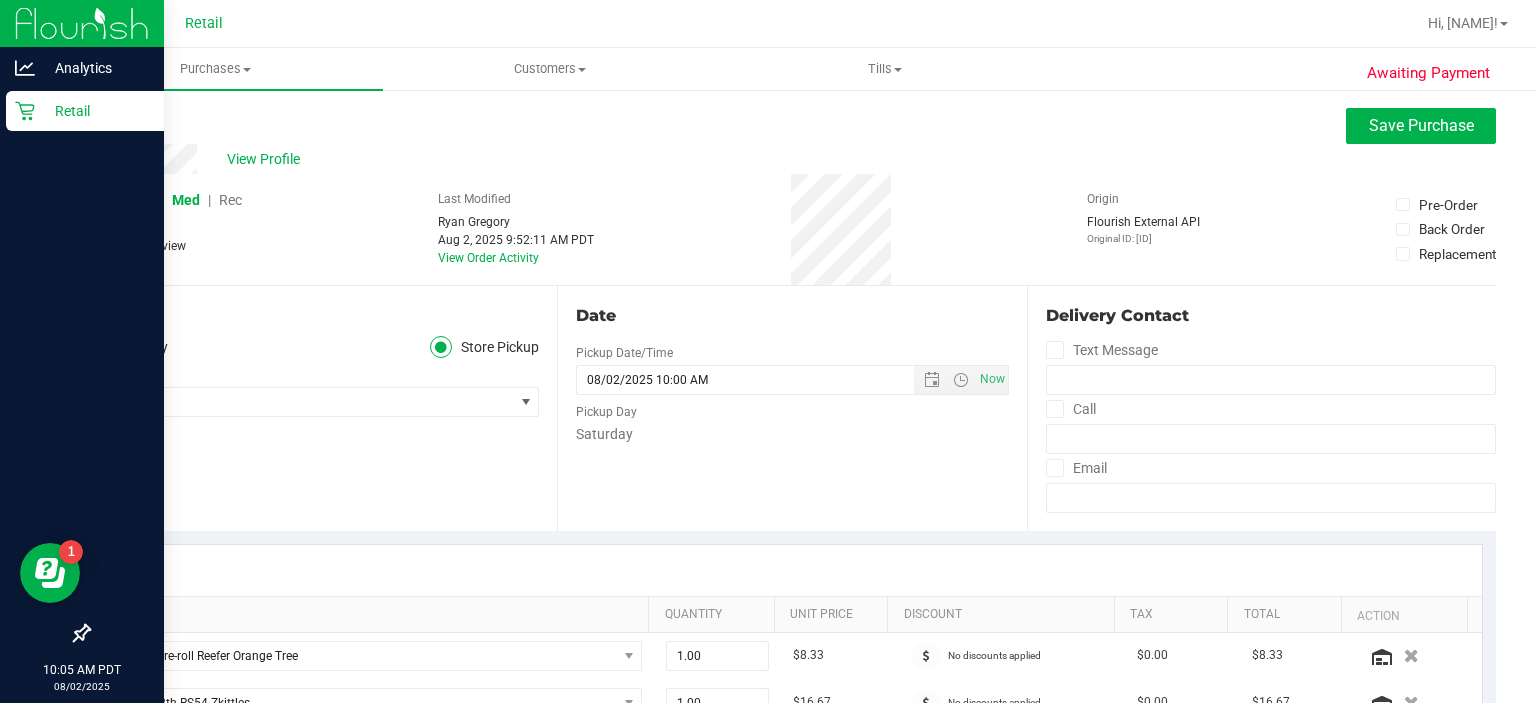 click on "Rec" at bounding box center [230, 200] 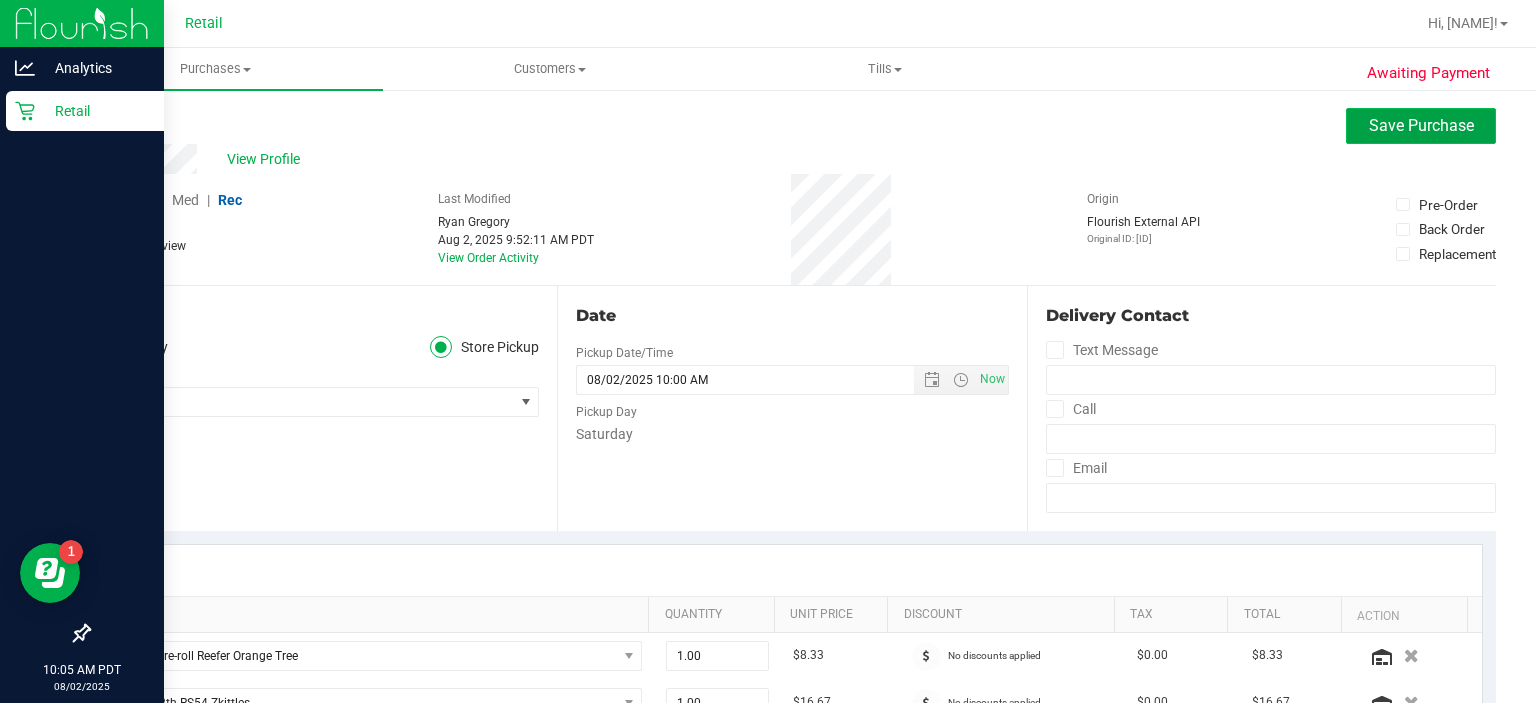 click on "Save Purchase" at bounding box center (1421, 125) 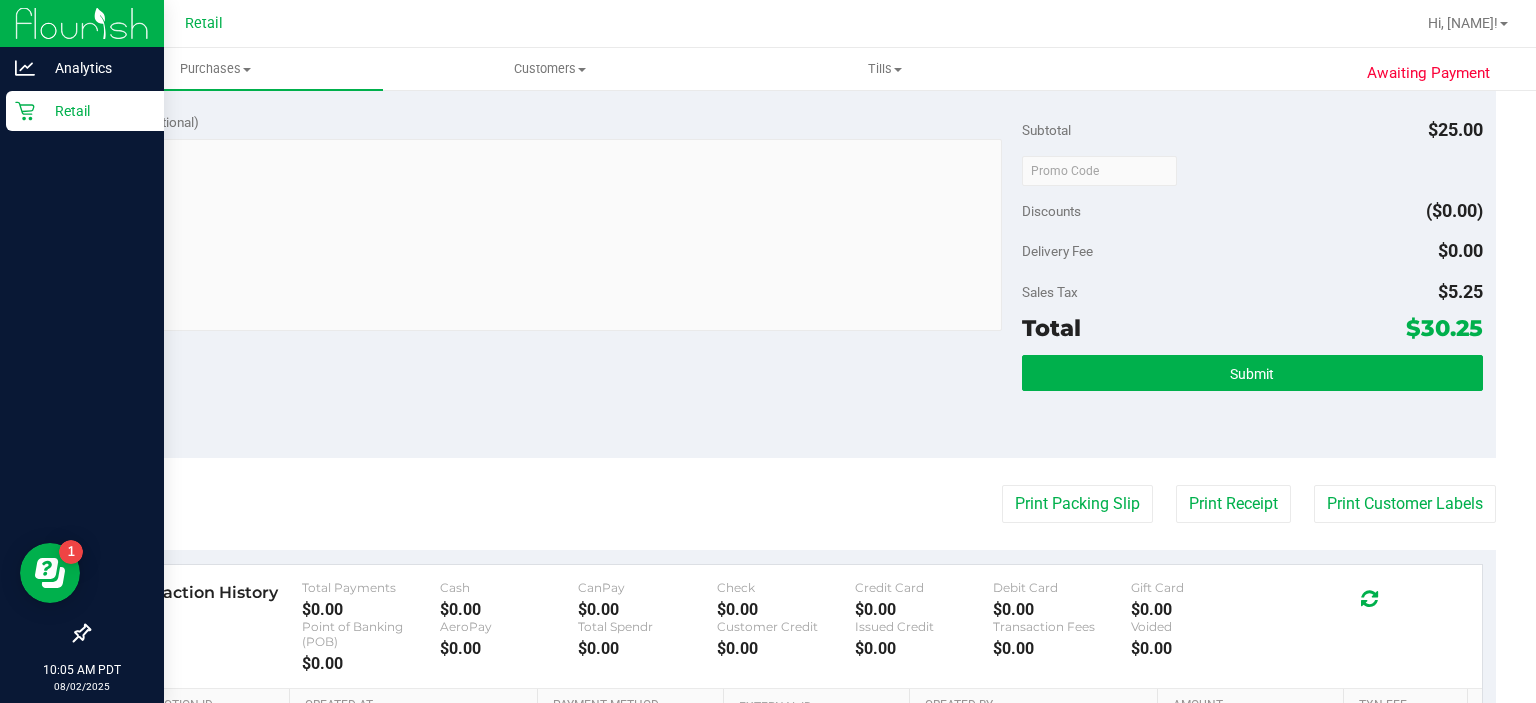 scroll, scrollTop: 723, scrollLeft: 0, axis: vertical 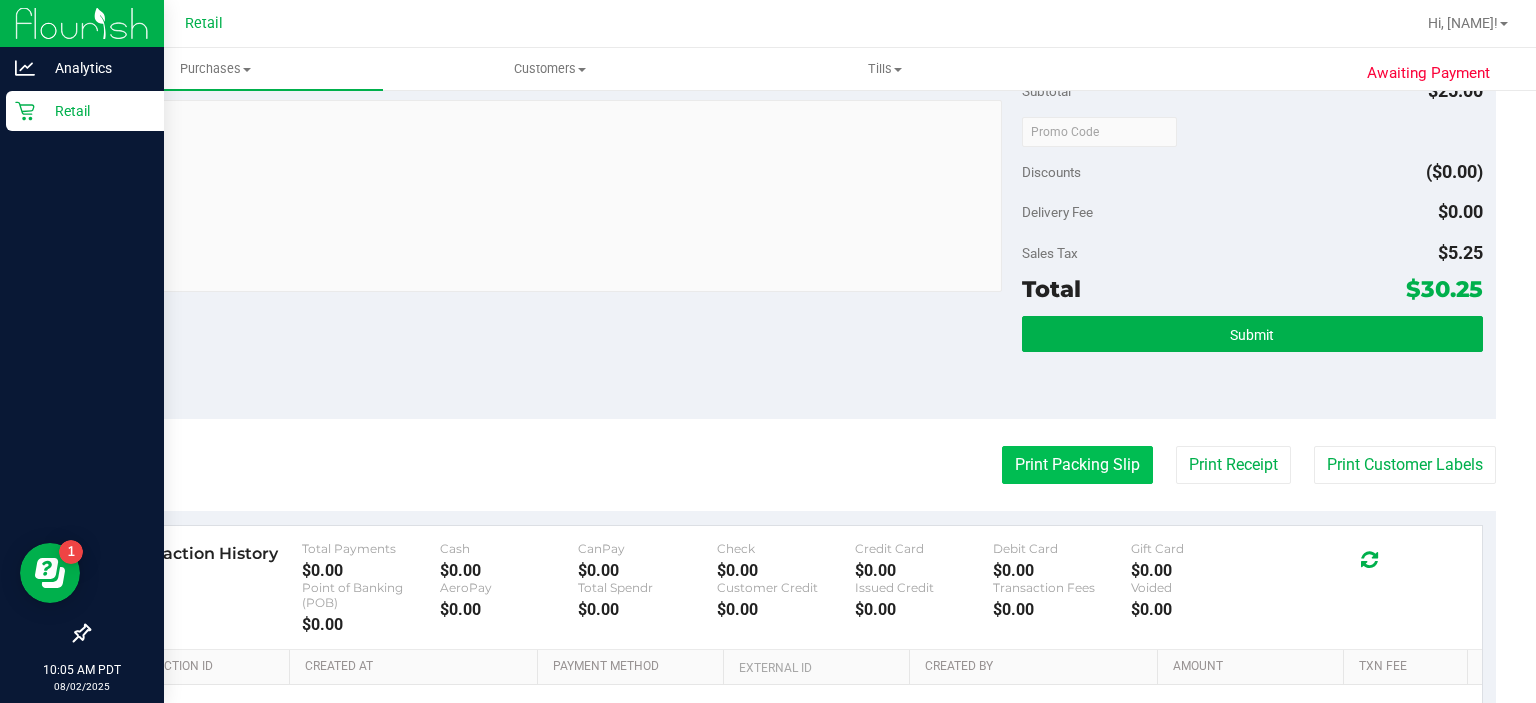 click on "Print Packing Slip" at bounding box center [1077, 465] 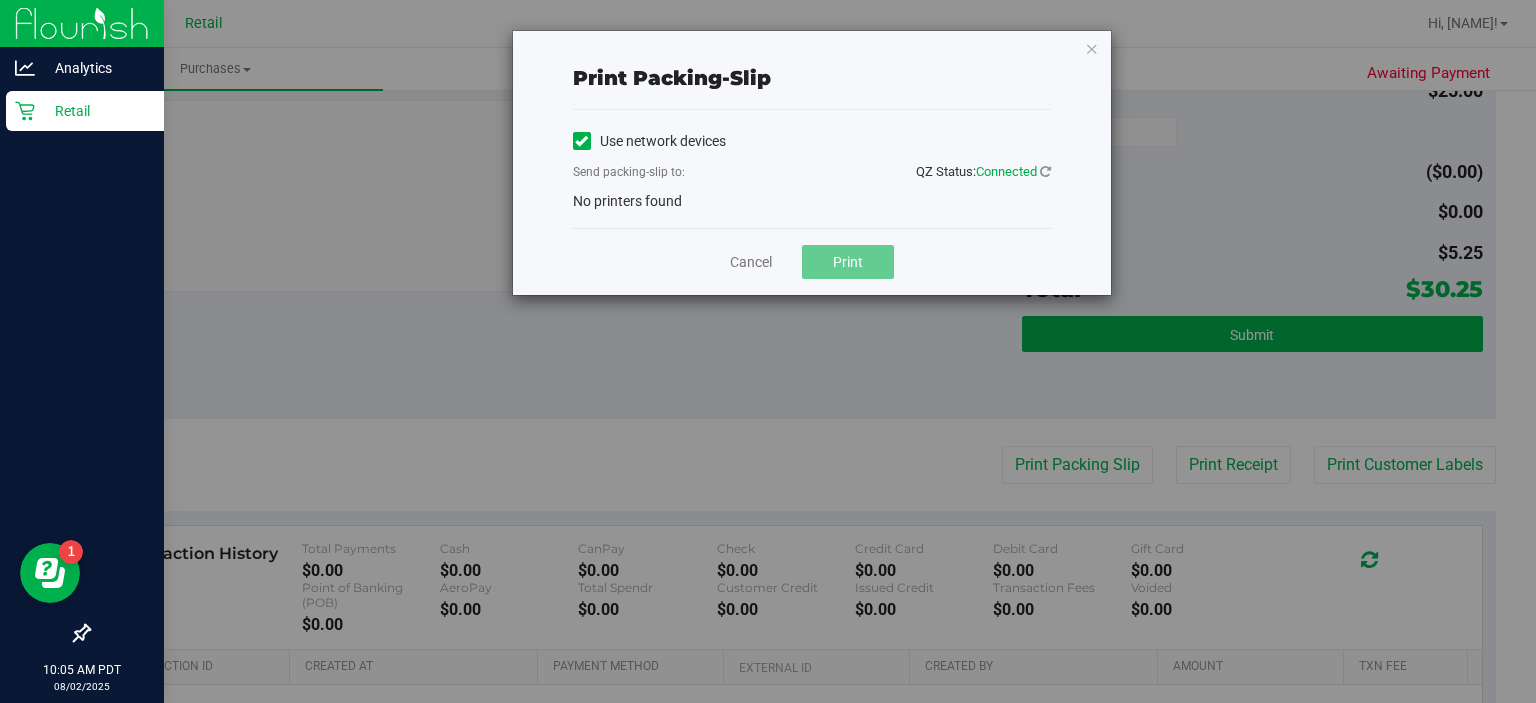 click at bounding box center [581, 141] 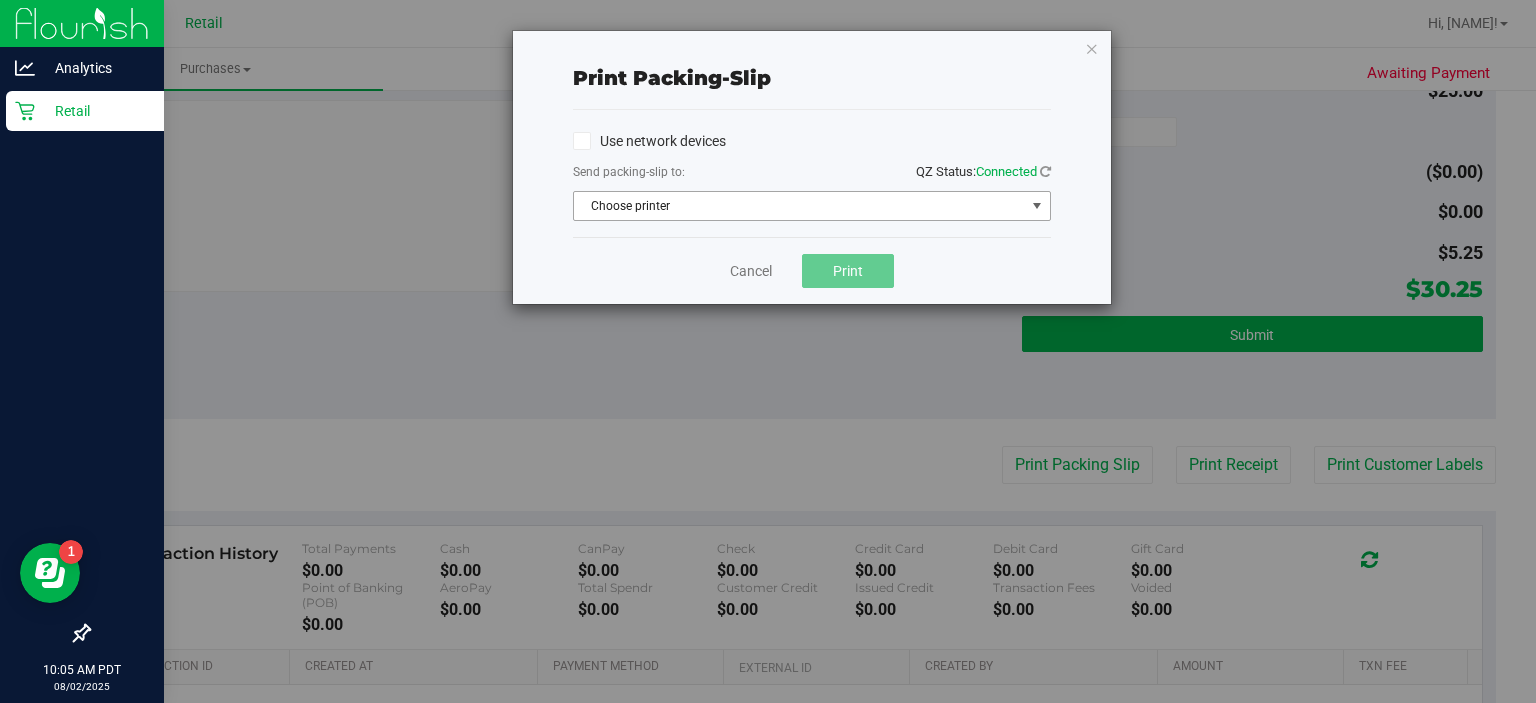 click at bounding box center (1037, 206) 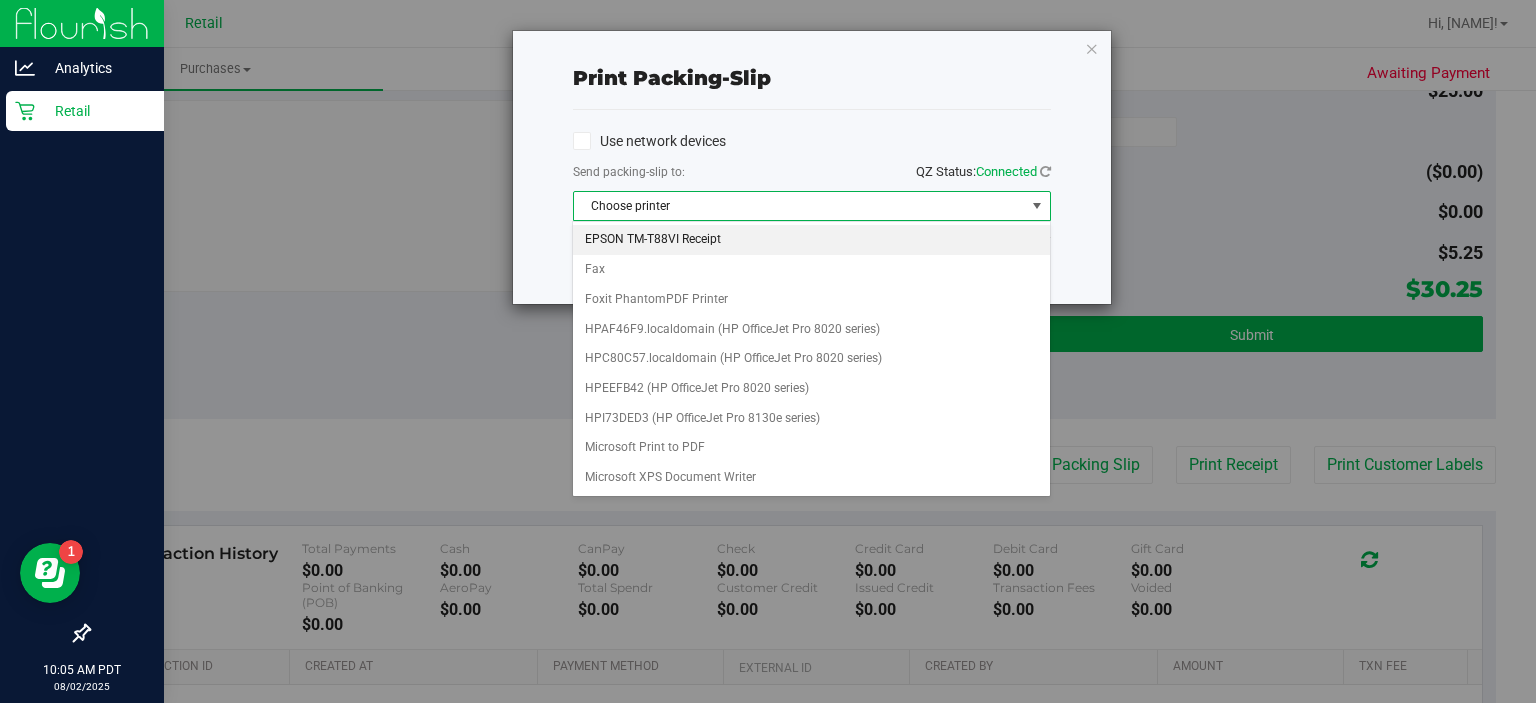 click on "EPSON TM-T88VI Receipt" at bounding box center (811, 240) 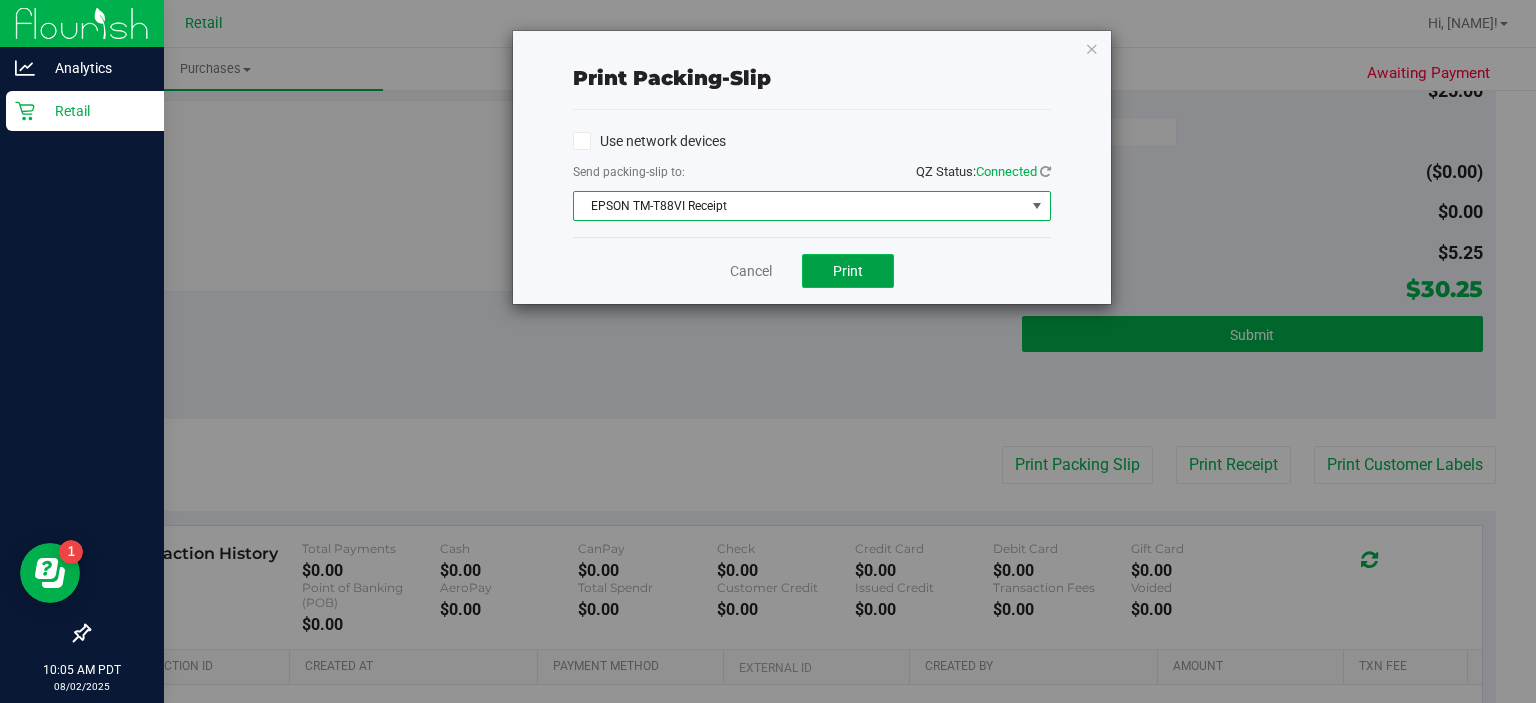 click on "Print" at bounding box center [848, 271] 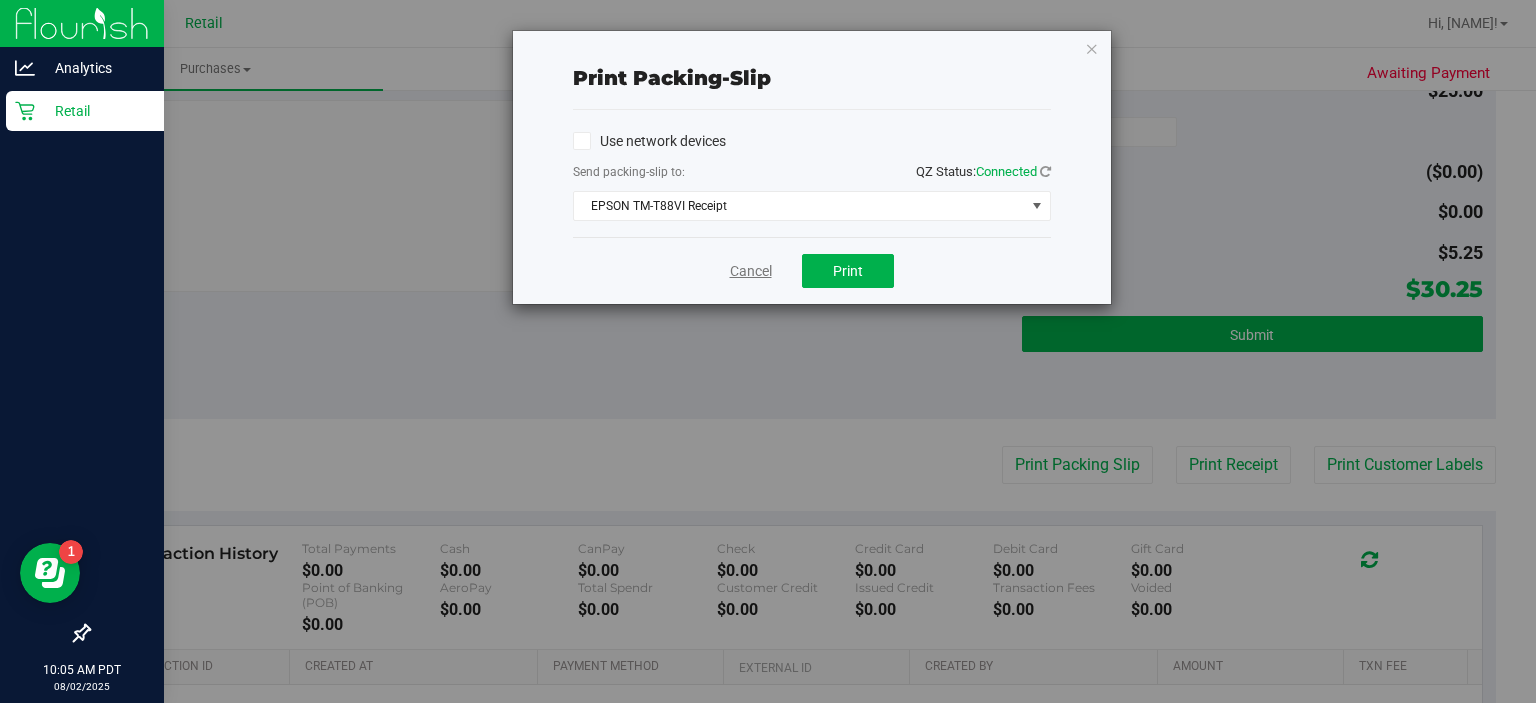 click on "Cancel" at bounding box center [751, 271] 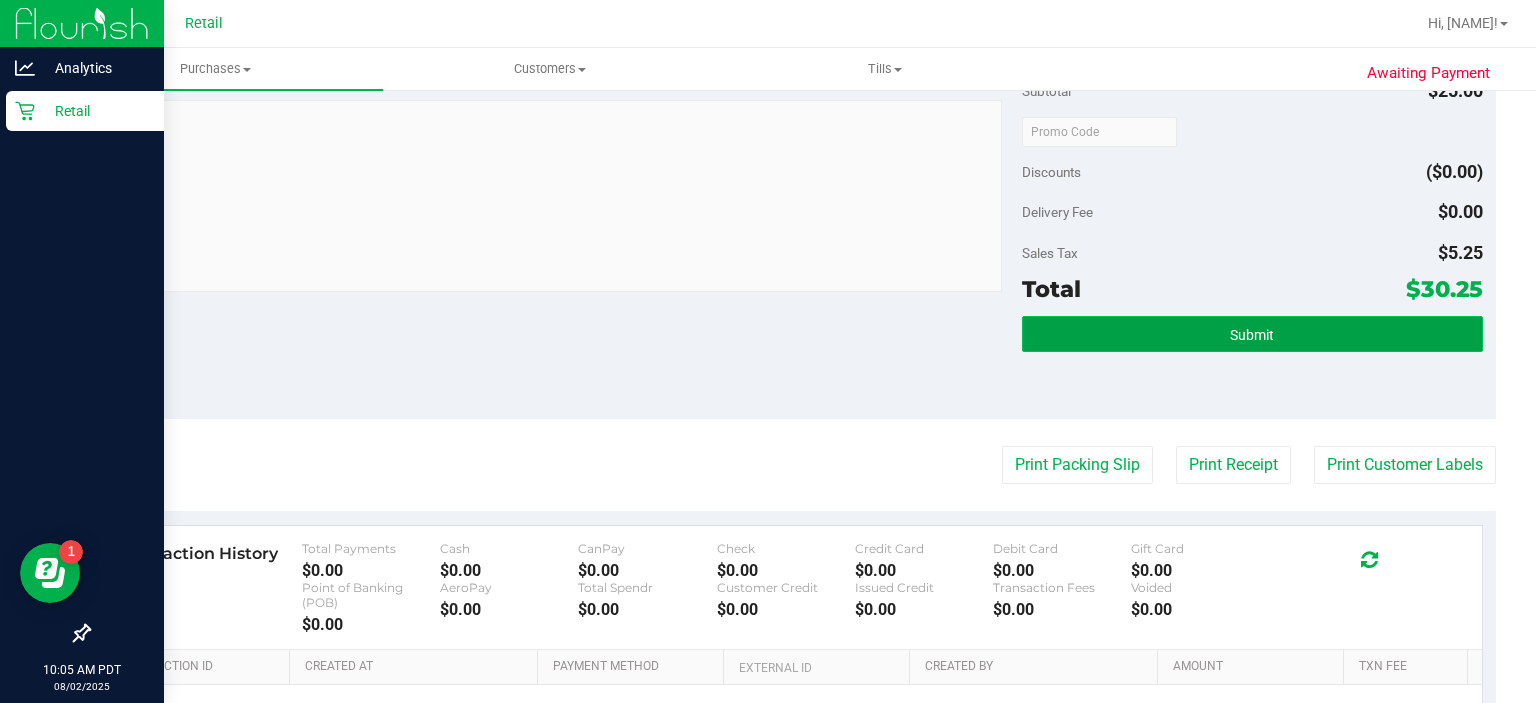 click on "Submit" at bounding box center (1252, 334) 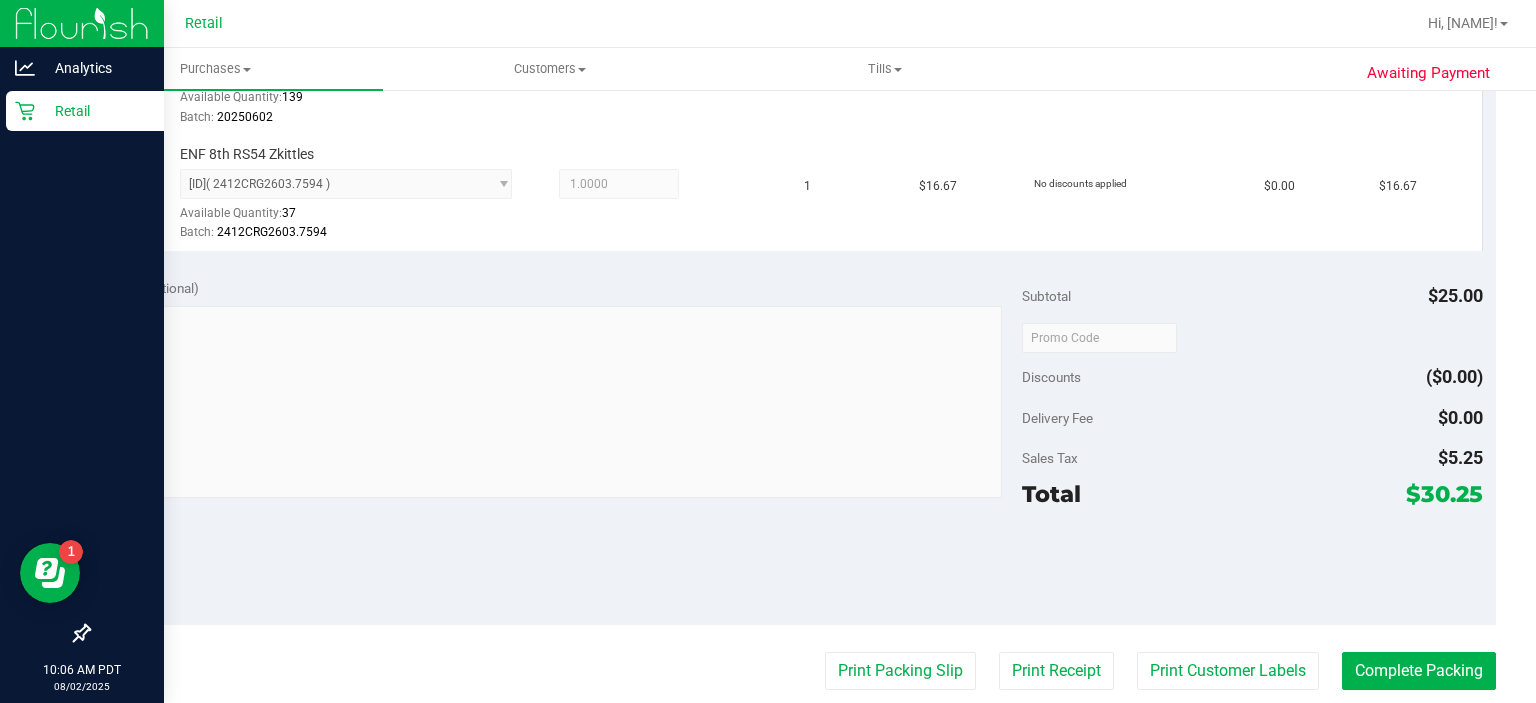scroll, scrollTop: 787, scrollLeft: 0, axis: vertical 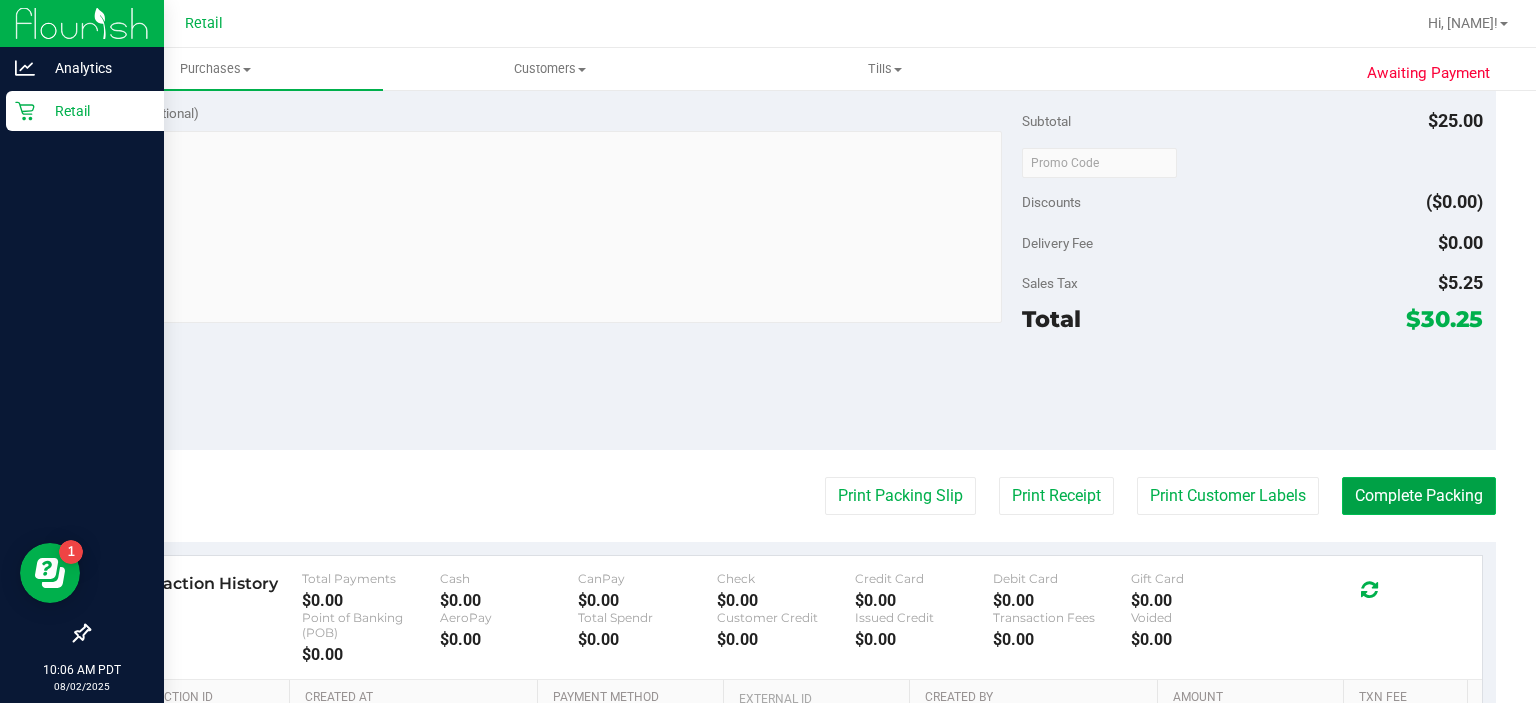 click on "Complete Packing" at bounding box center [1419, 496] 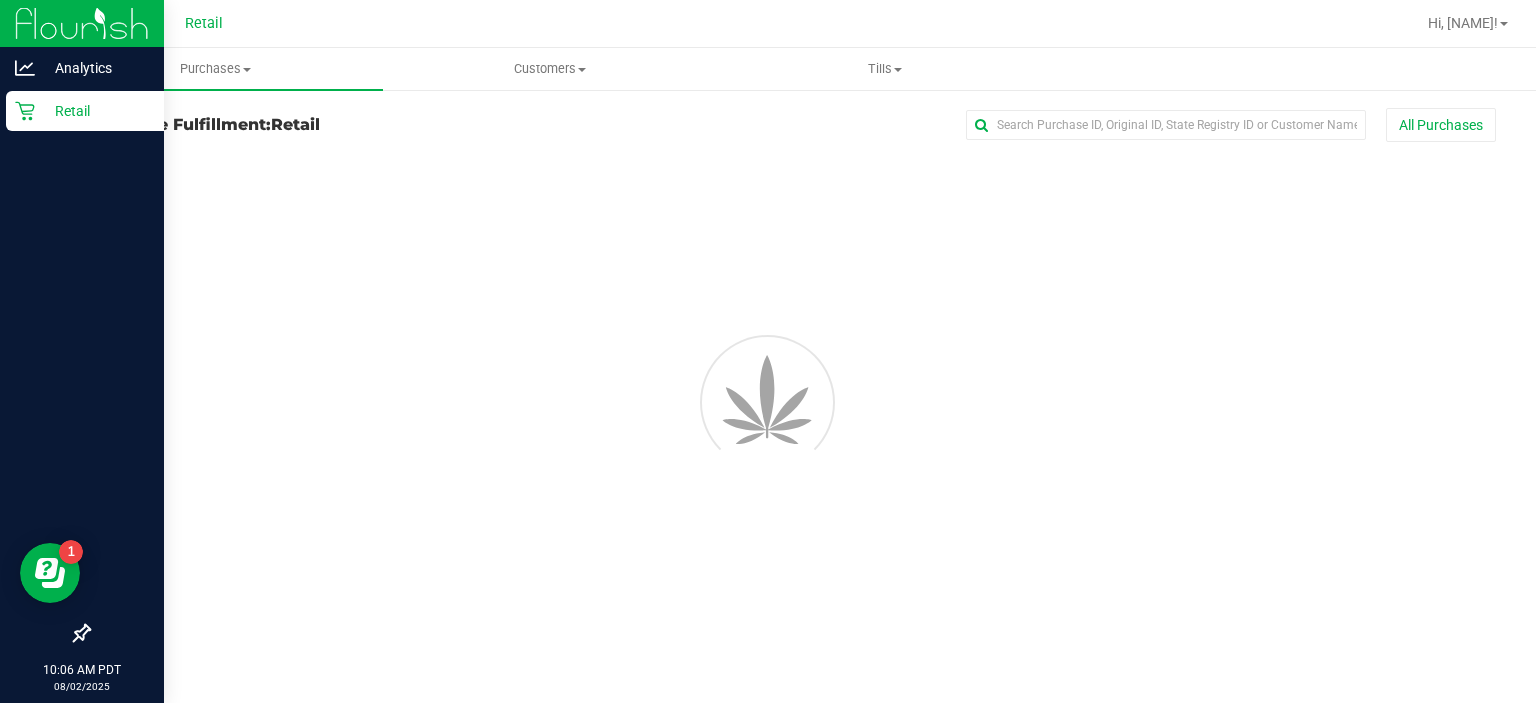 scroll, scrollTop: 0, scrollLeft: 0, axis: both 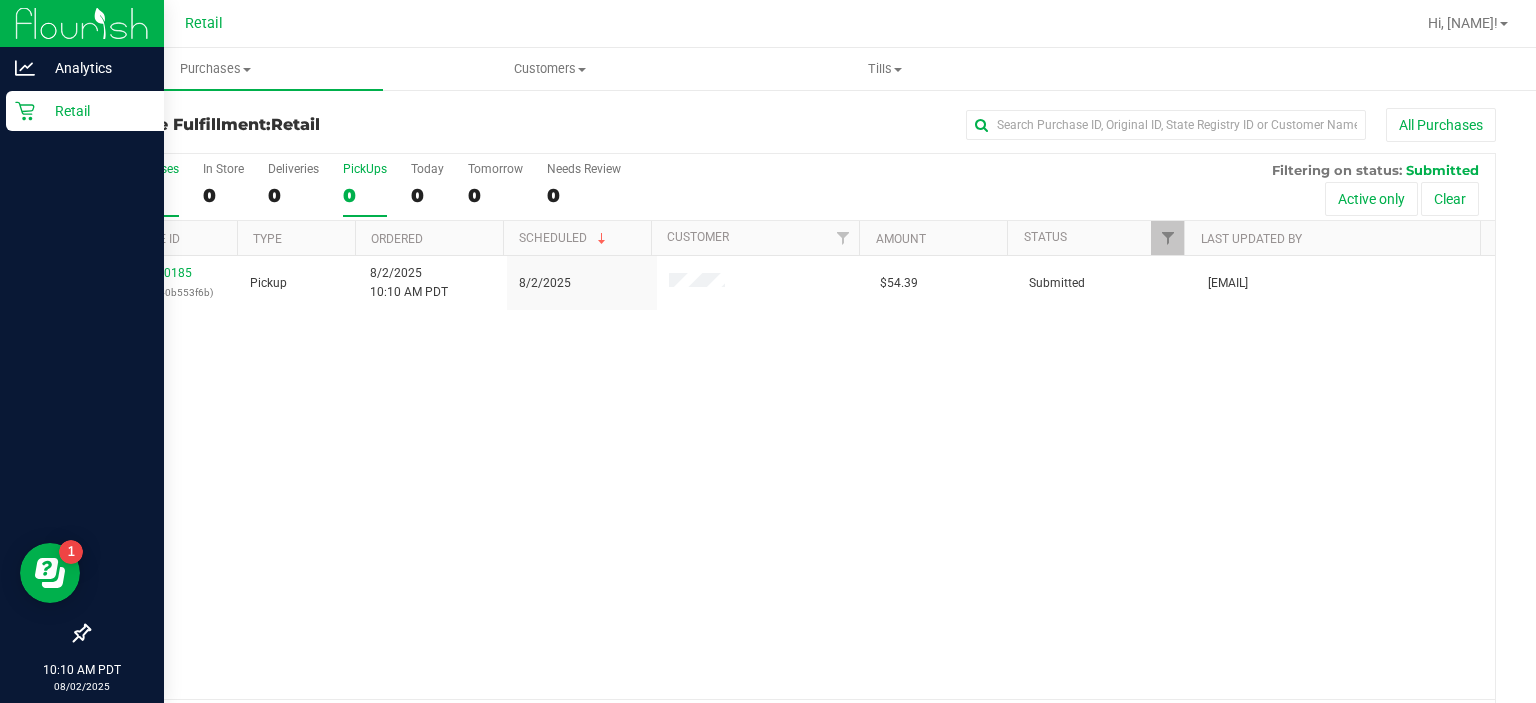 click on "PickUps
0" at bounding box center [365, 189] 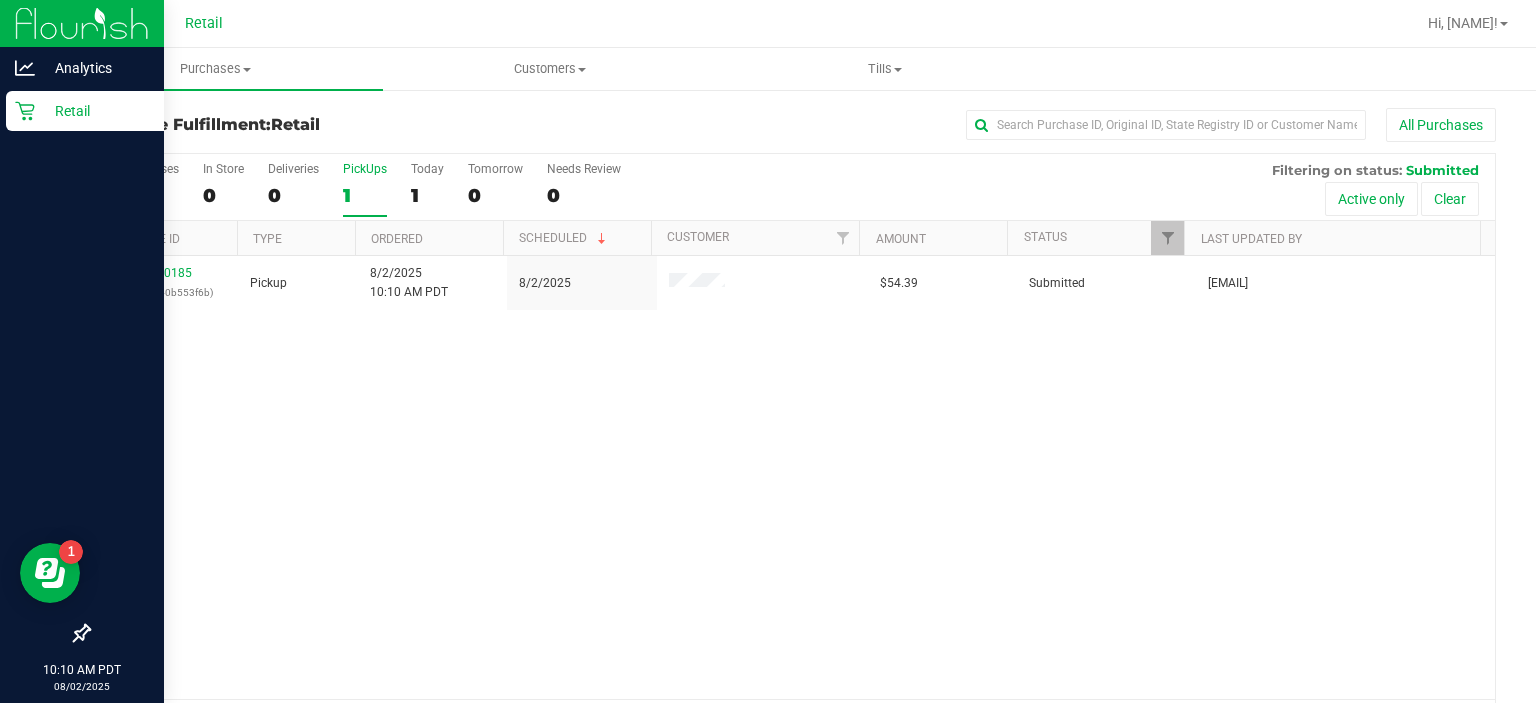 click on "PickUps" at bounding box center (365, 169) 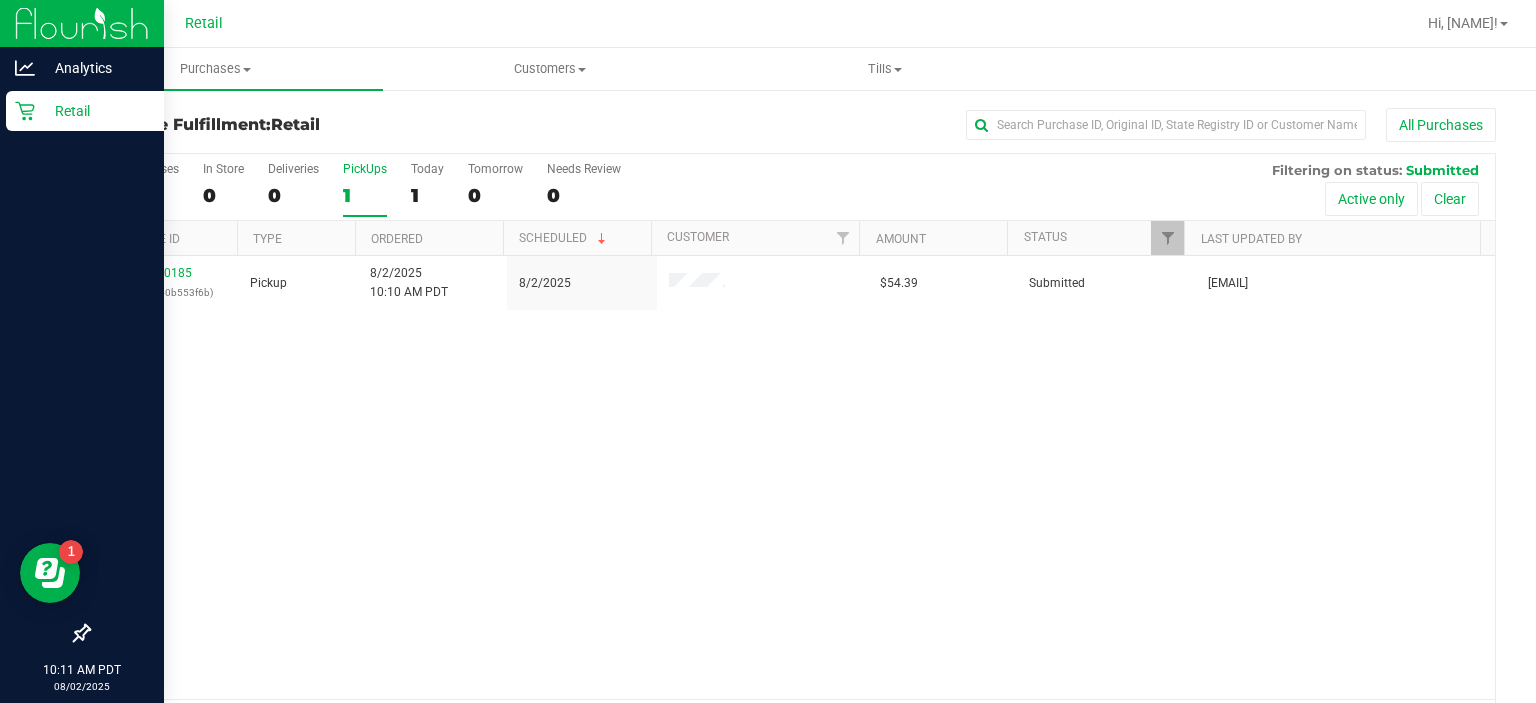 click on "Retail" at bounding box center (85, 111) 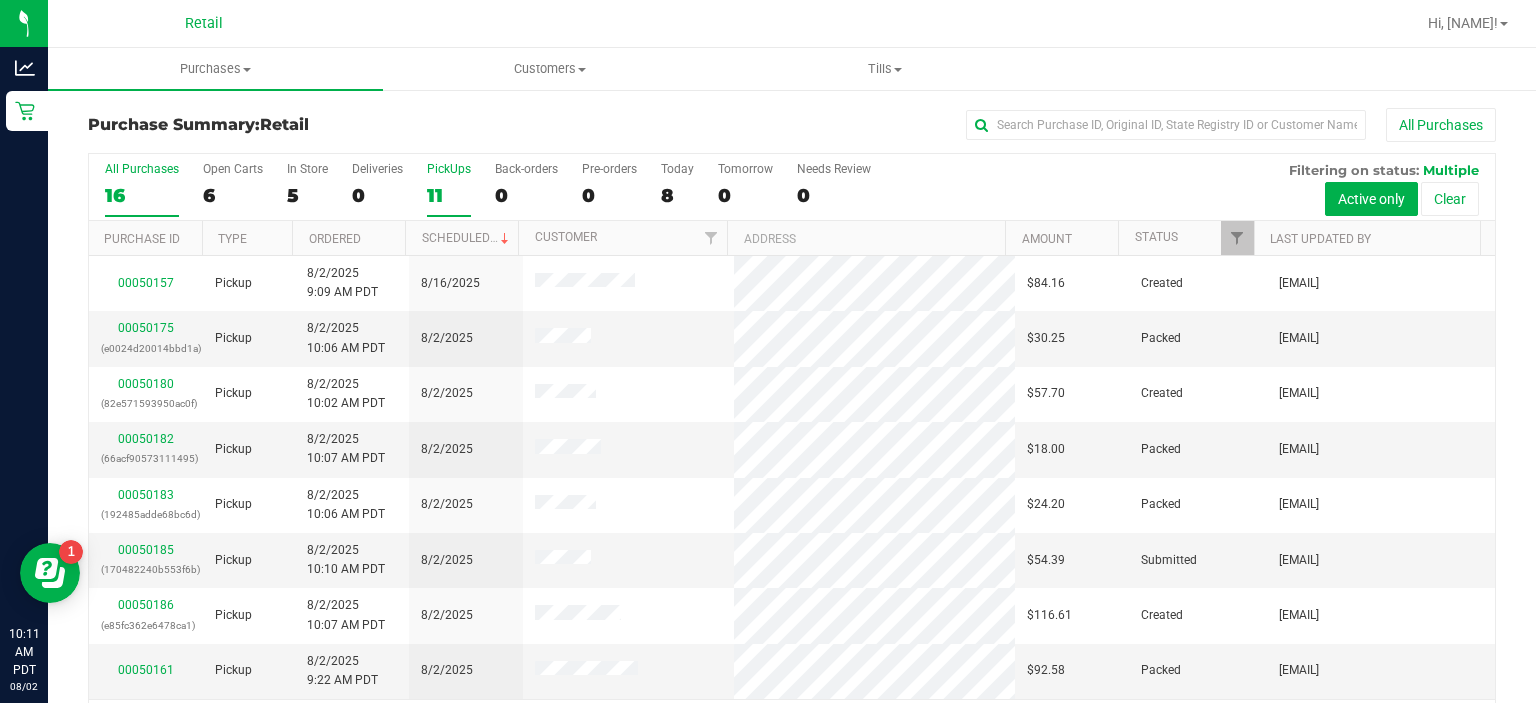 click on "PickUps" at bounding box center [449, 169] 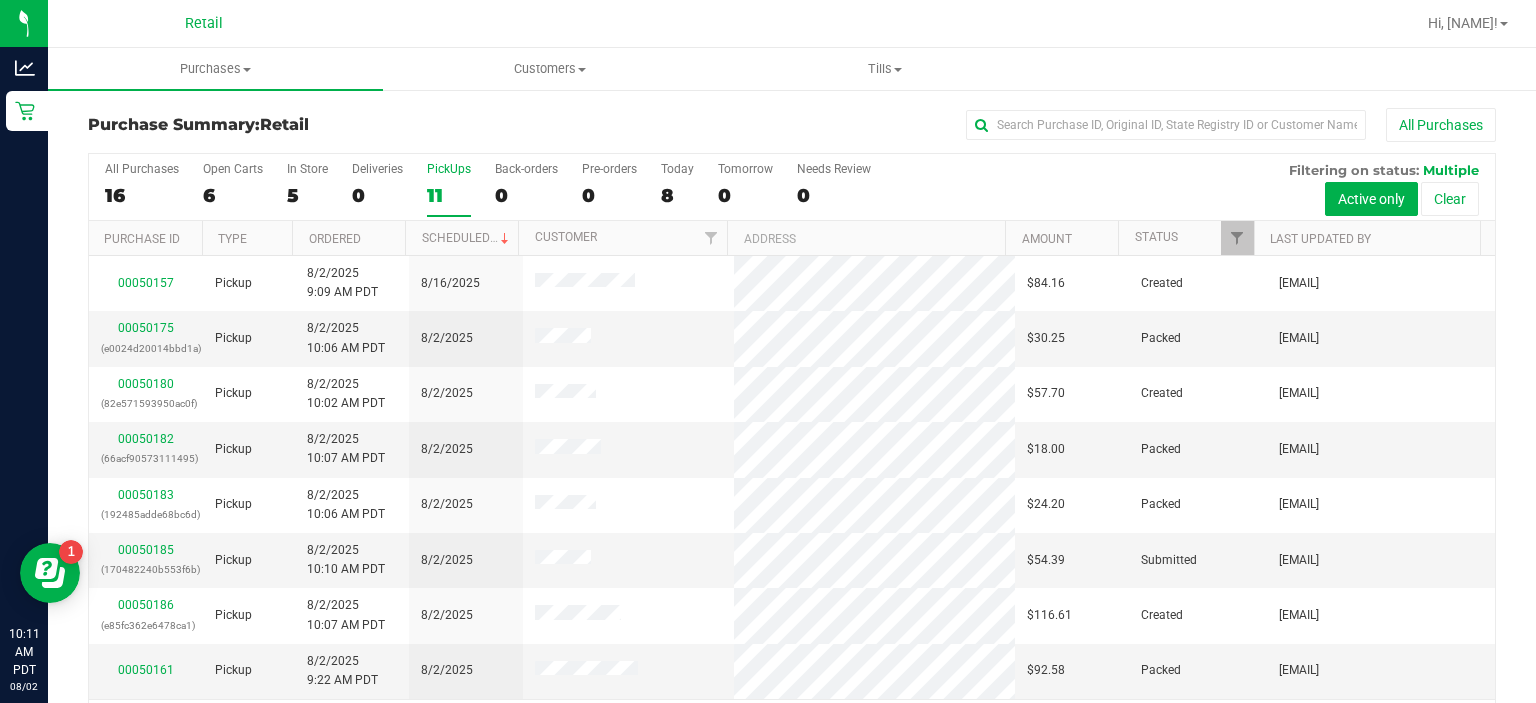 click on "PickUps" at bounding box center (449, 169) 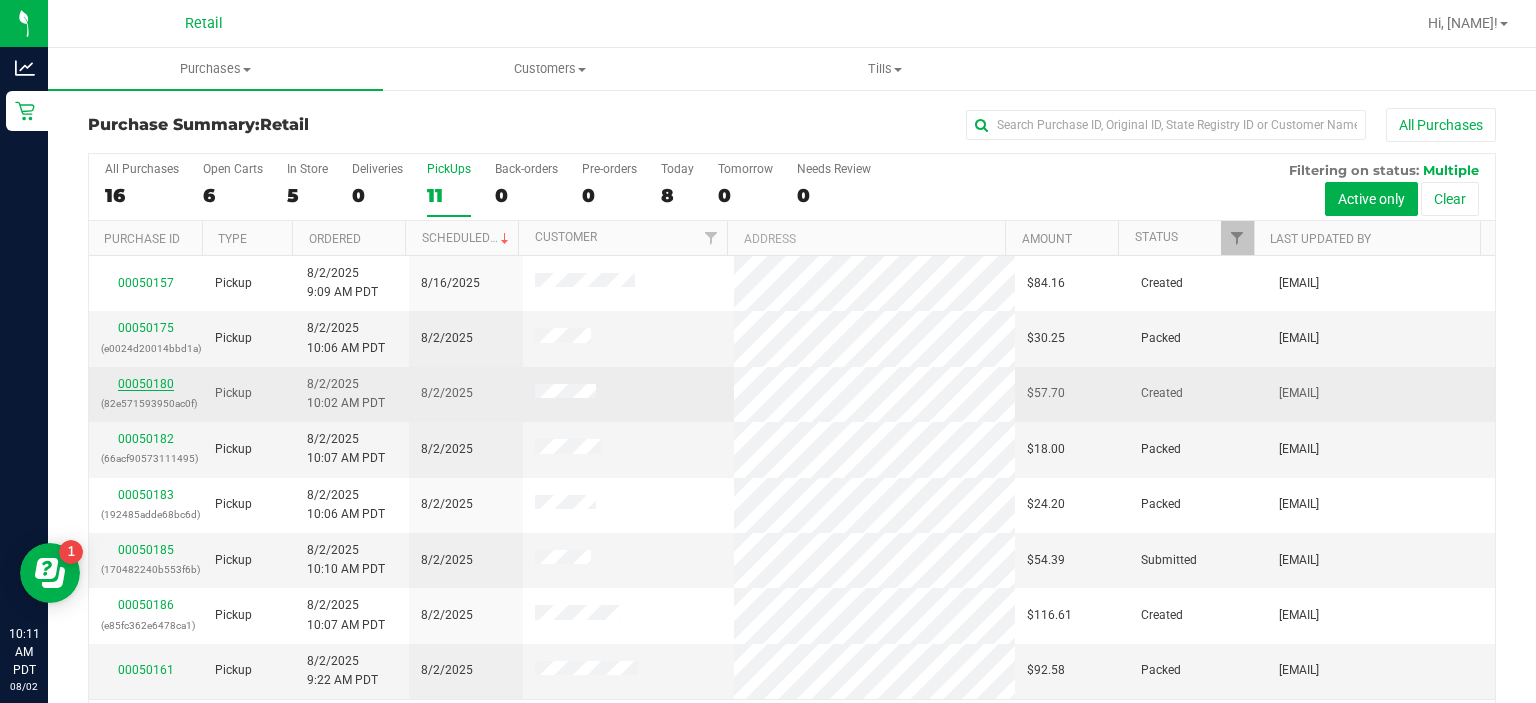 click on "00050180" at bounding box center (146, 384) 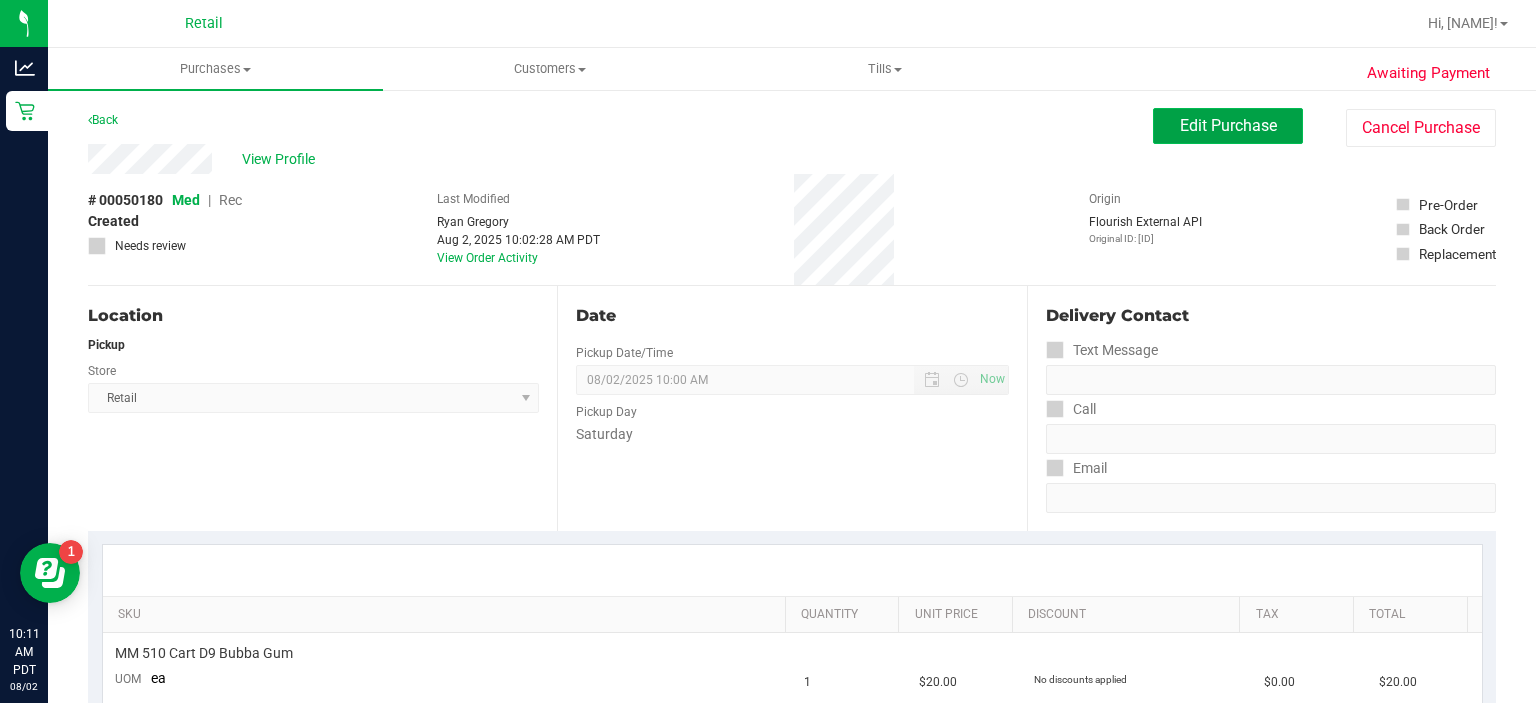 click on "Edit Purchase" at bounding box center (1228, 125) 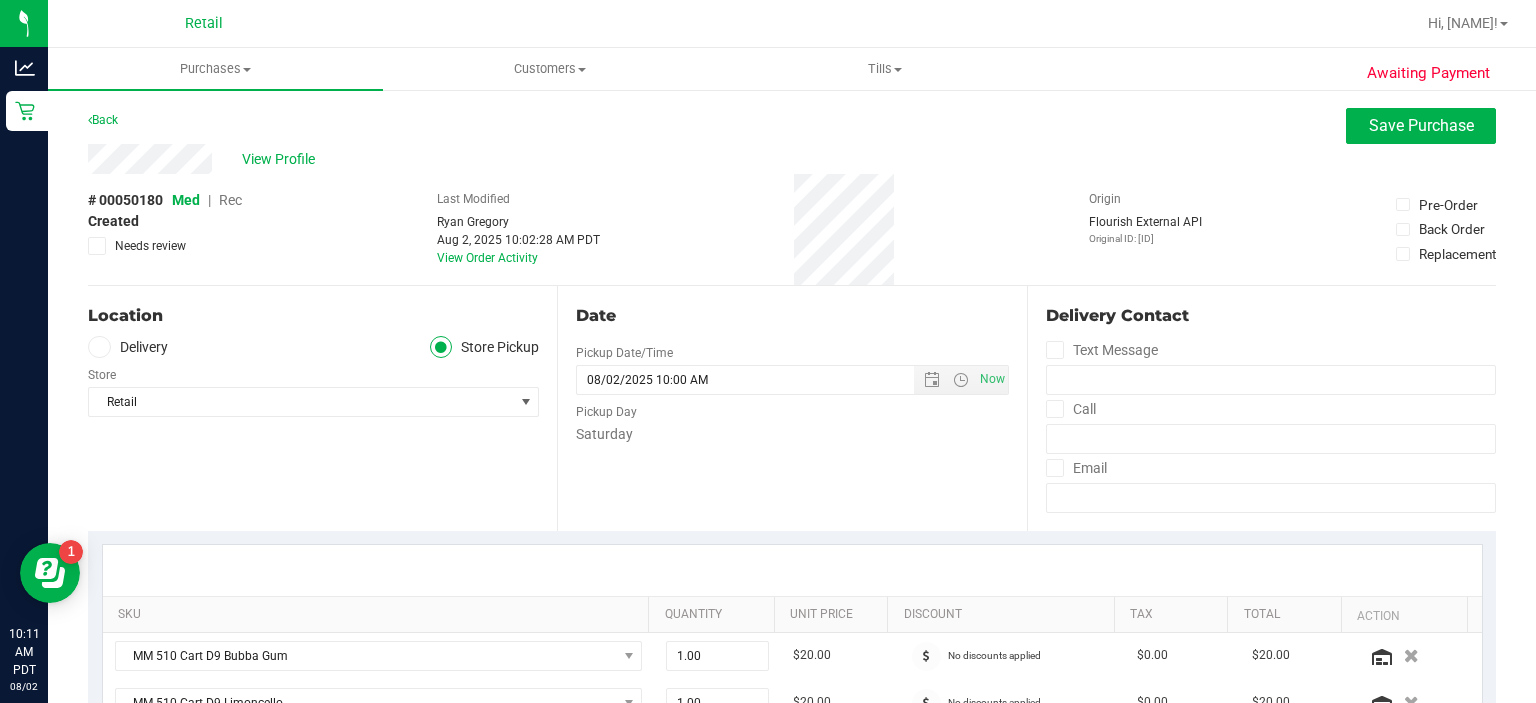 click on "Rec" at bounding box center [230, 200] 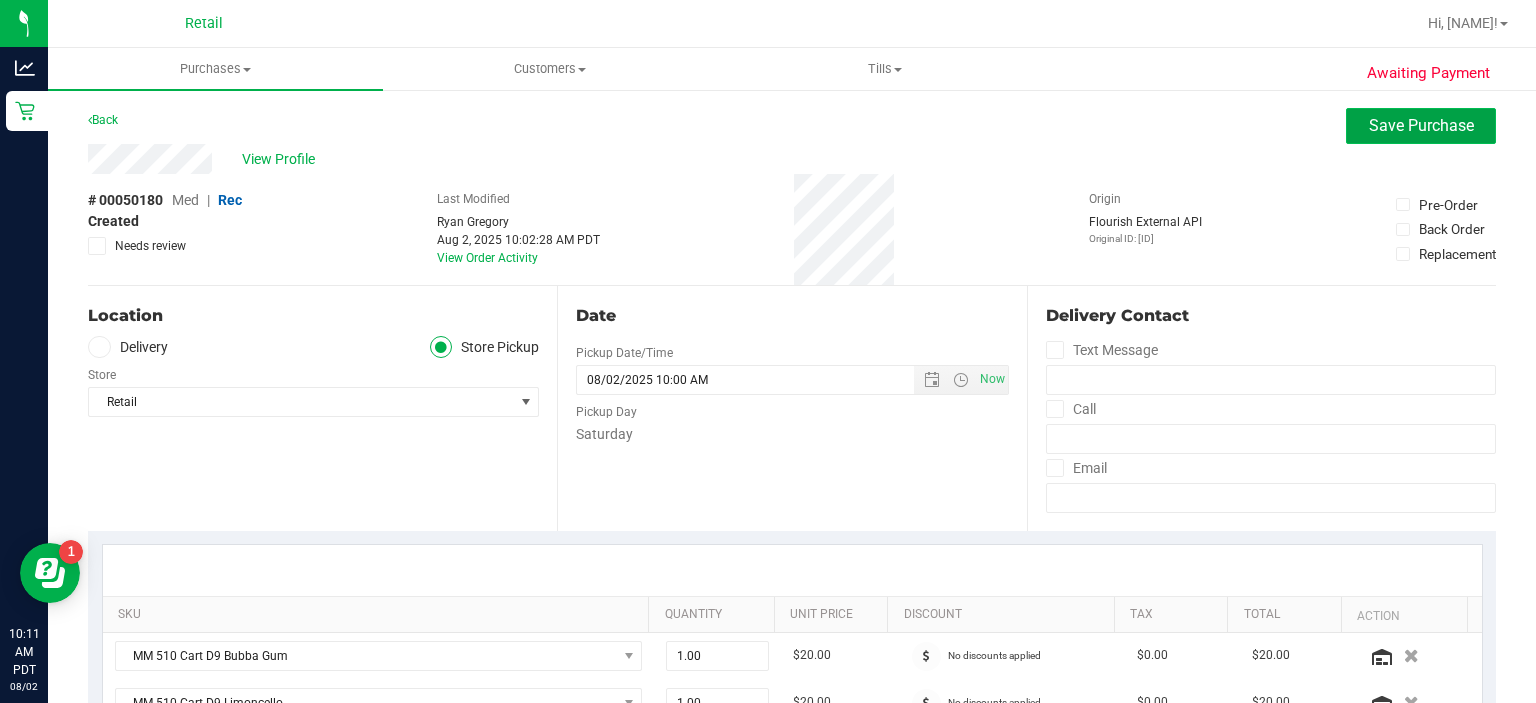 click on "Save Purchase" at bounding box center [1421, 125] 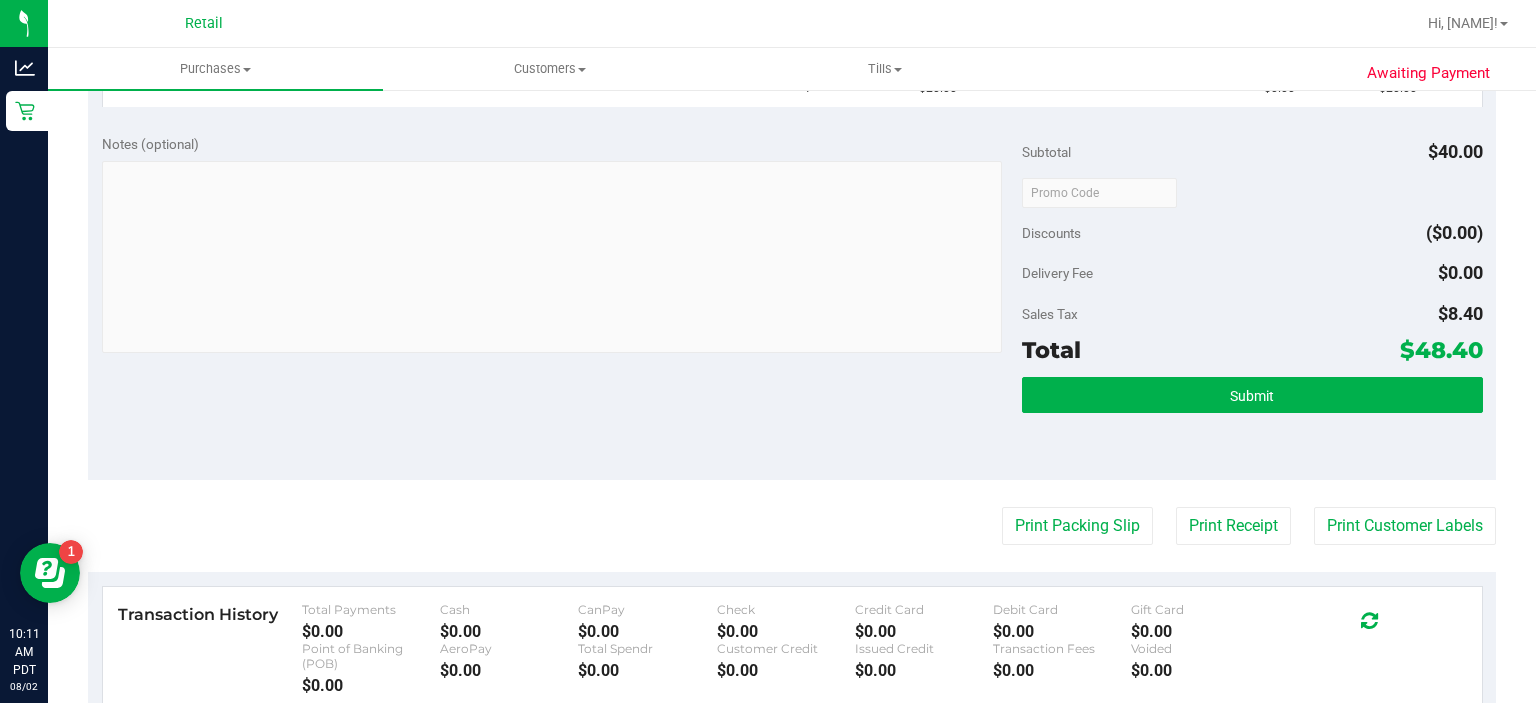 scroll, scrollTop: 667, scrollLeft: 0, axis: vertical 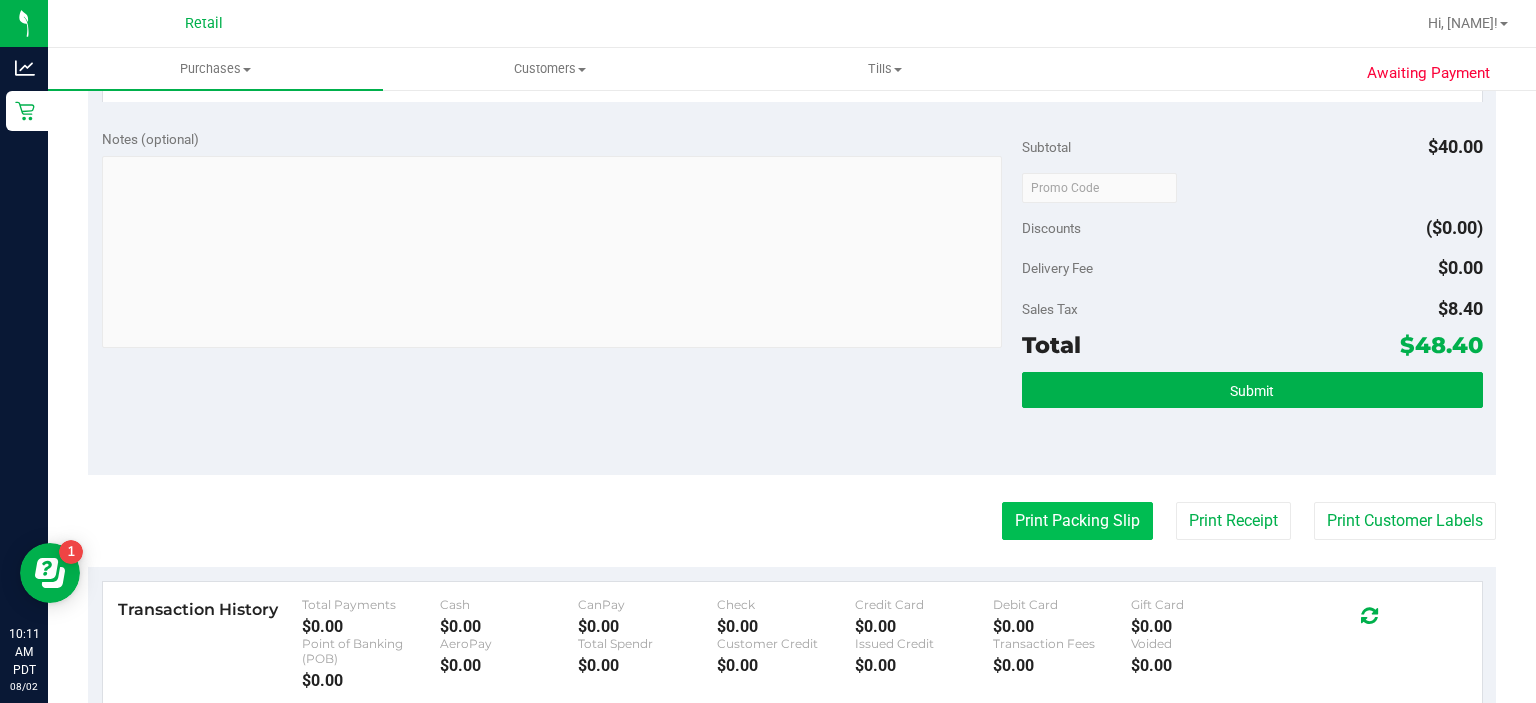 click on "Print Packing Slip" at bounding box center [1077, 521] 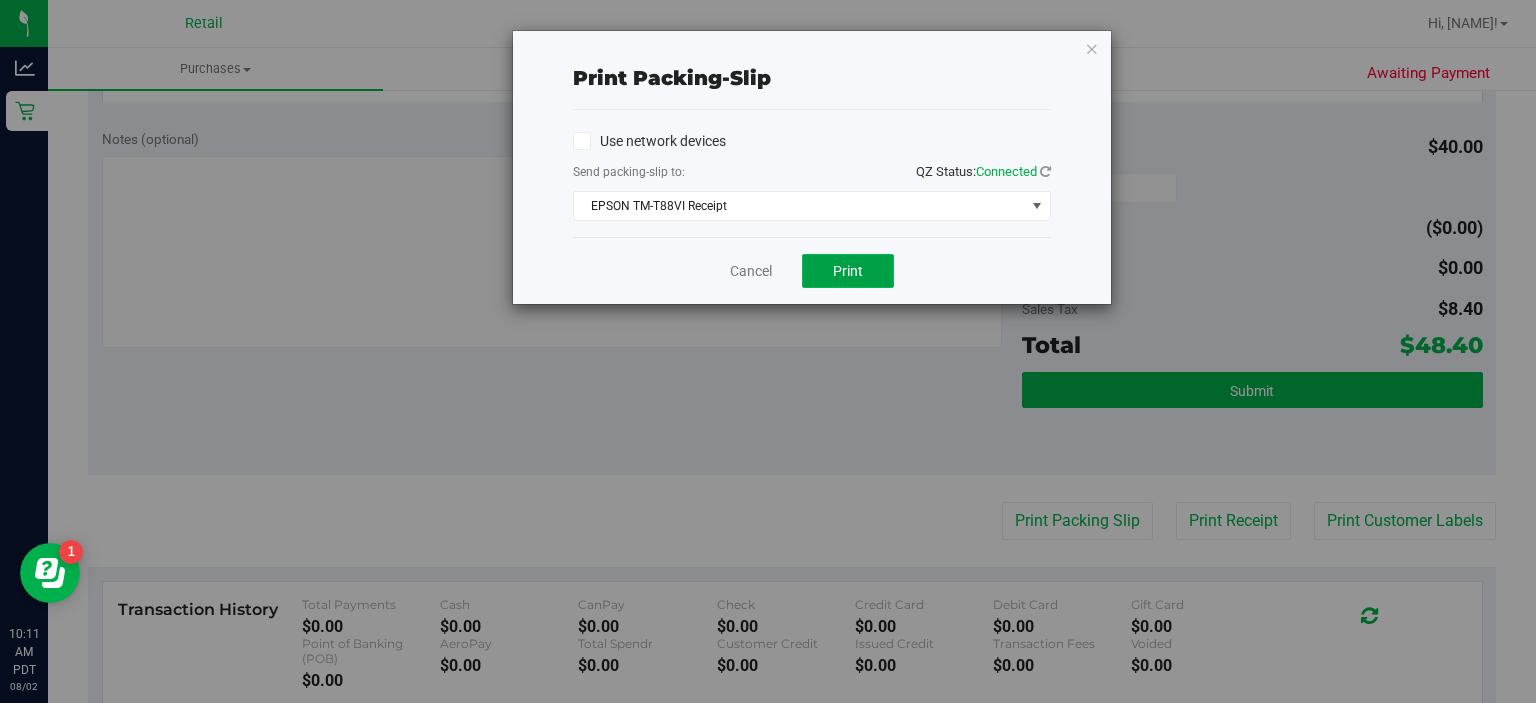 click on "Print" at bounding box center (848, 271) 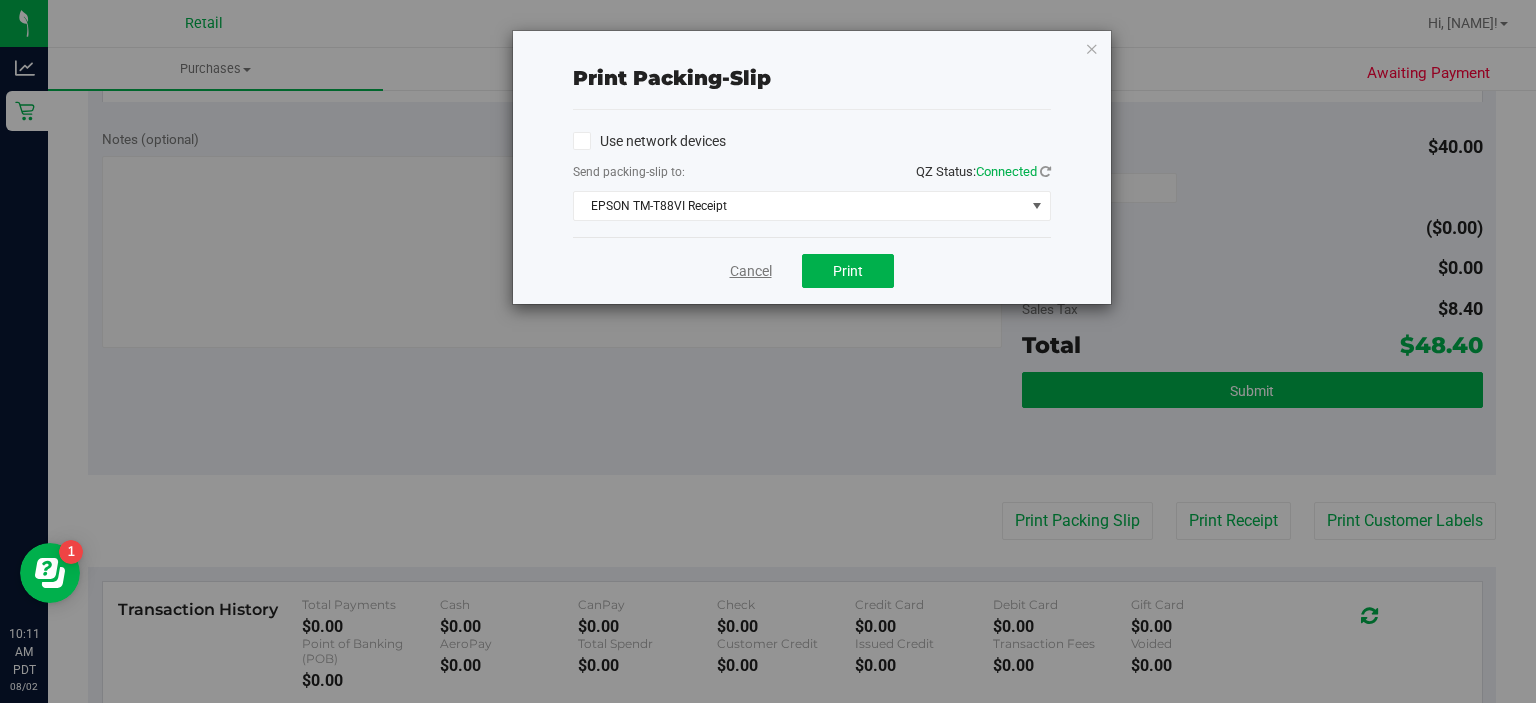 click on "Cancel" at bounding box center [751, 271] 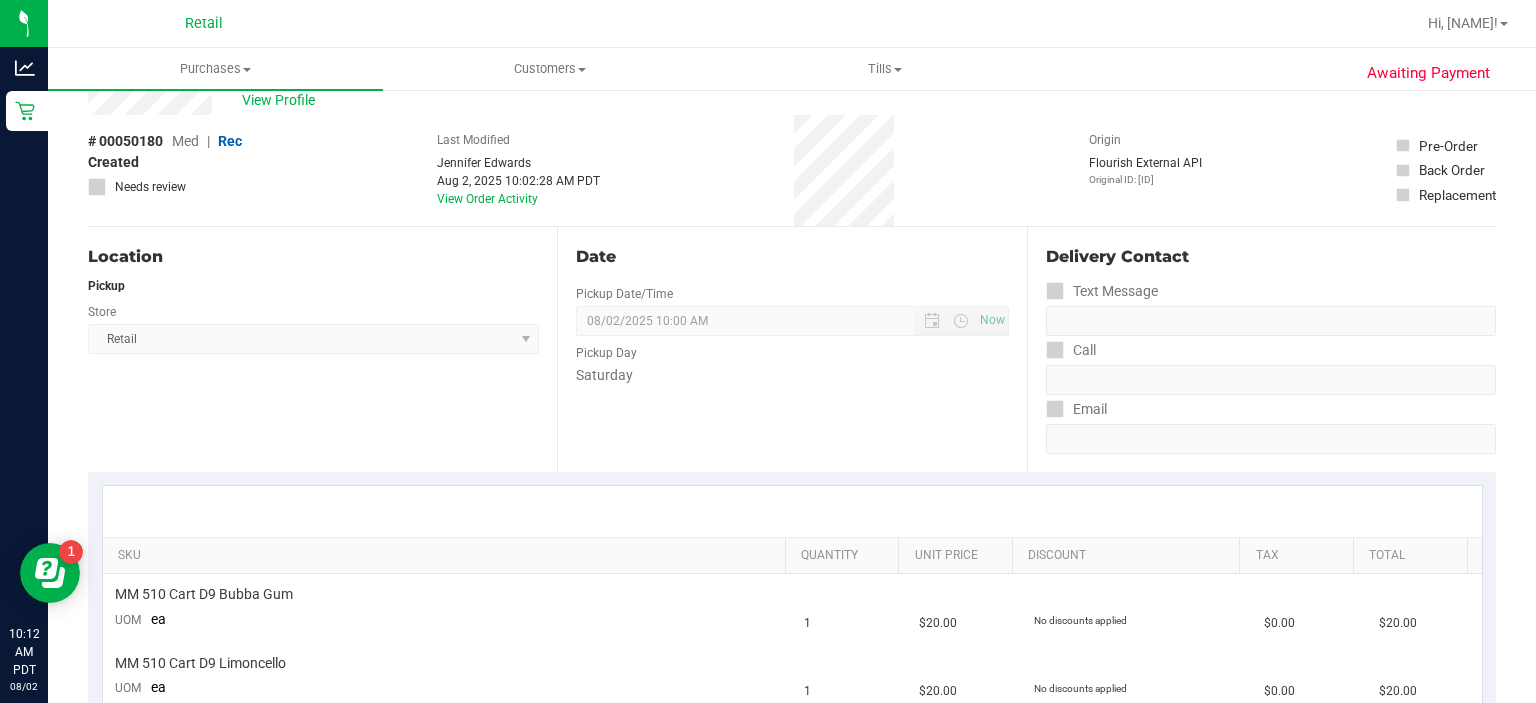 scroll, scrollTop: 0, scrollLeft: 0, axis: both 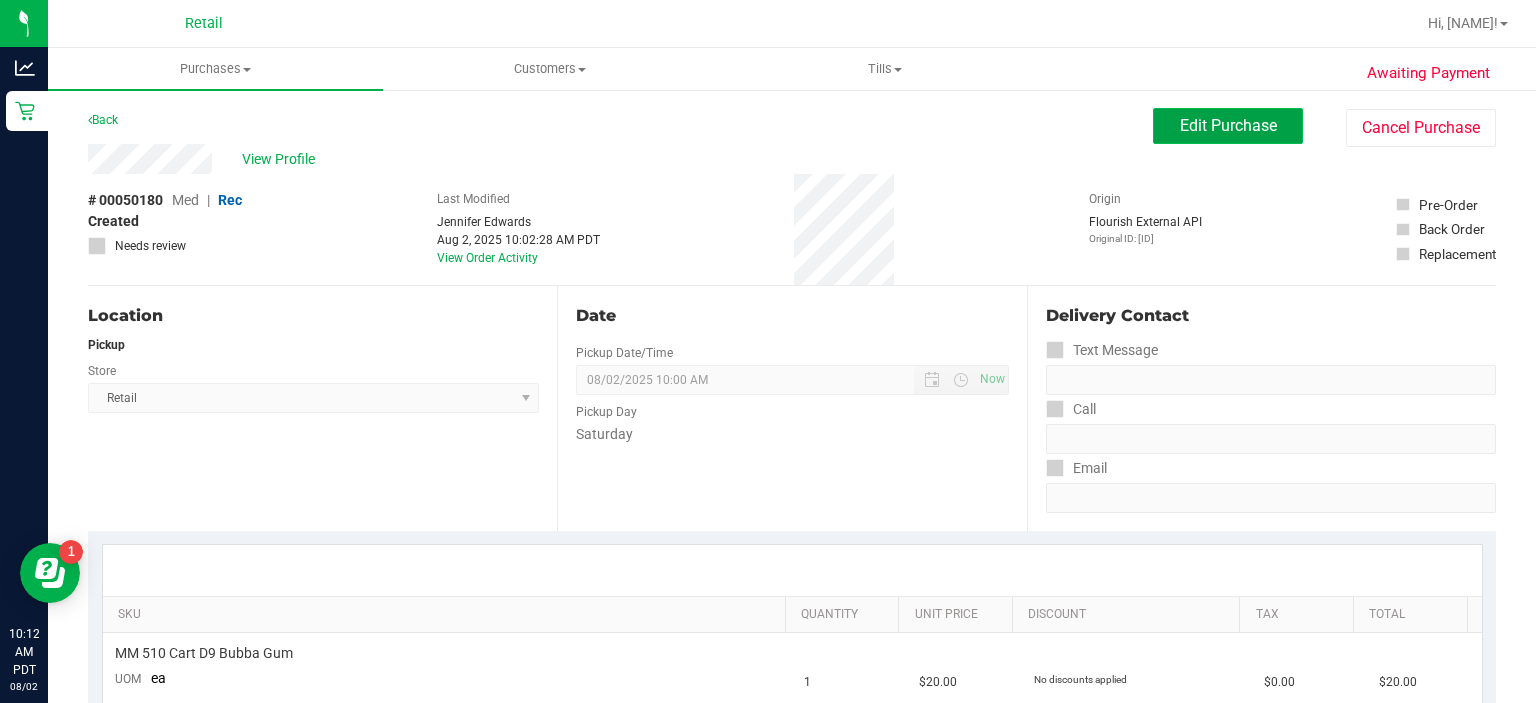 click on "Edit Purchase" at bounding box center (1228, 125) 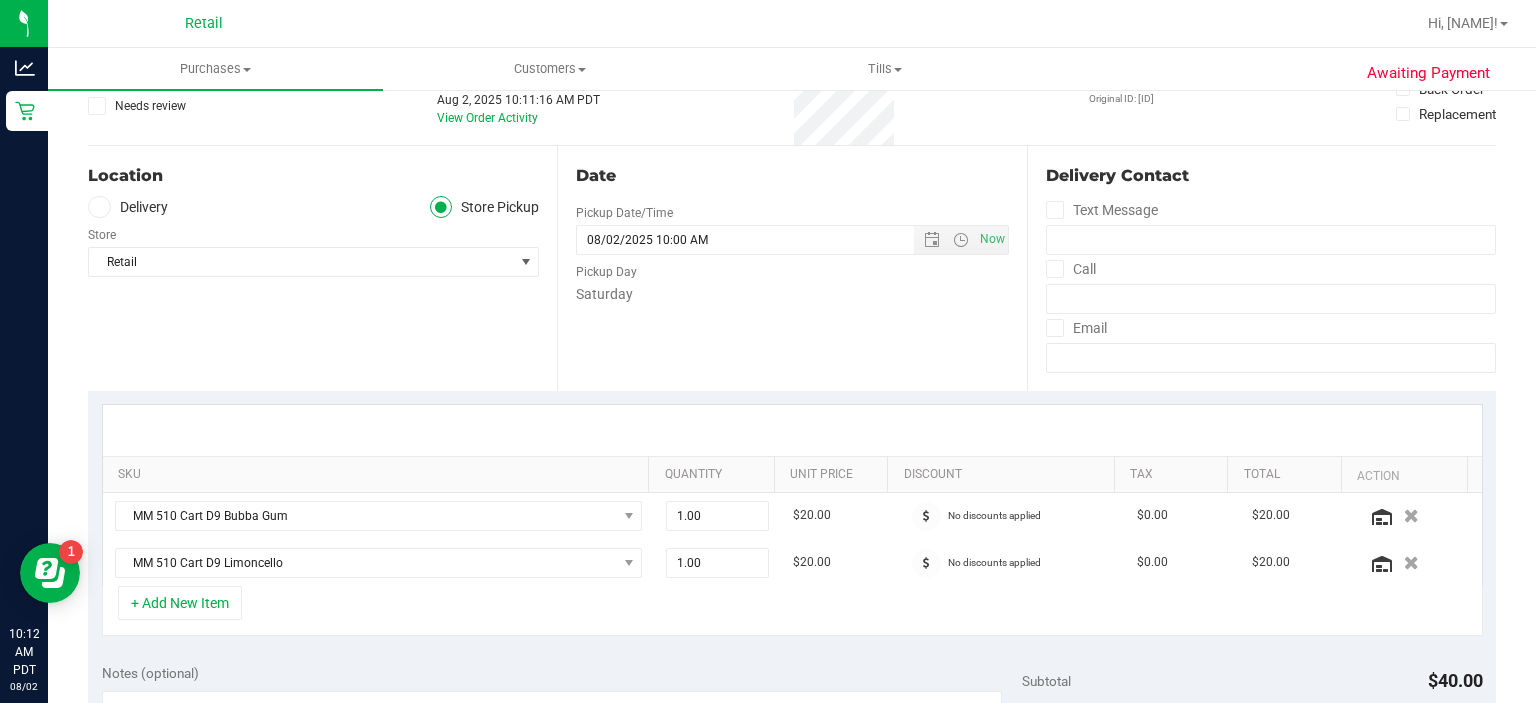 scroll, scrollTop: 240, scrollLeft: 0, axis: vertical 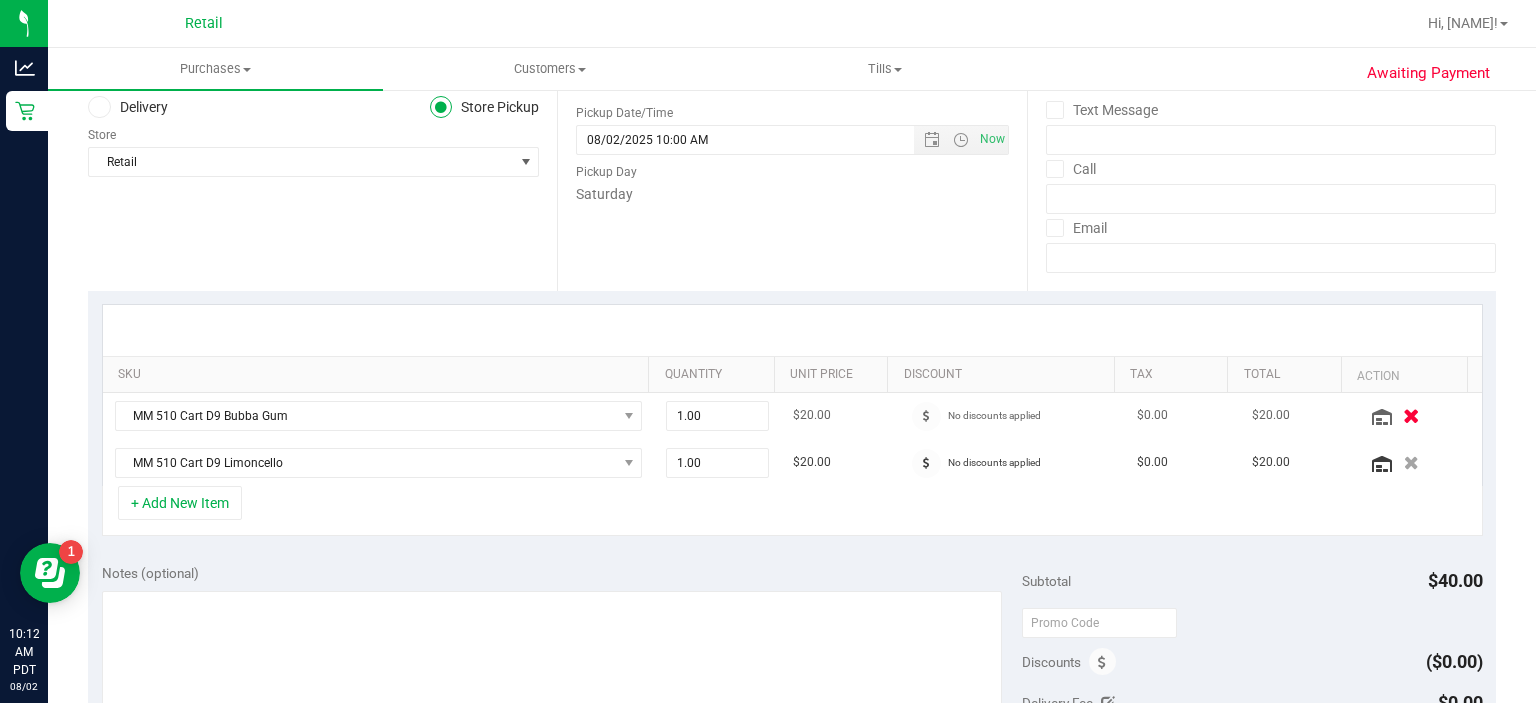click at bounding box center (1411, 415) 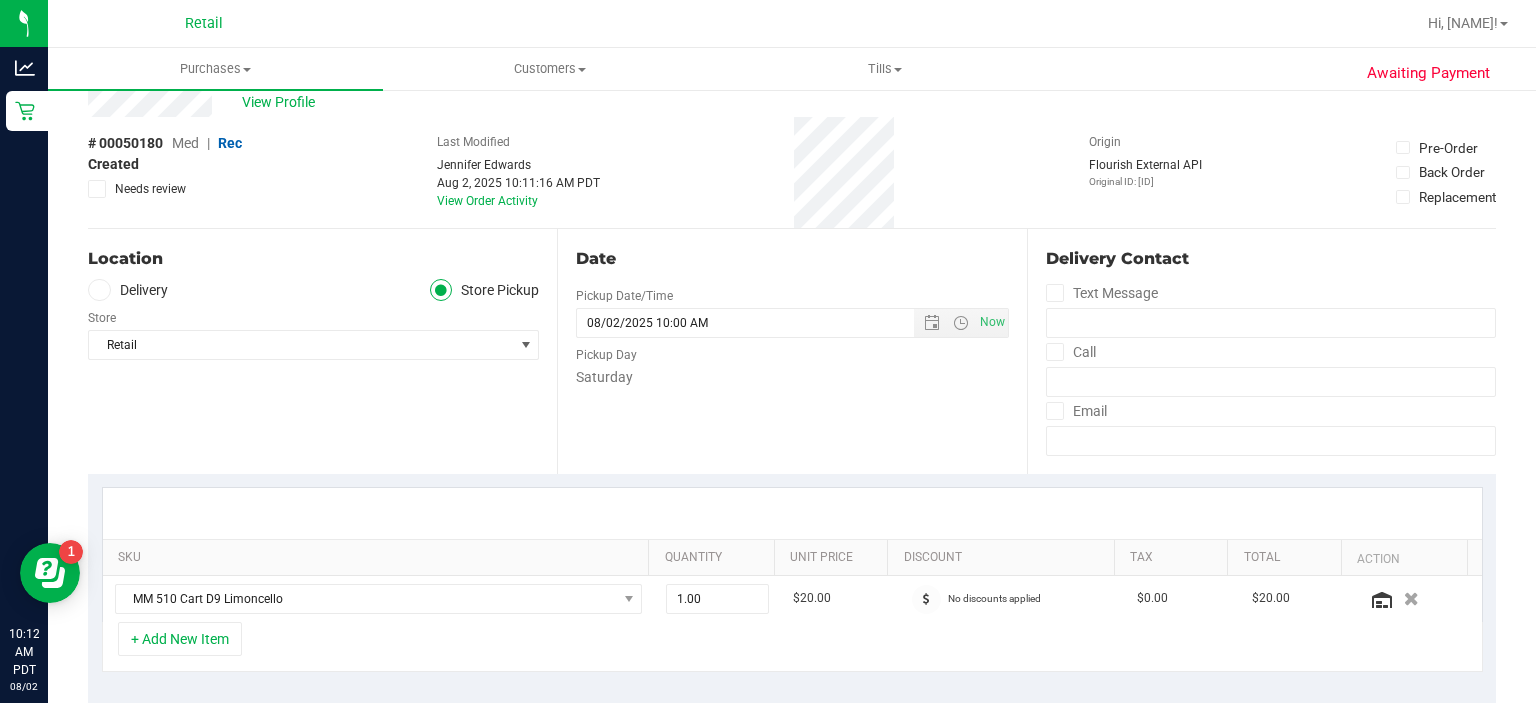 scroll, scrollTop: 0, scrollLeft: 0, axis: both 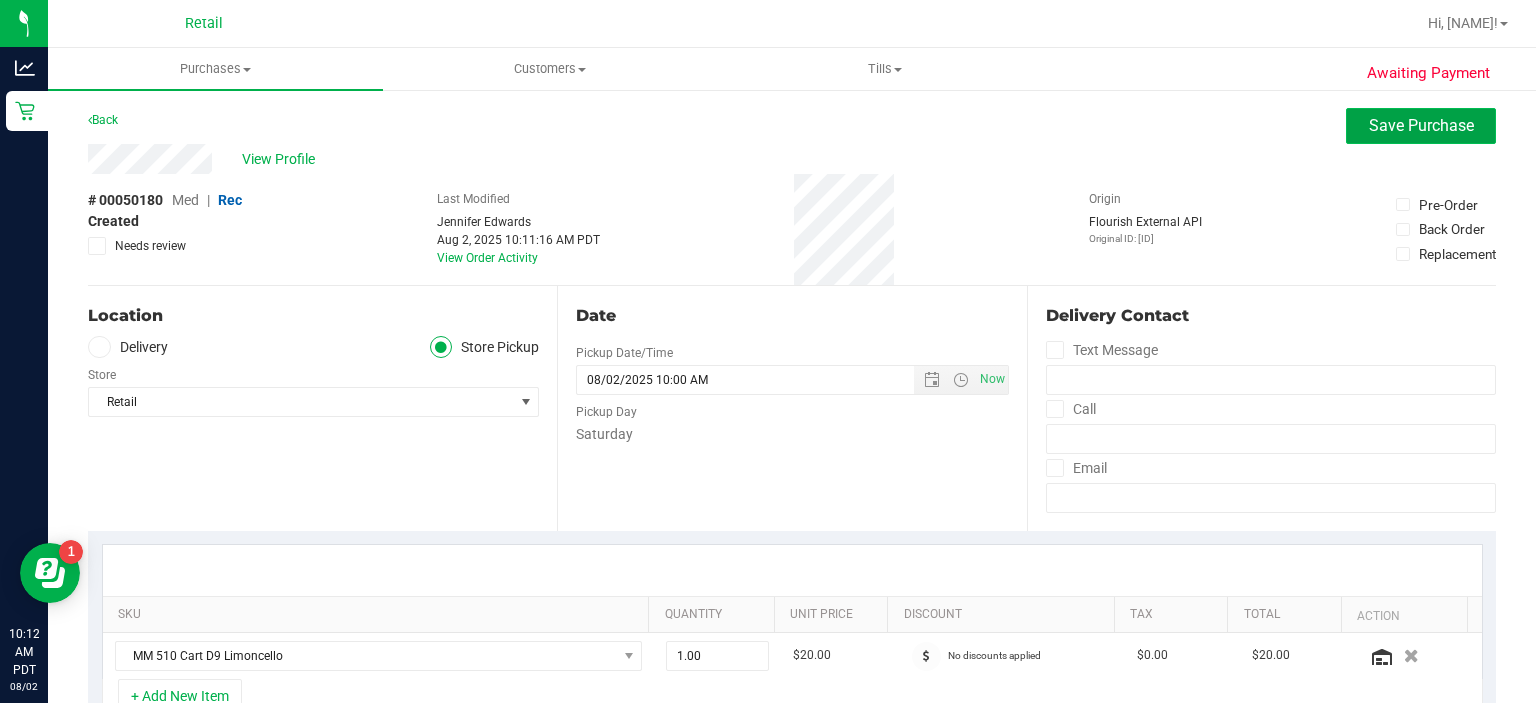 click on "Save Purchase" at bounding box center [1421, 125] 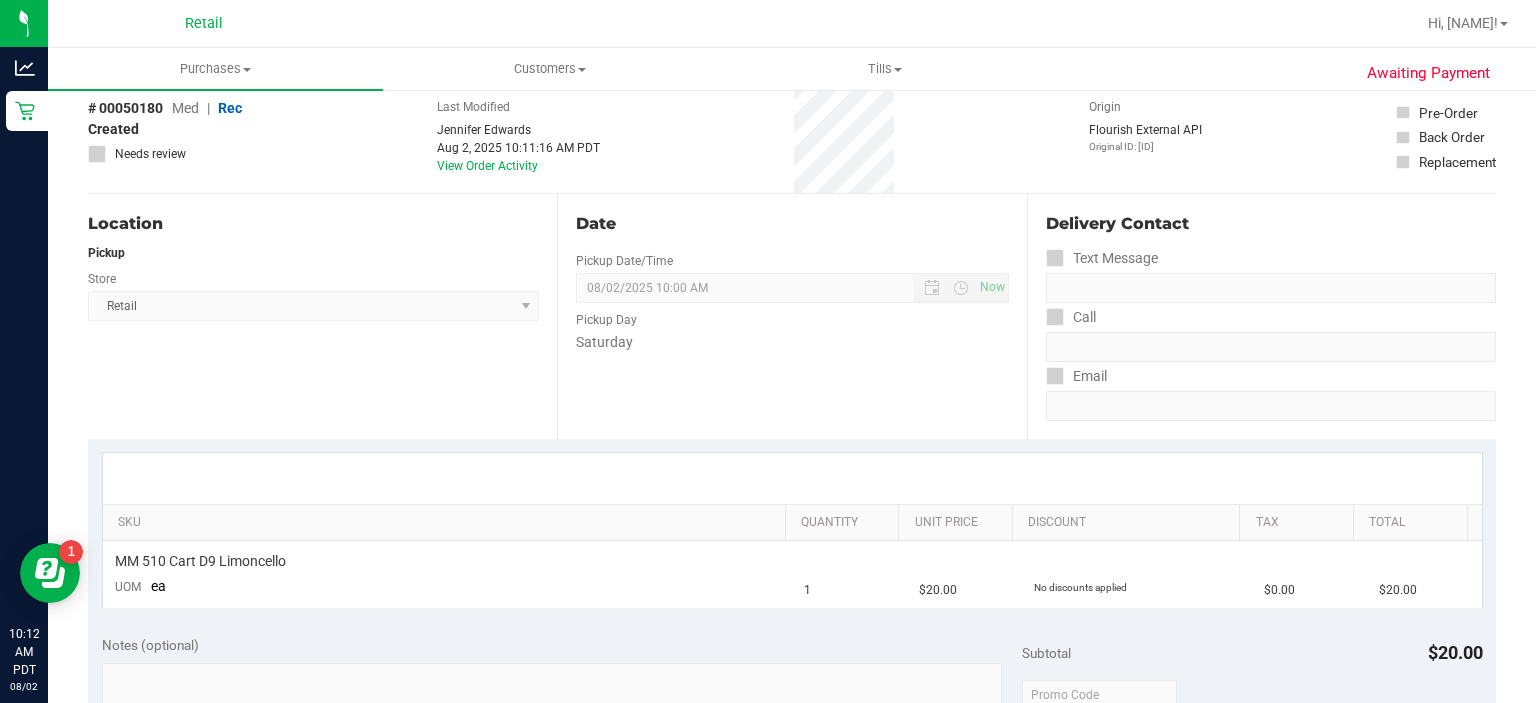 scroll, scrollTop: 0, scrollLeft: 0, axis: both 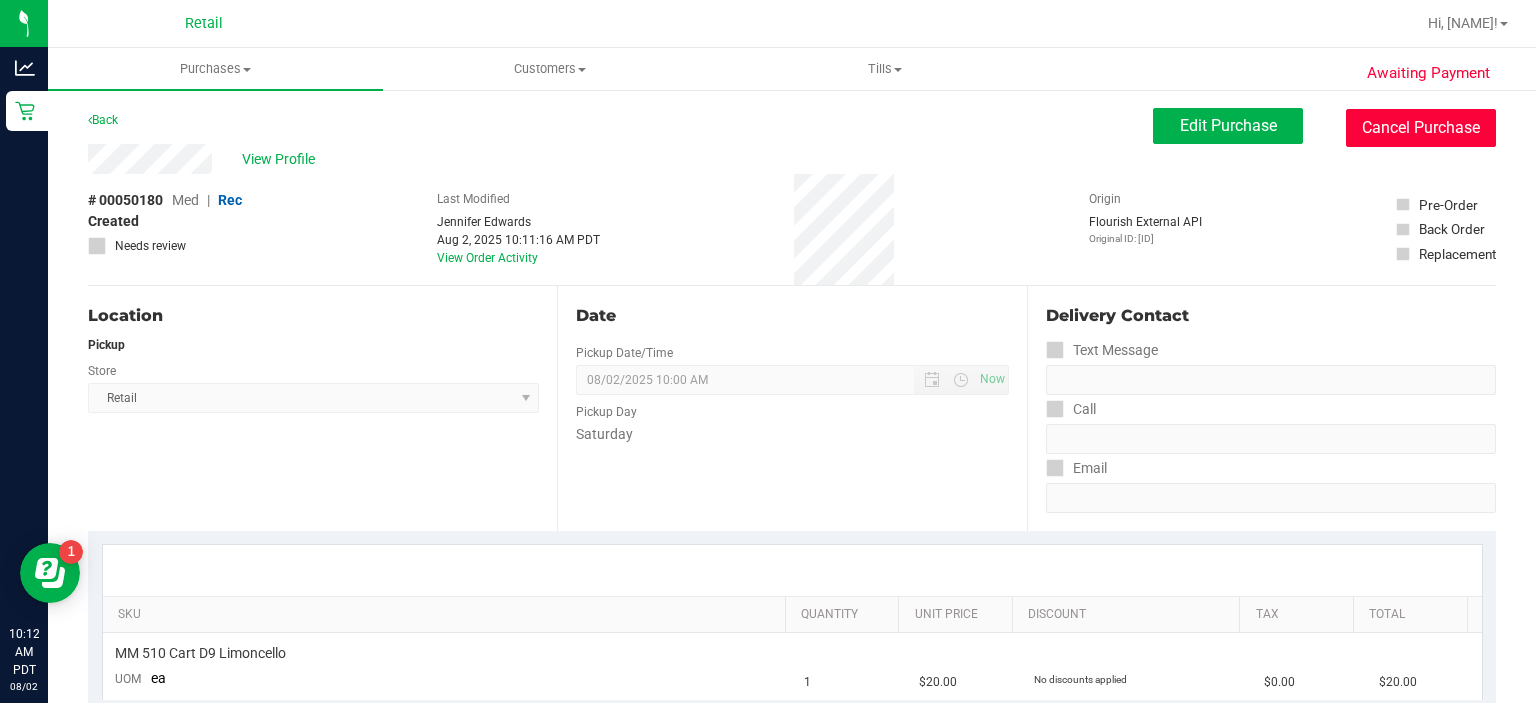 click on "Cancel Purchase" at bounding box center (1421, 128) 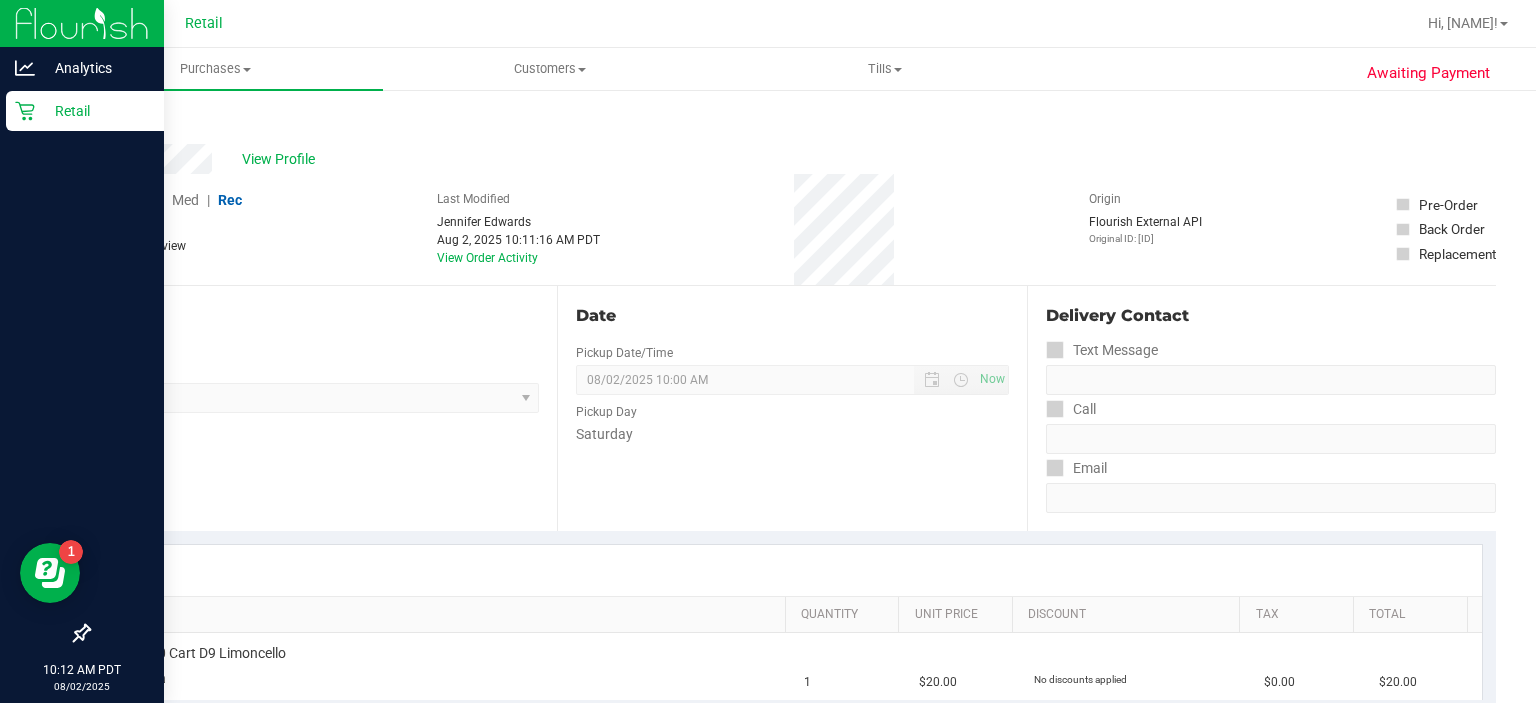 click on "Retail" at bounding box center [85, 111] 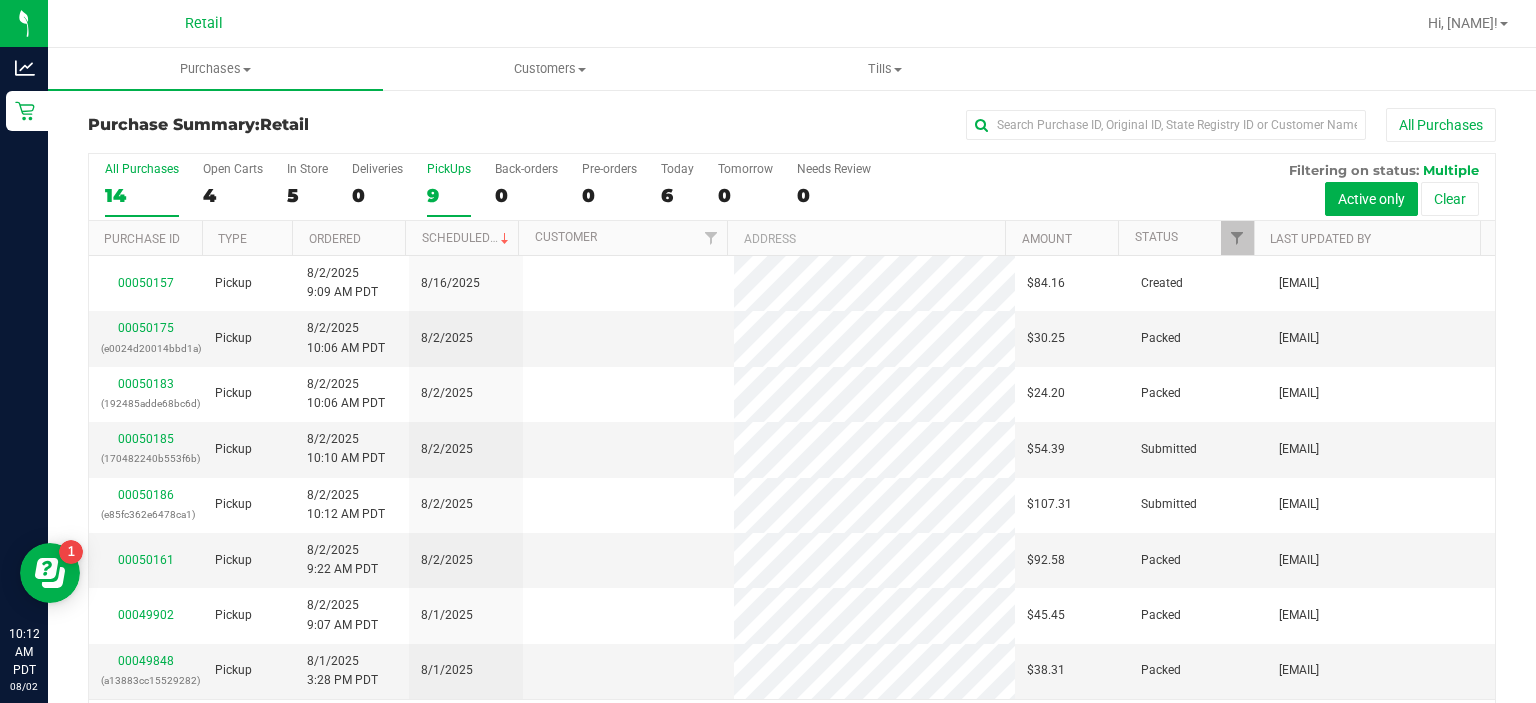 click on "9" at bounding box center [449, 195] 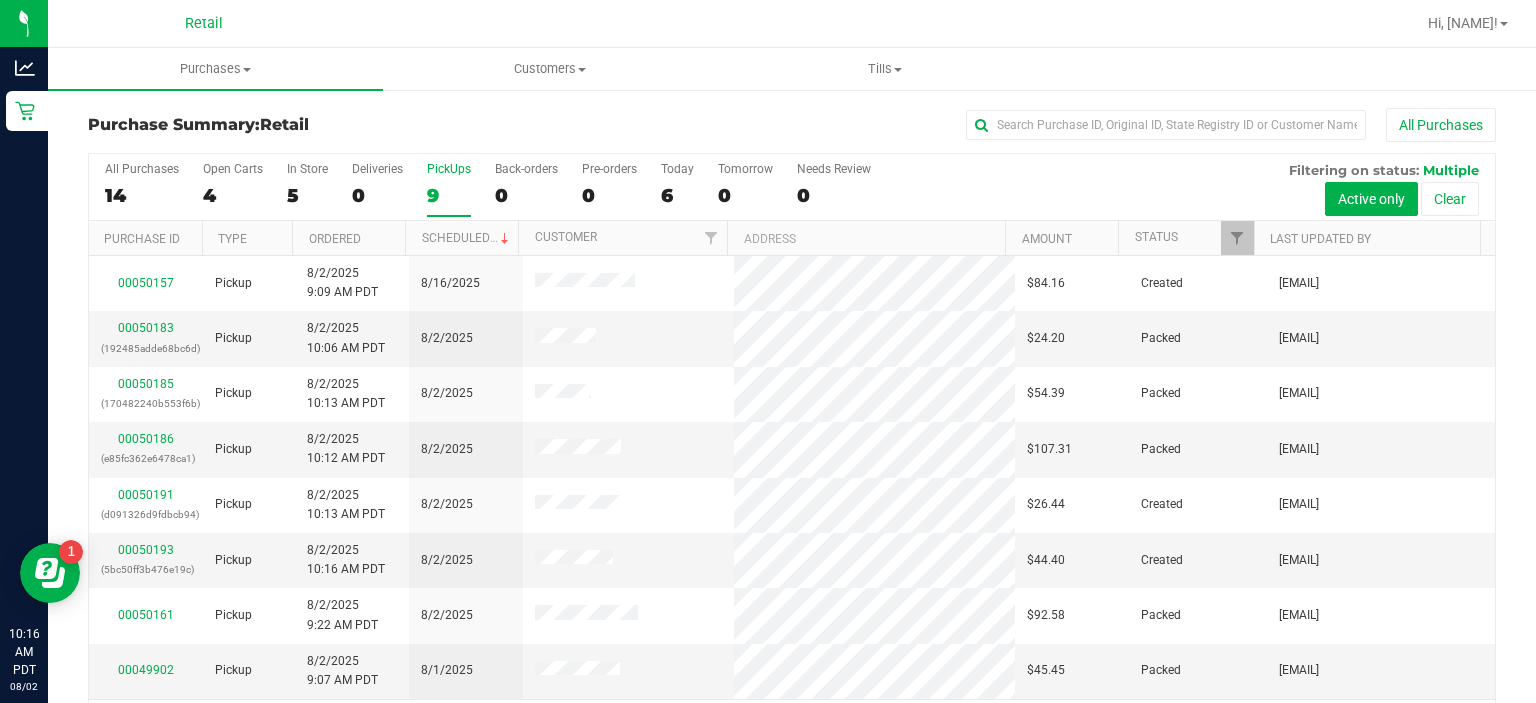 click on "PickUps" at bounding box center [449, 169] 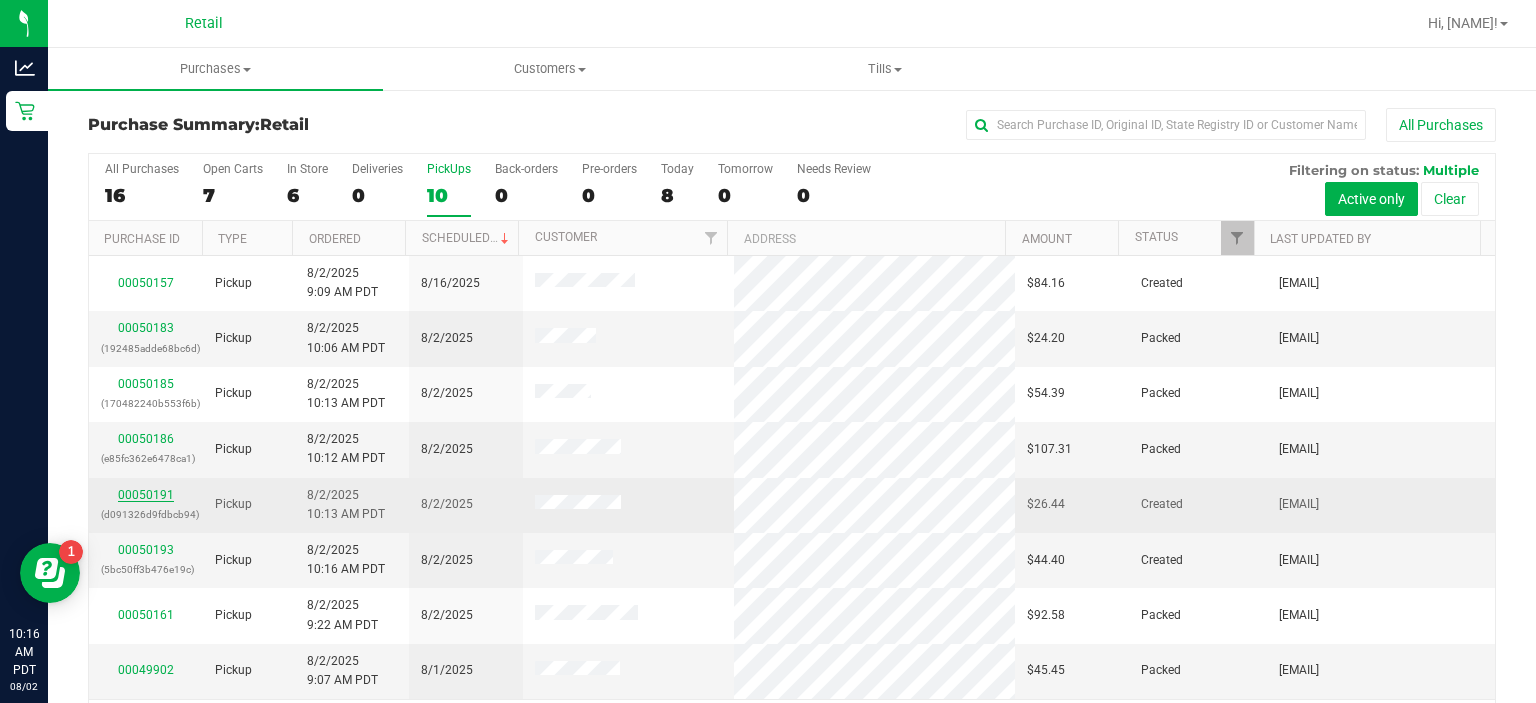 click on "00050191" at bounding box center [146, 495] 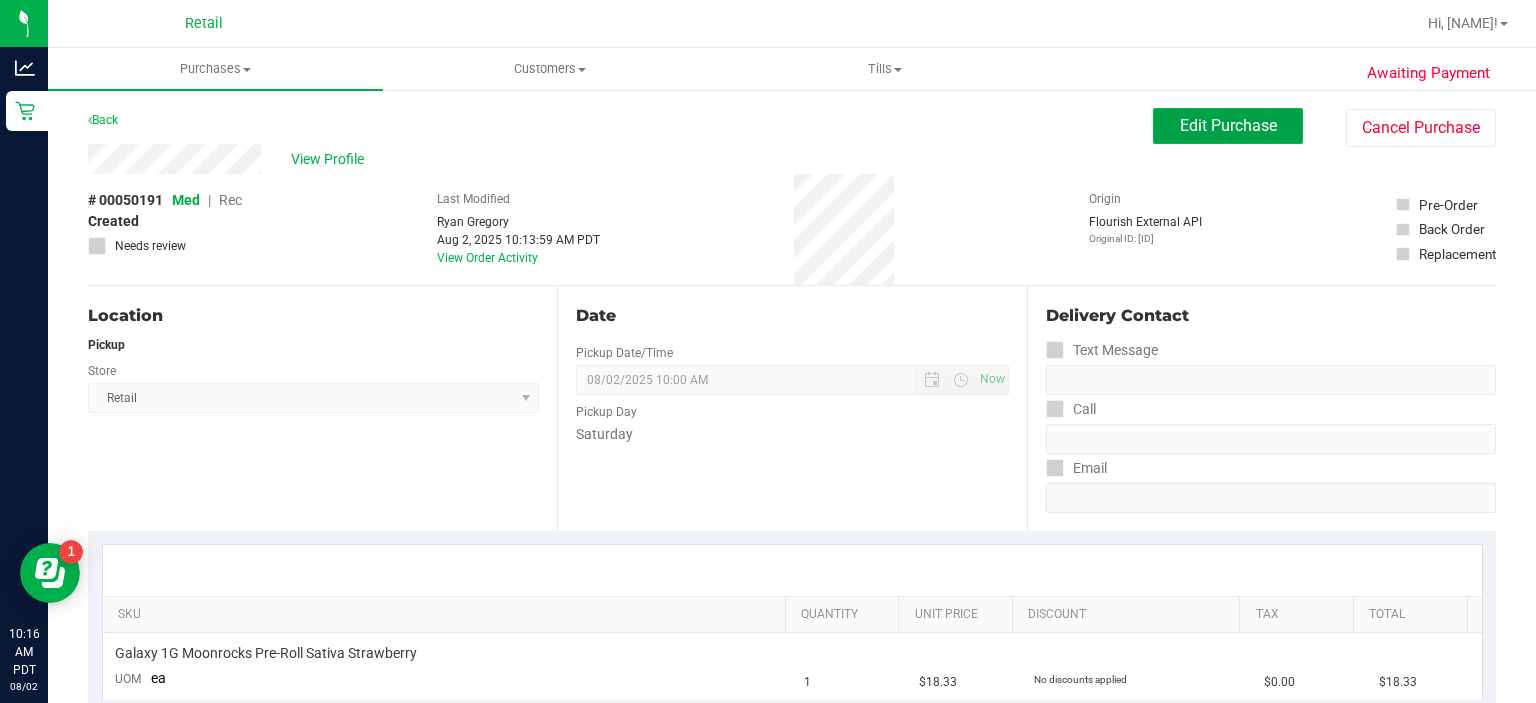 click on "Edit Purchase" at bounding box center [1228, 125] 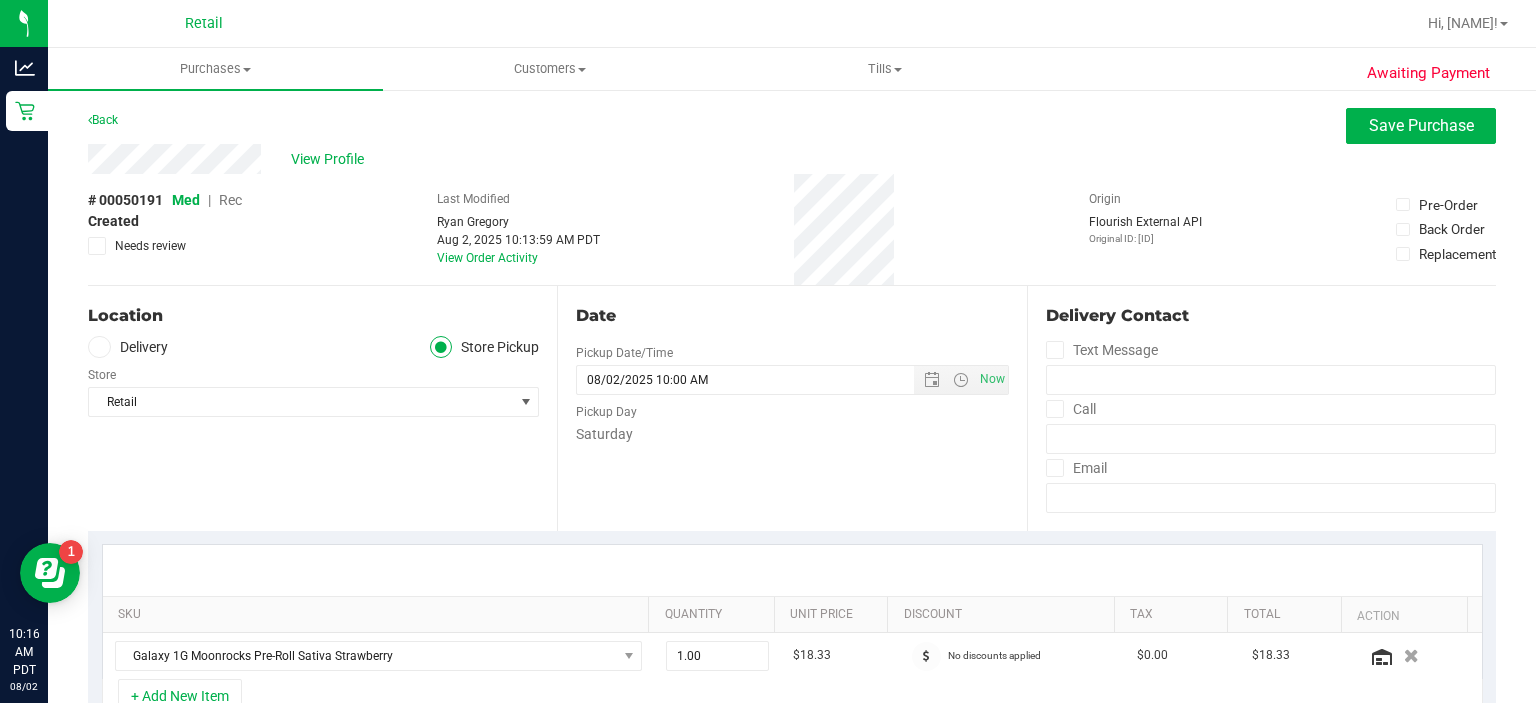 click on "Rec" at bounding box center [230, 200] 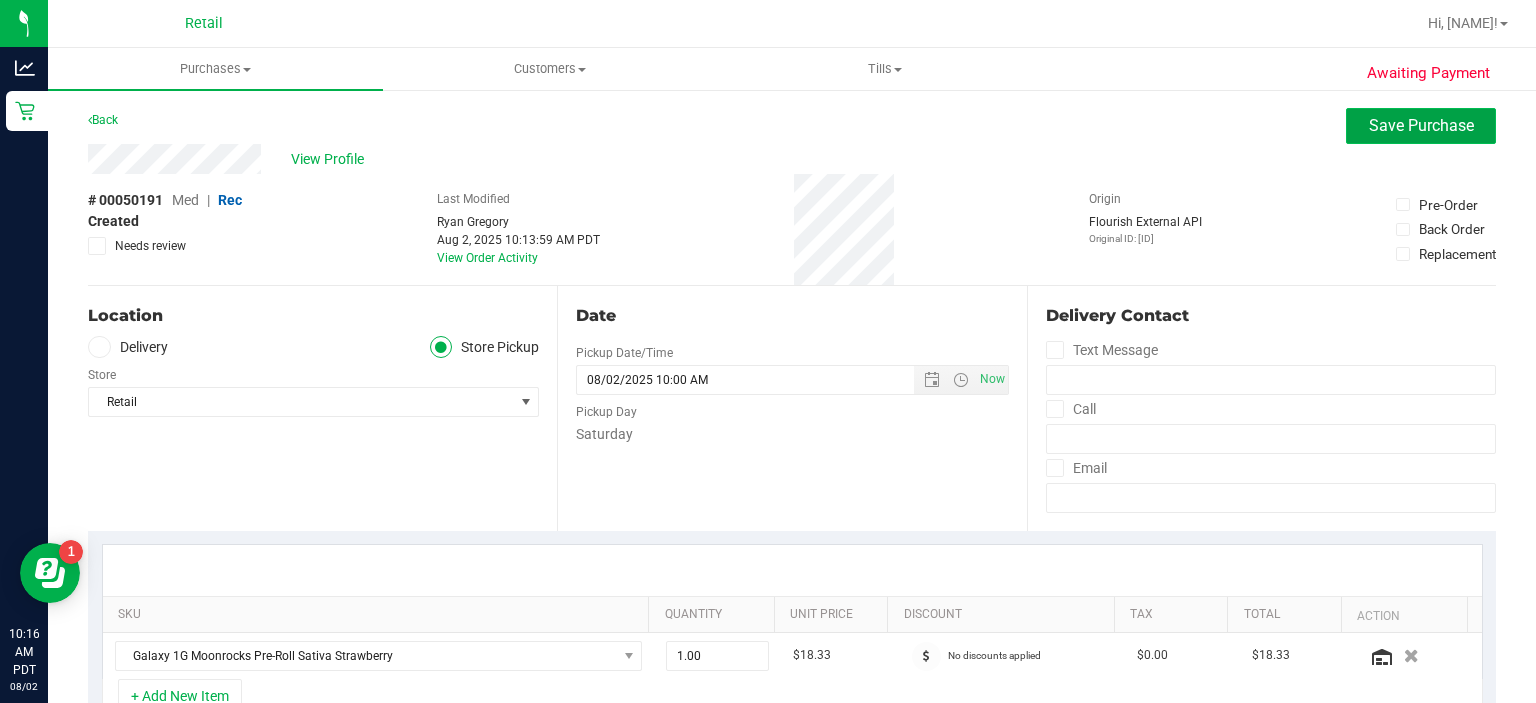 click on "Save Purchase" at bounding box center (1421, 125) 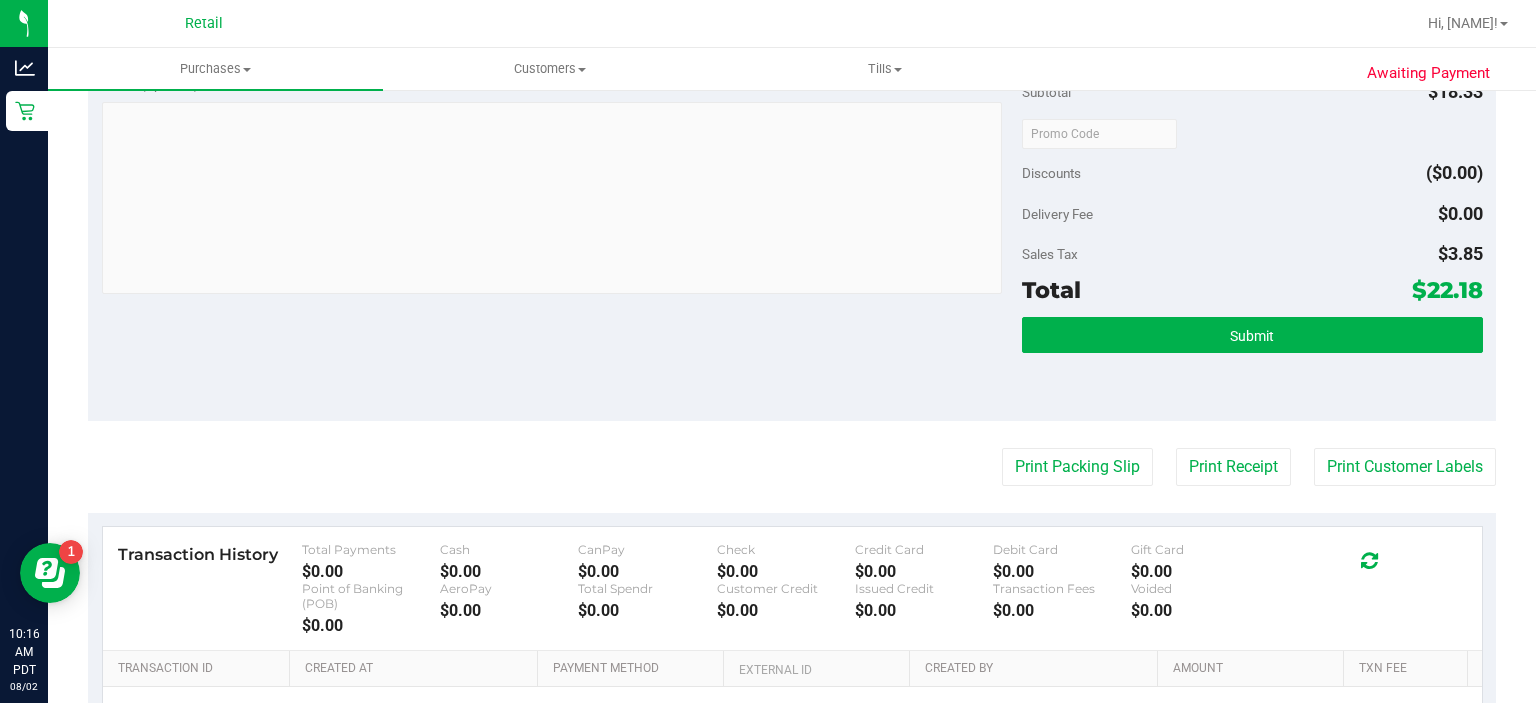 scroll, scrollTop: 664, scrollLeft: 0, axis: vertical 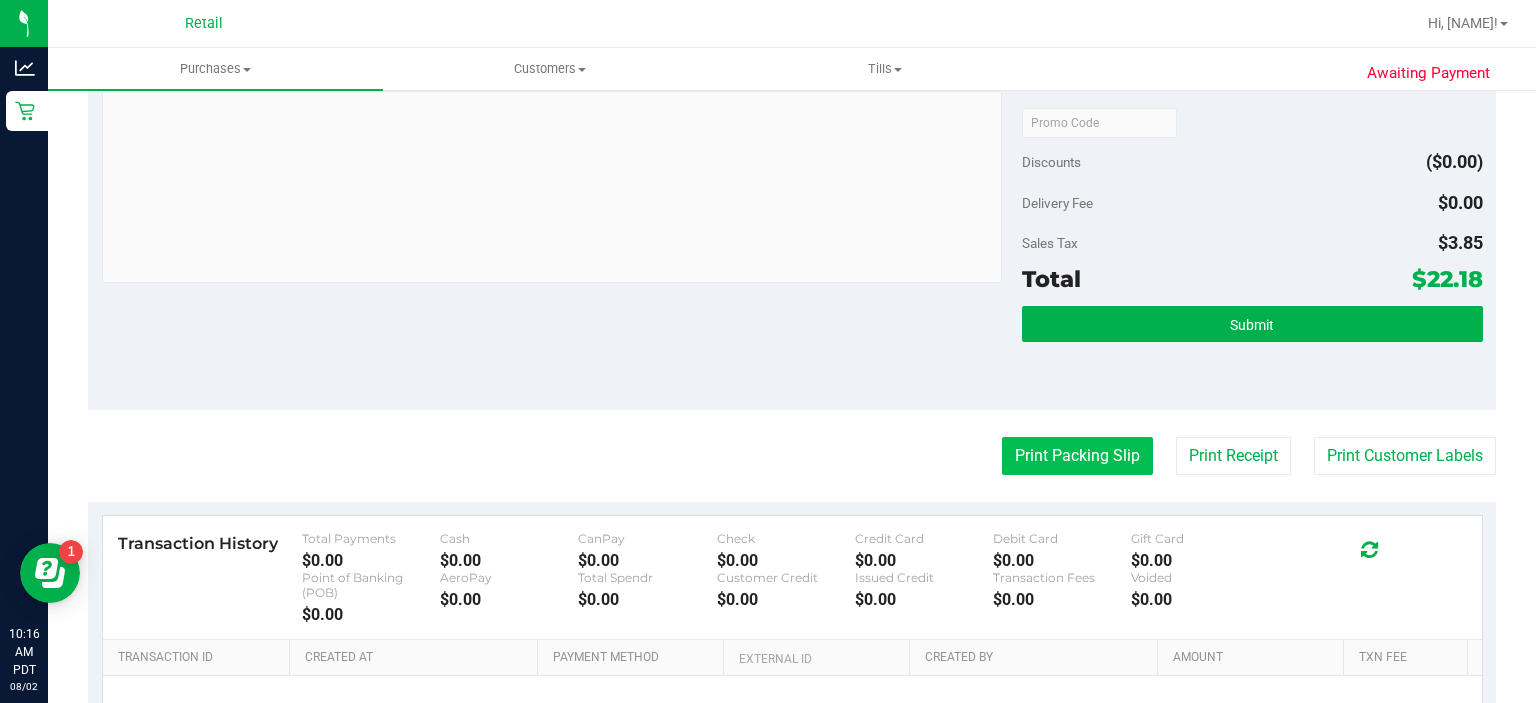 click on "Print Packing Slip" at bounding box center (1077, 456) 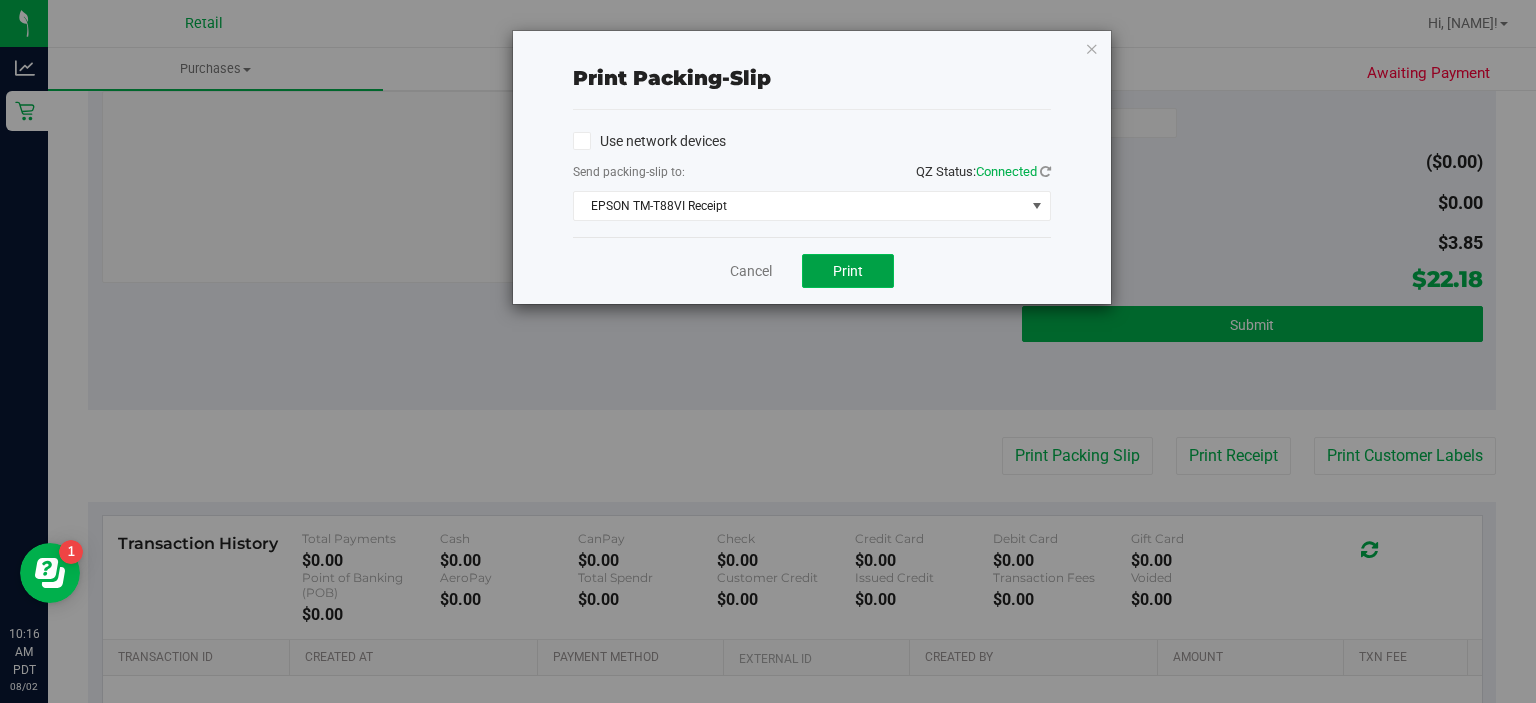 click on "Print" at bounding box center (848, 271) 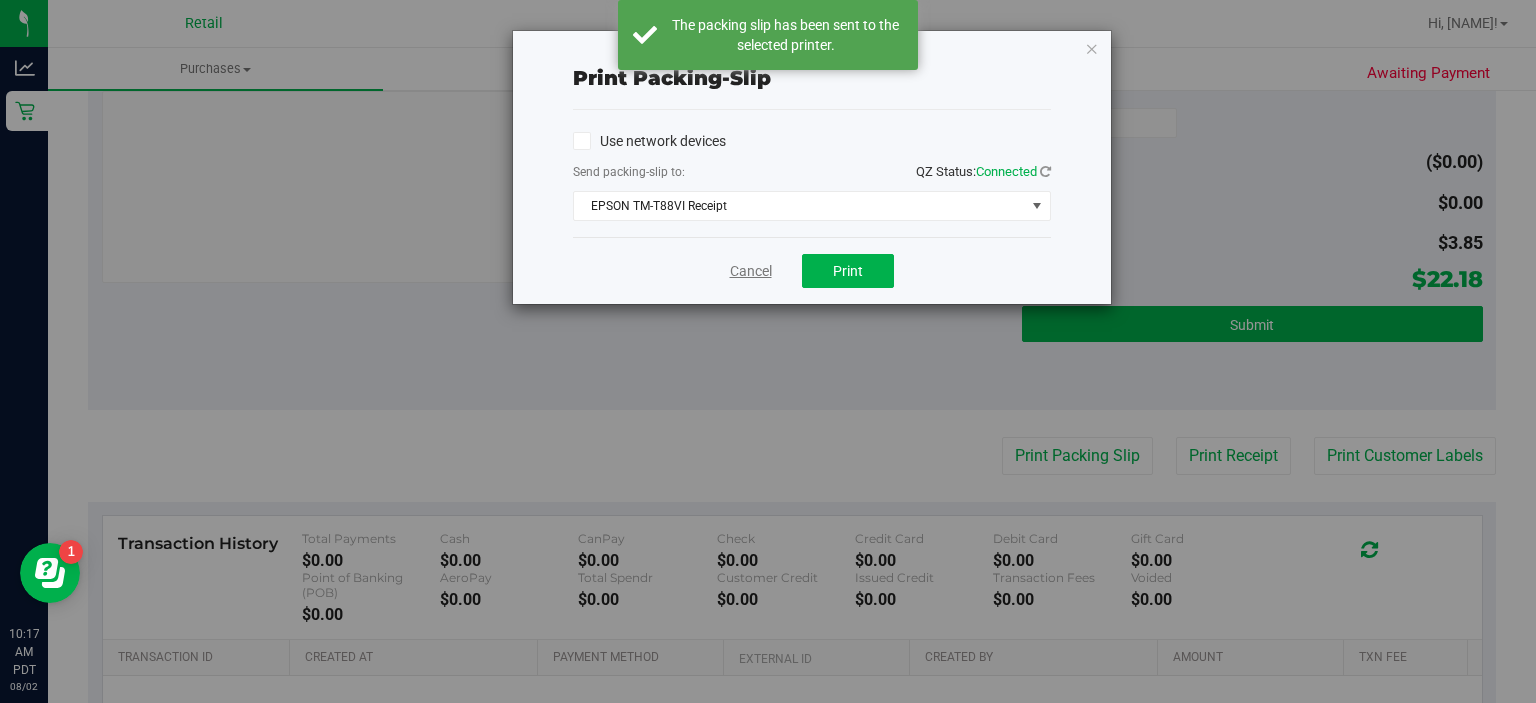 click on "Cancel" at bounding box center [751, 271] 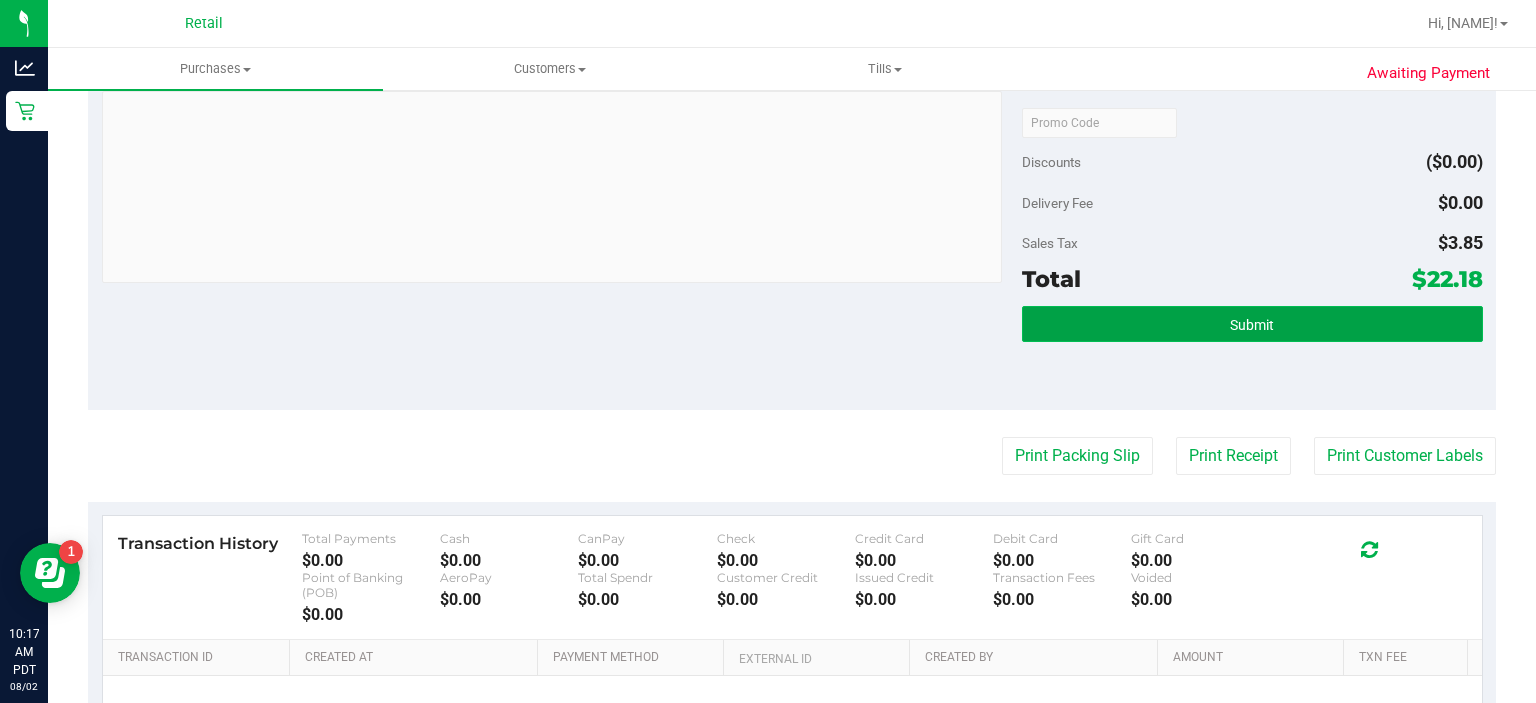 click on "Submit" at bounding box center (1252, 325) 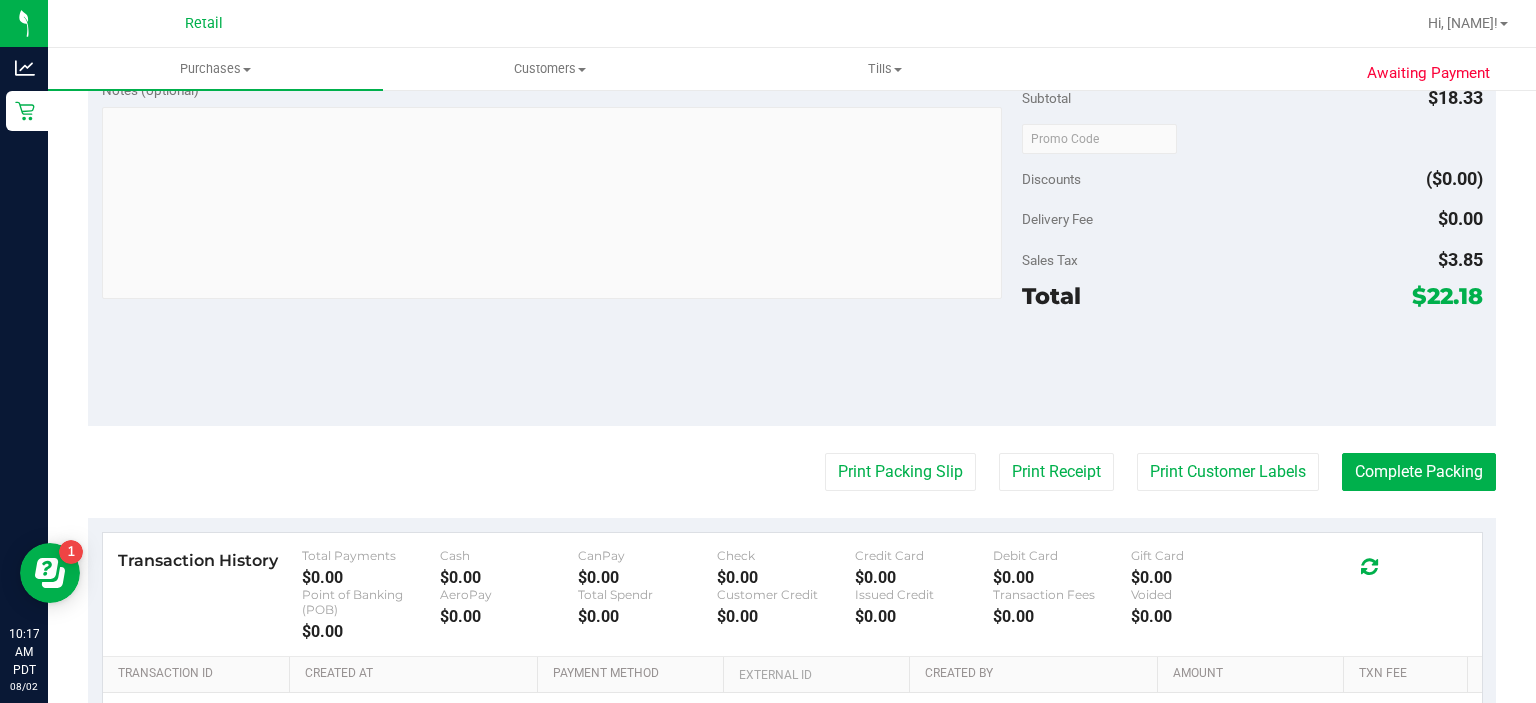 scroll, scrollTop: 767, scrollLeft: 0, axis: vertical 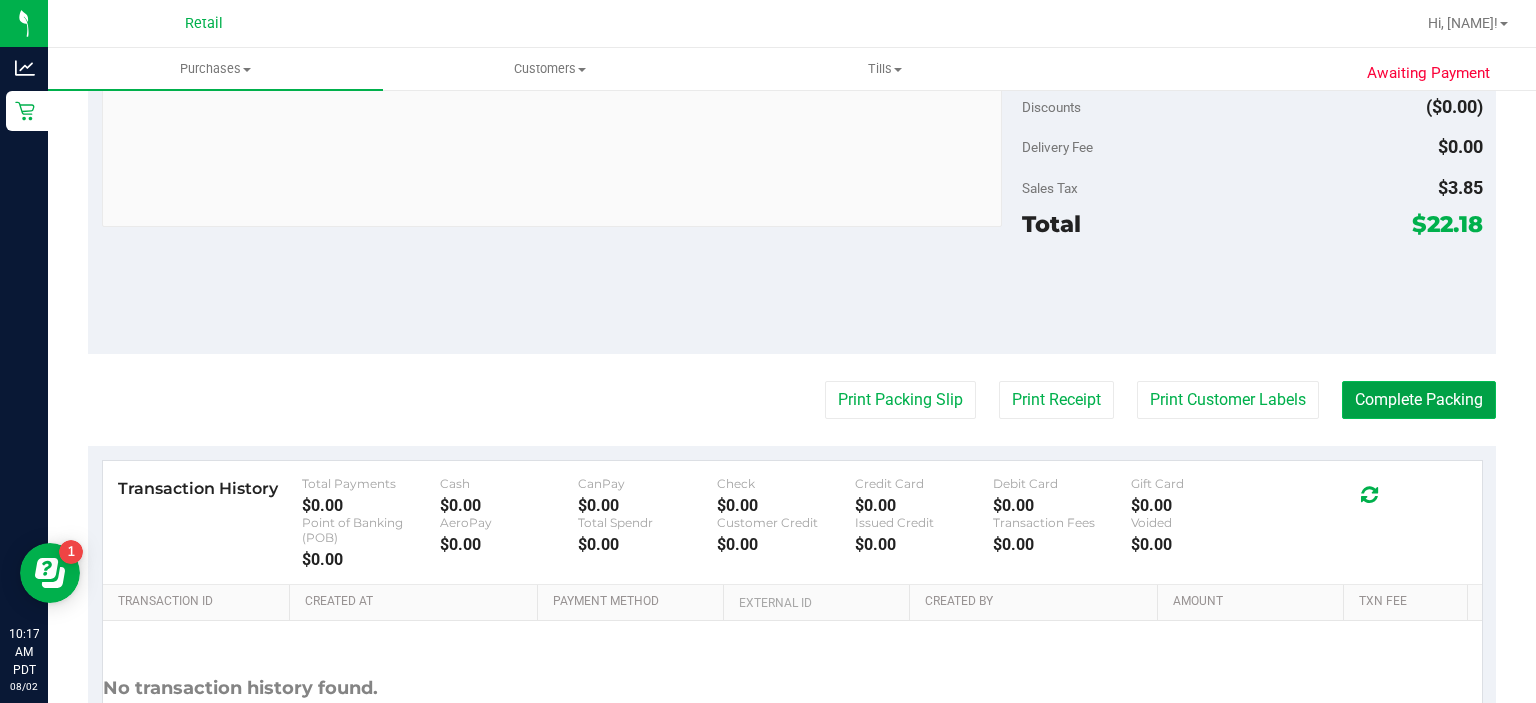 click on "Complete Packing" at bounding box center [1419, 400] 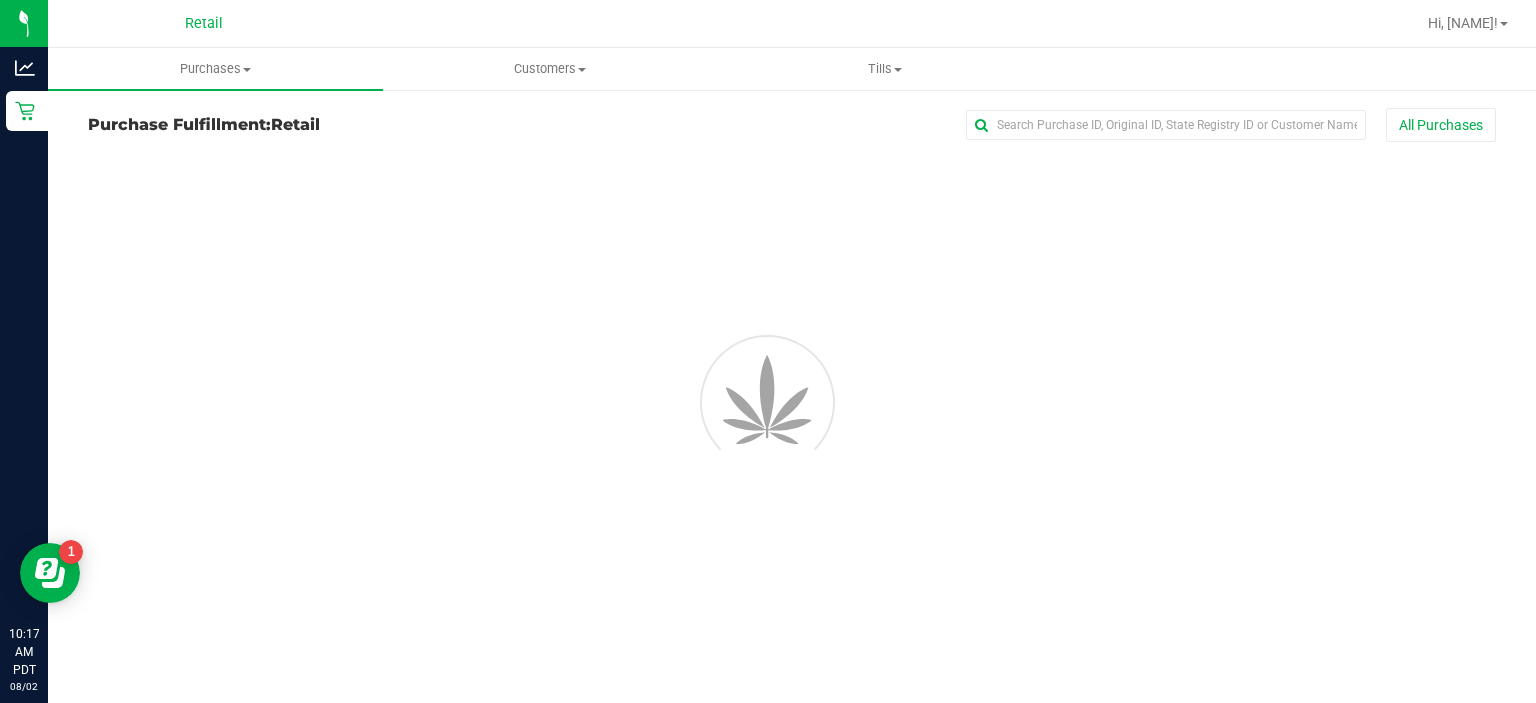 scroll, scrollTop: 0, scrollLeft: 0, axis: both 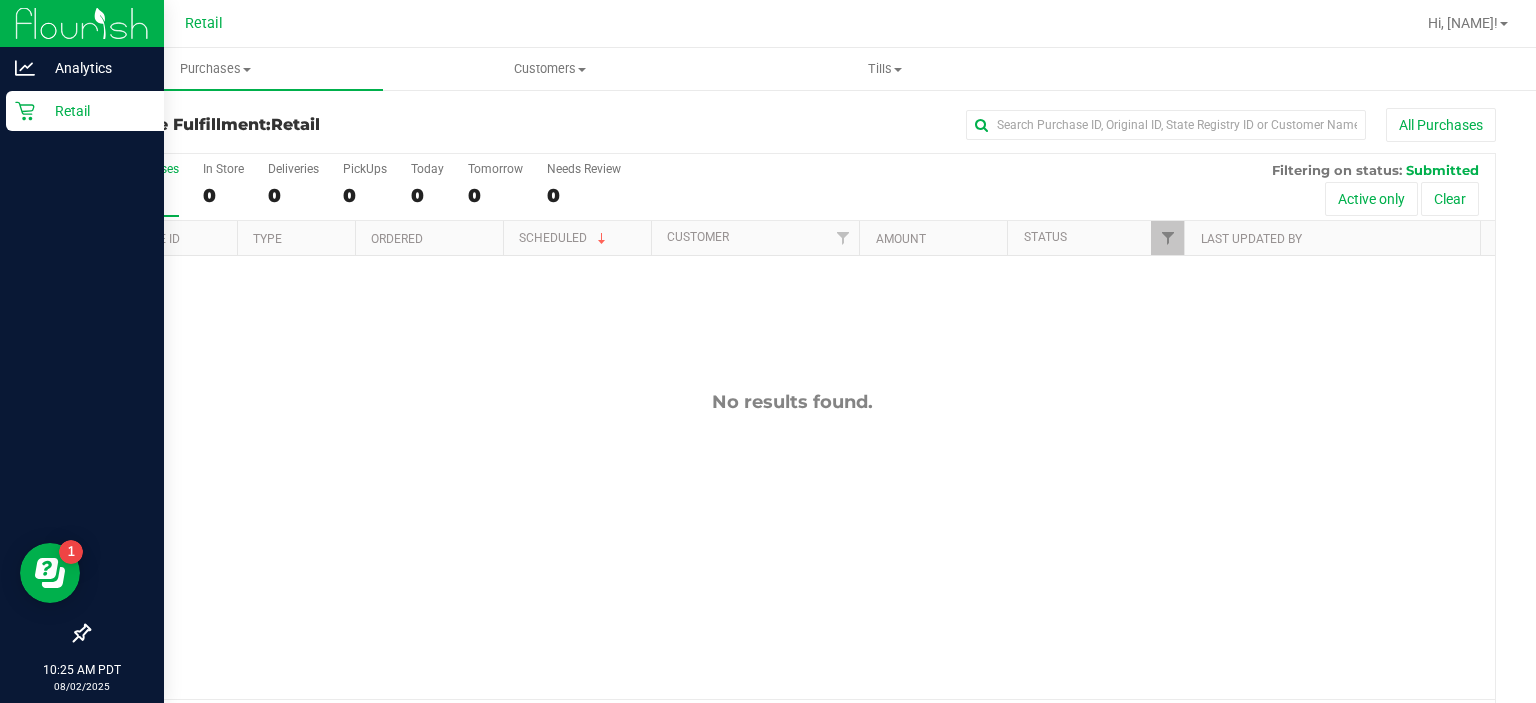 click on "Retail" at bounding box center [85, 111] 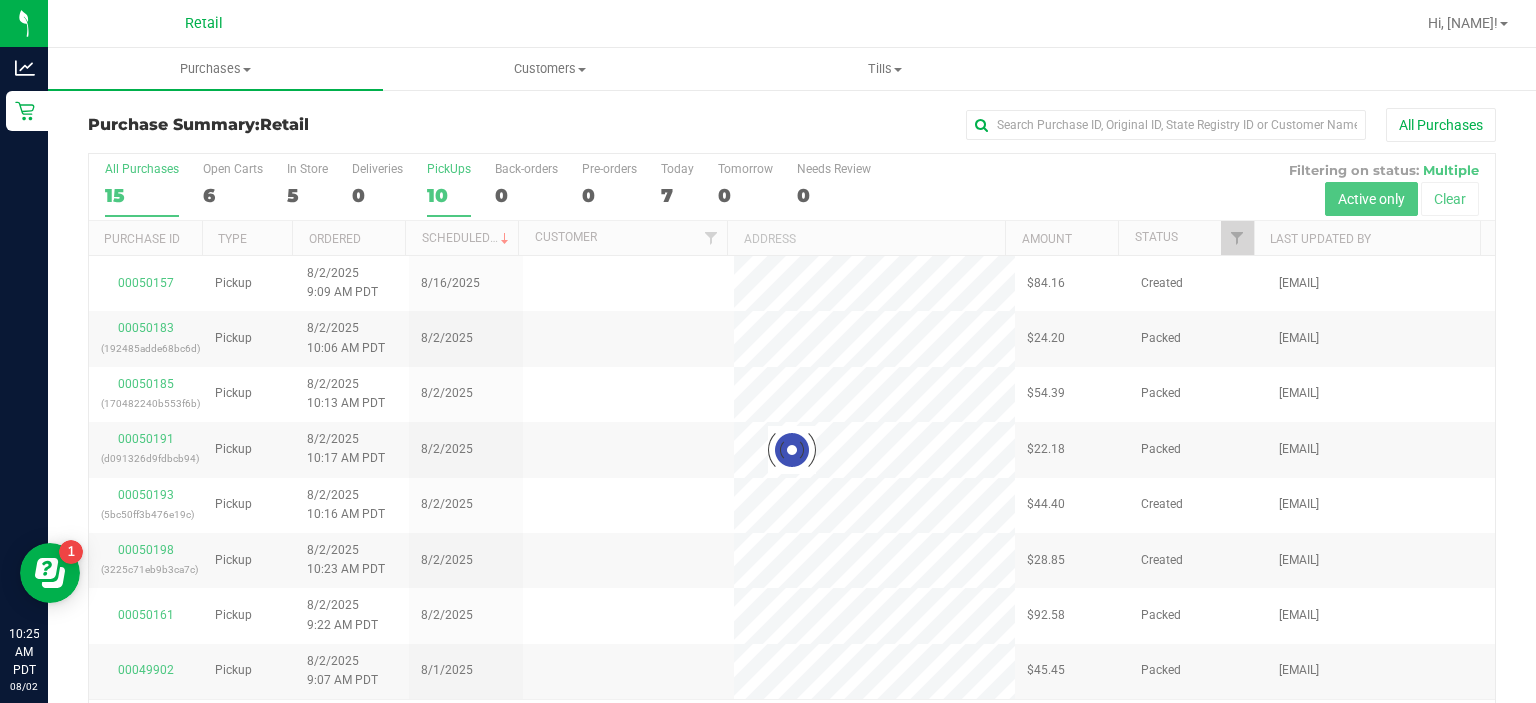 click on "PickUps" at bounding box center (449, 169) 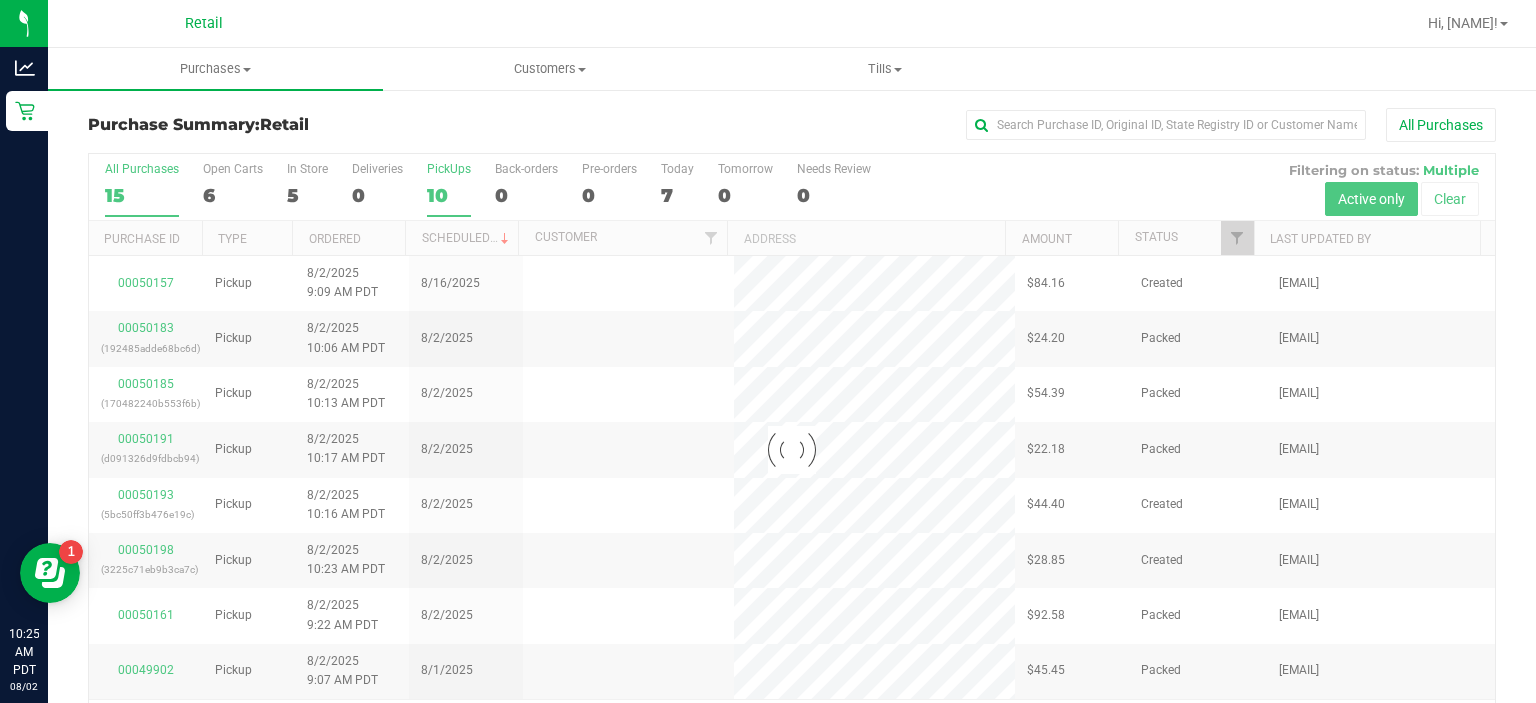click on "PickUps
10" at bounding box center [0, 0] 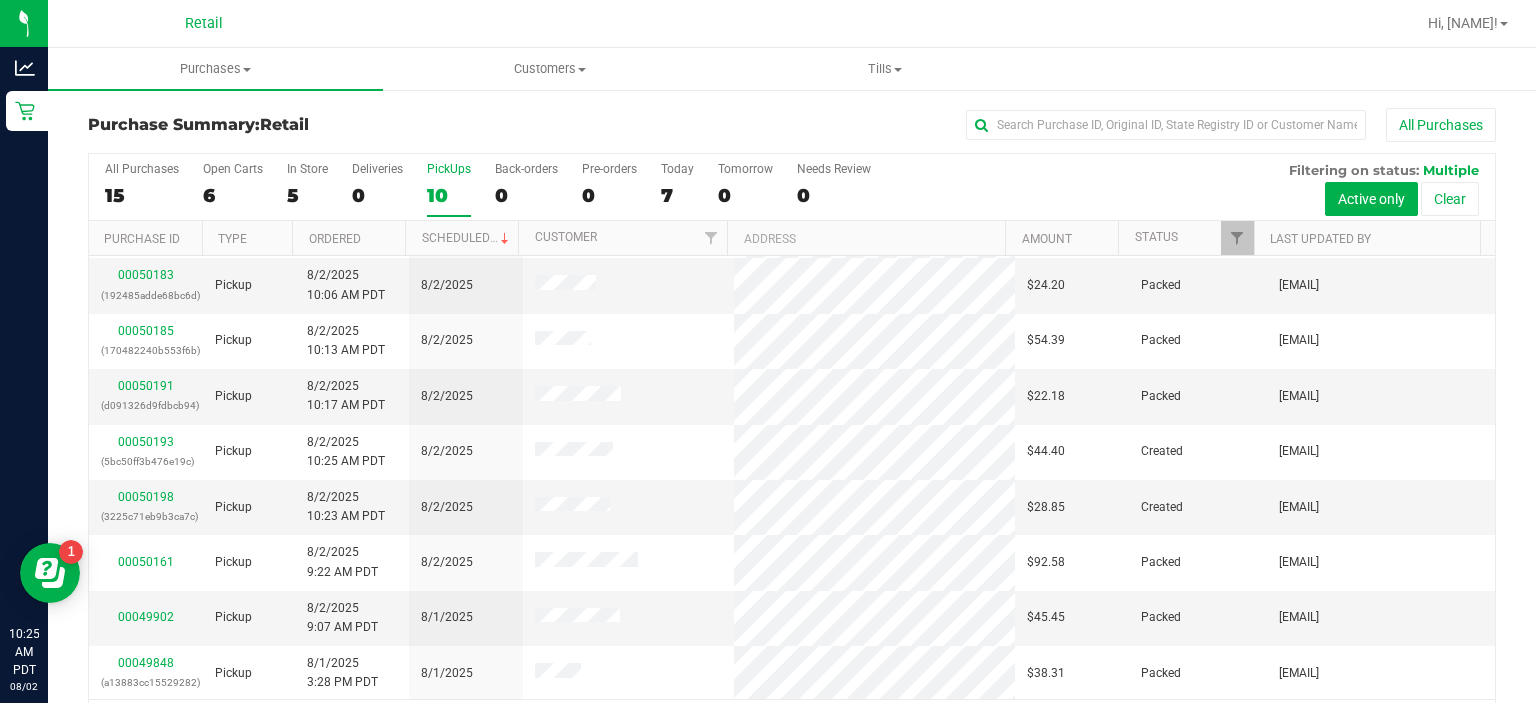 scroll, scrollTop: 0, scrollLeft: 0, axis: both 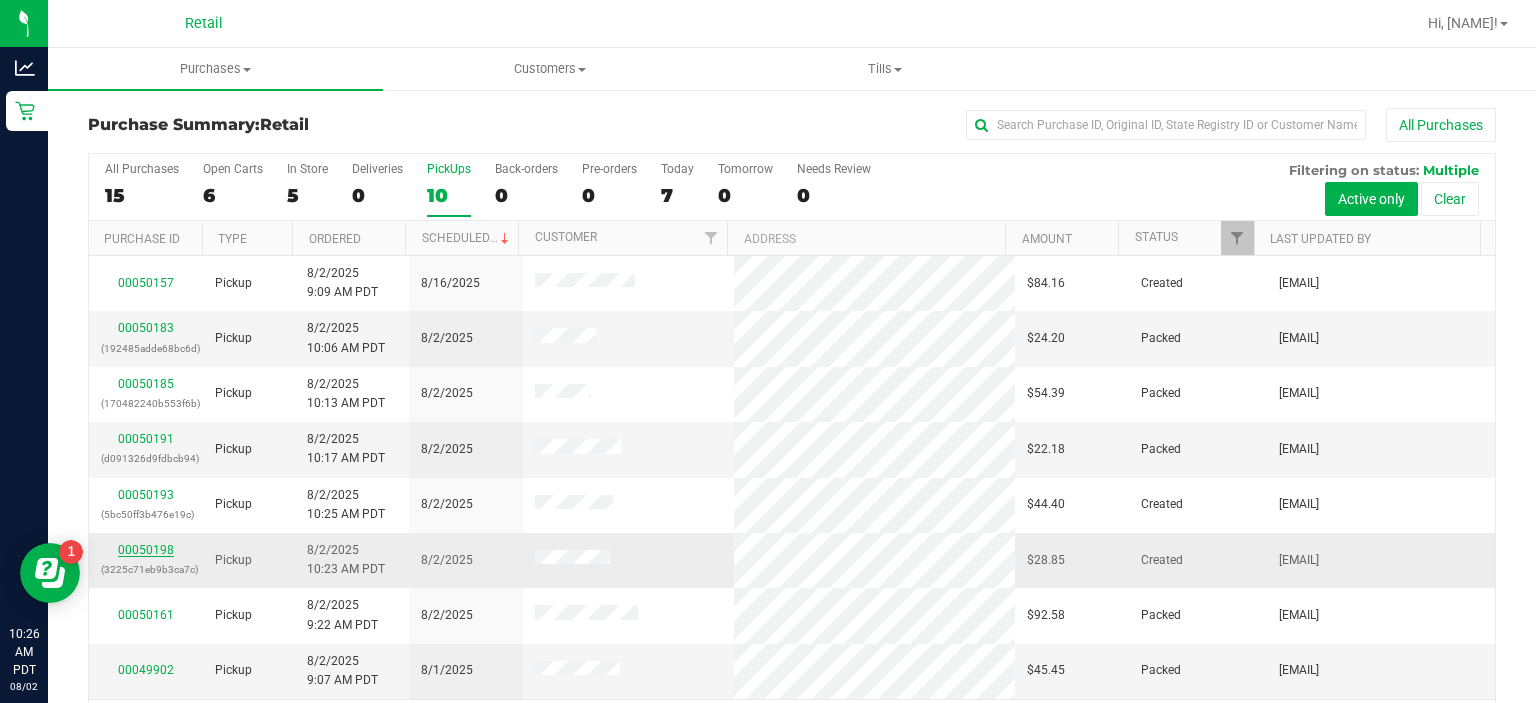 click on "00050198" at bounding box center [146, 550] 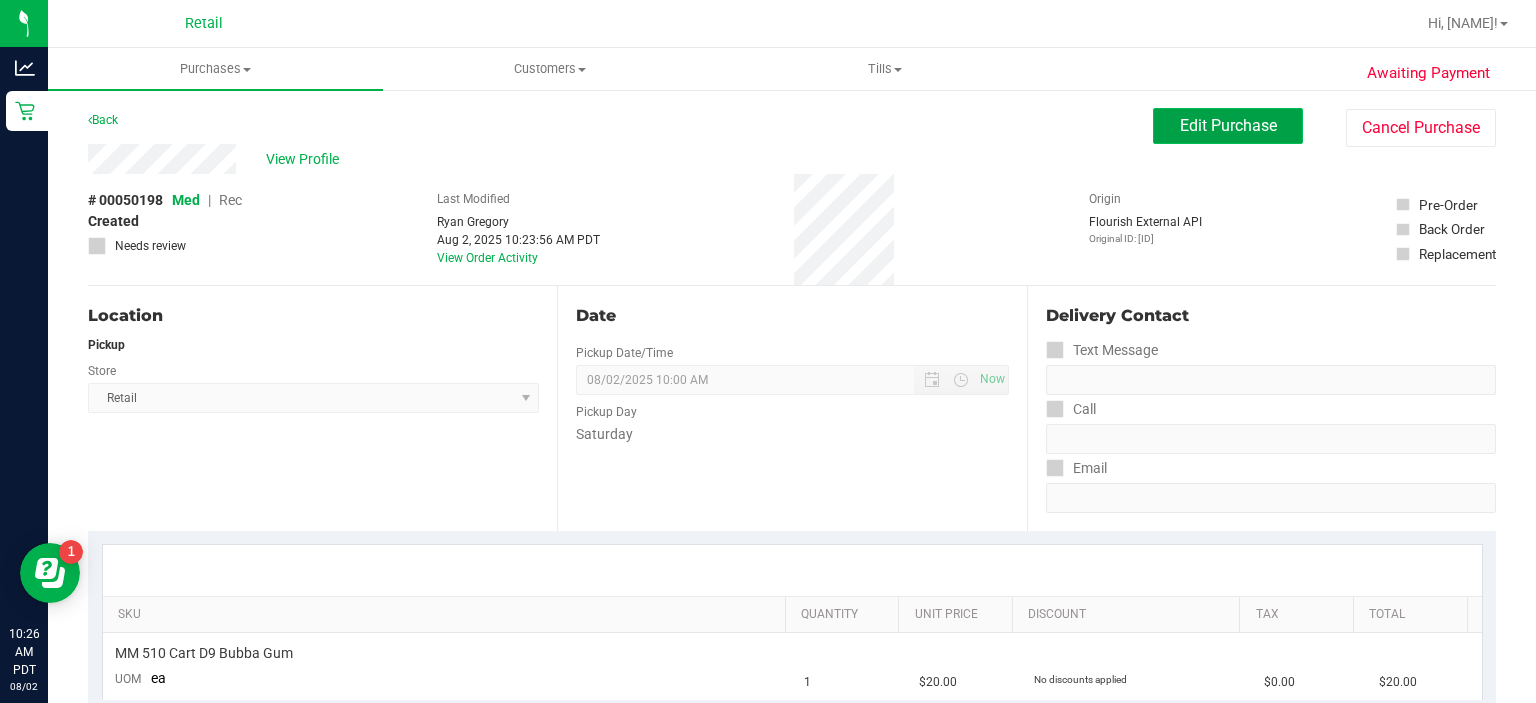 click on "Edit Purchase" at bounding box center (1228, 126) 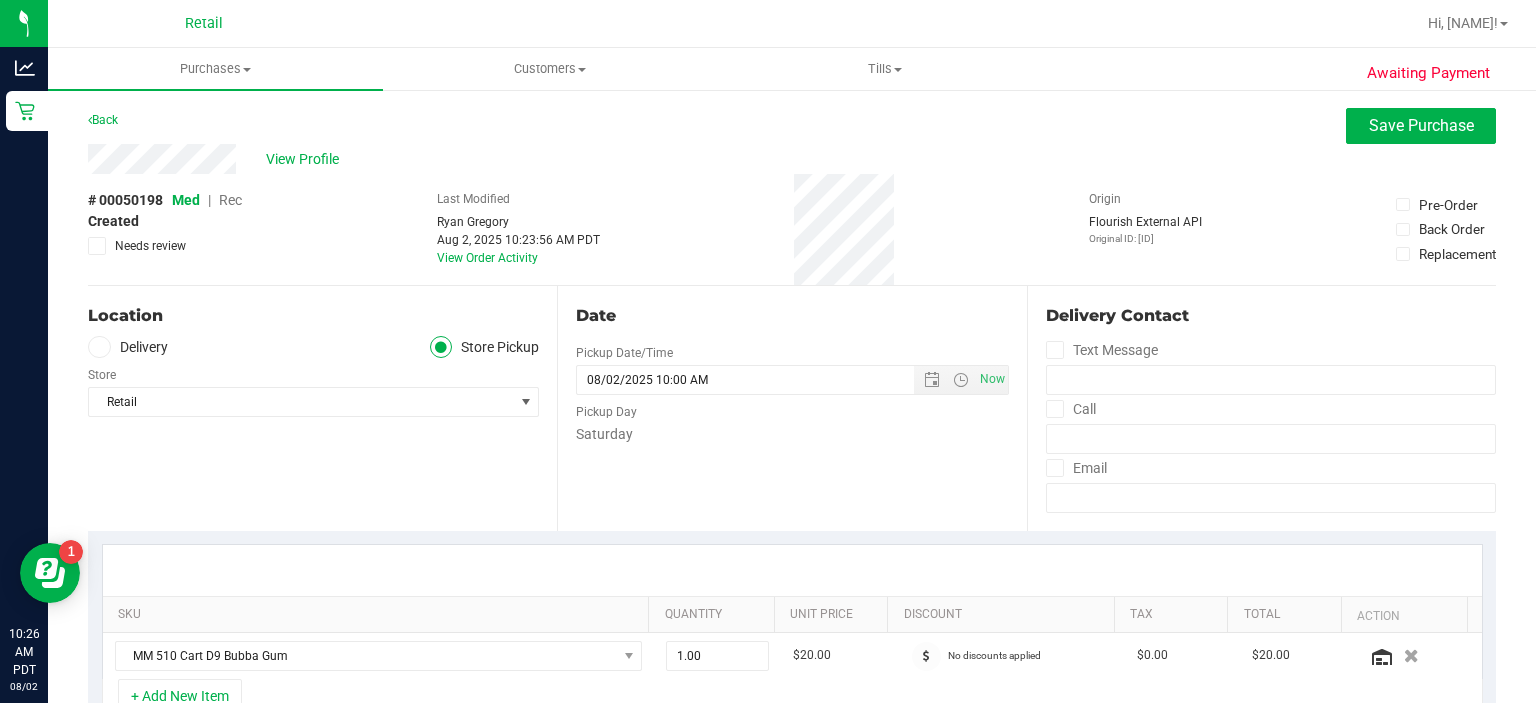 click on "Rec" at bounding box center [230, 200] 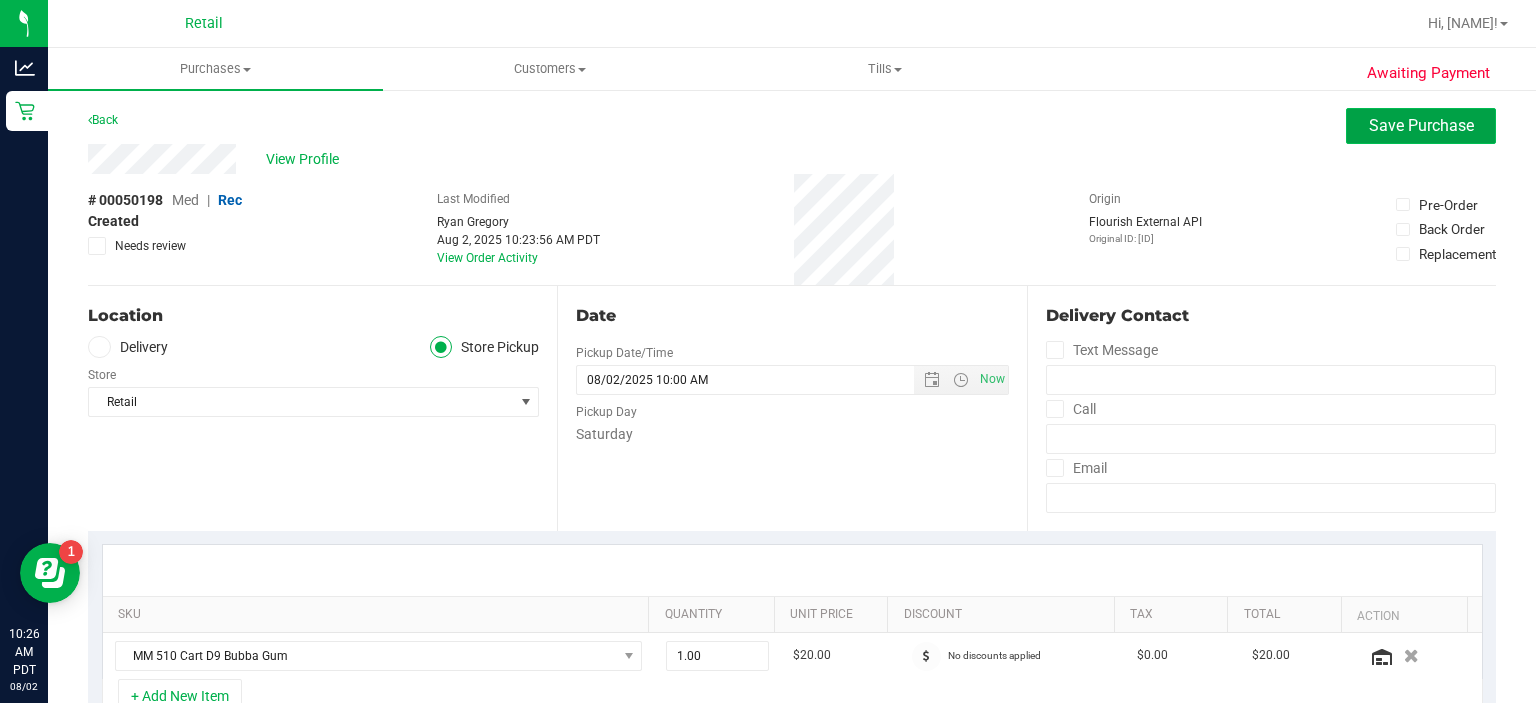 click on "Save Purchase" at bounding box center [1421, 125] 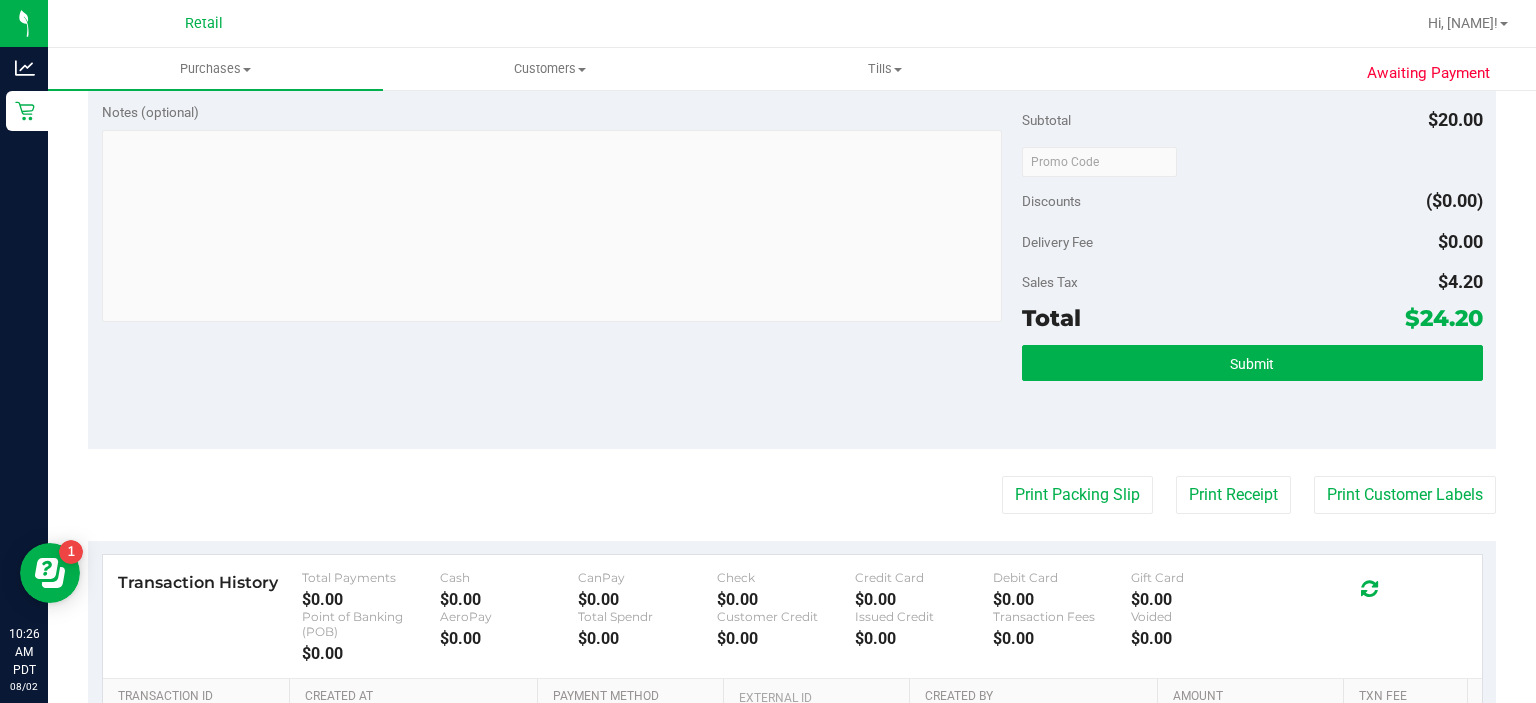 scroll, scrollTop: 628, scrollLeft: 0, axis: vertical 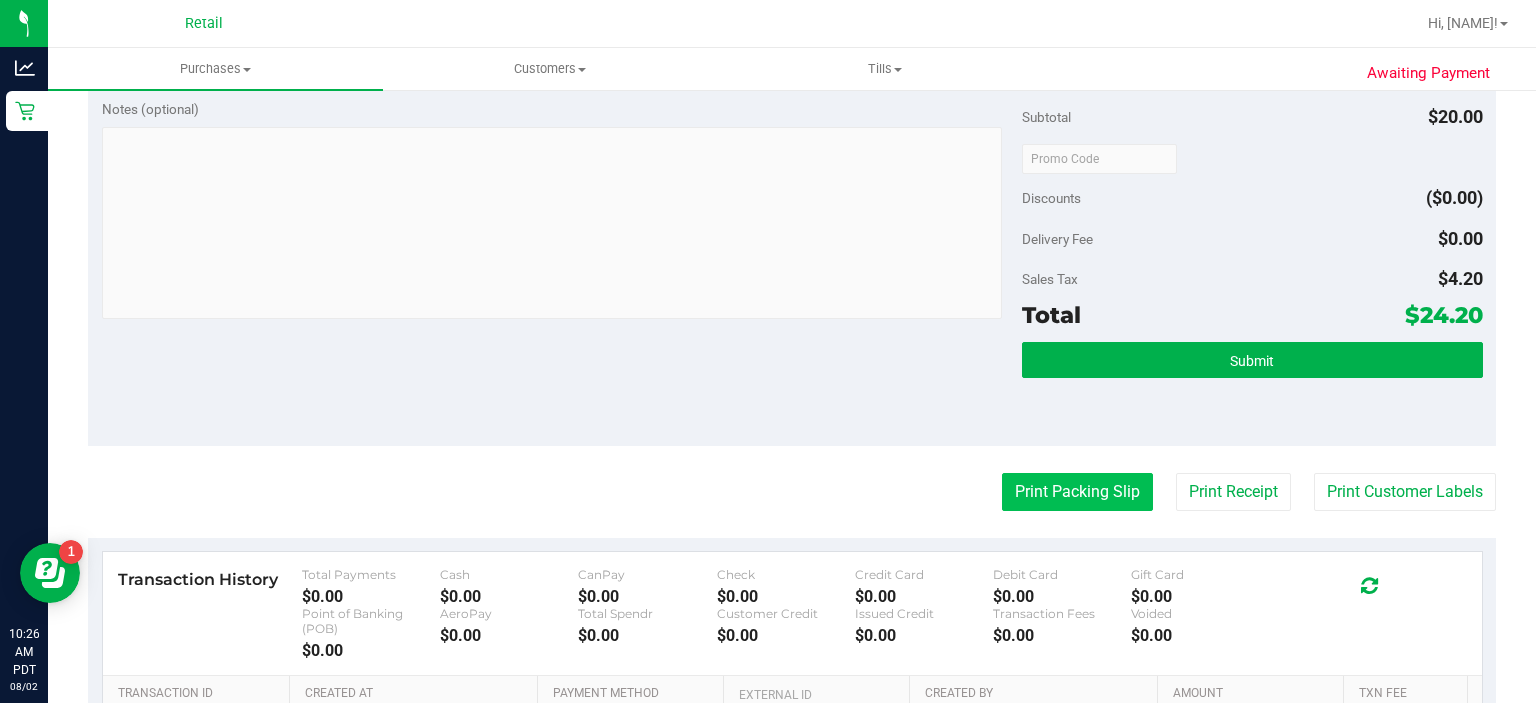 click on "Print Packing Slip" at bounding box center [1077, 492] 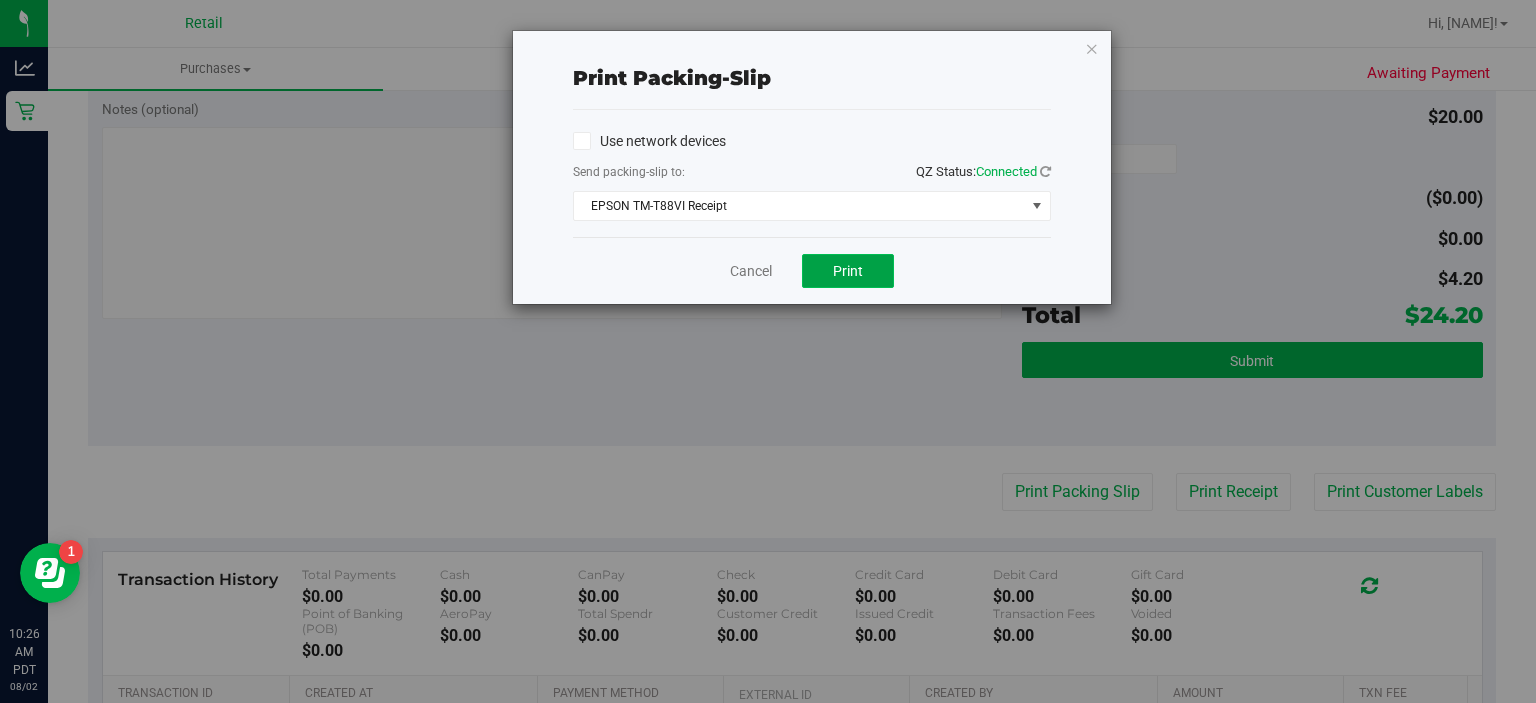 click on "Print" at bounding box center [848, 271] 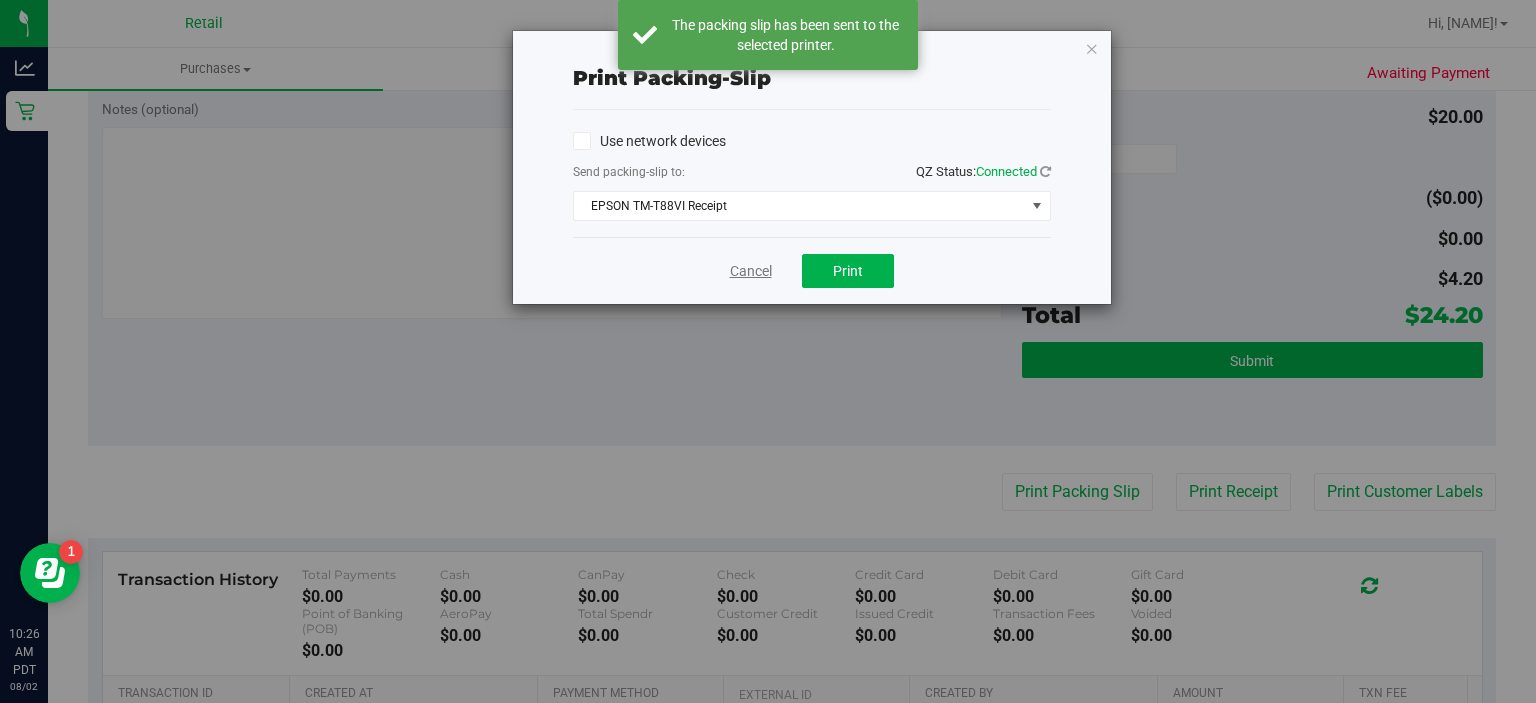 click on "Cancel" at bounding box center (751, 271) 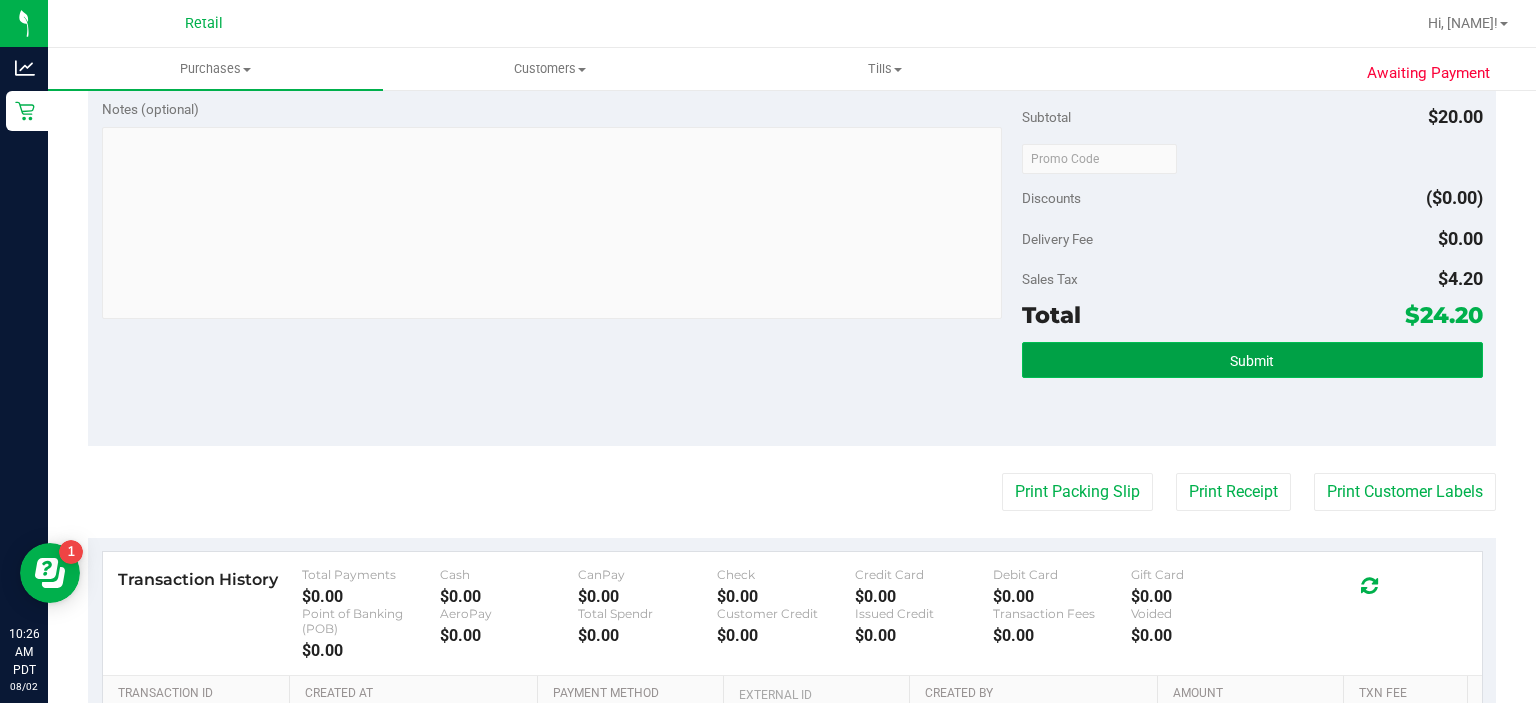 click on "Submit" at bounding box center [1252, 361] 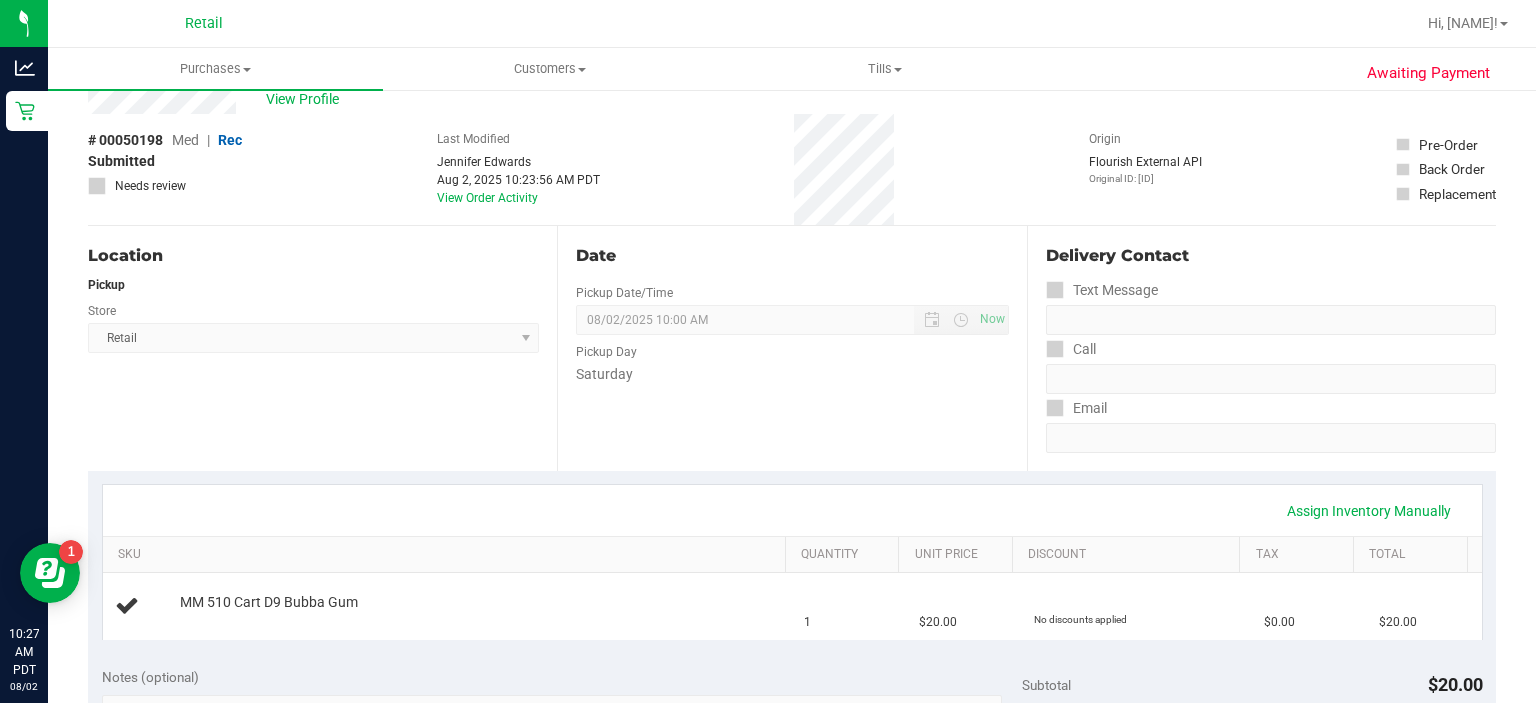 scroll, scrollTop: 0, scrollLeft: 0, axis: both 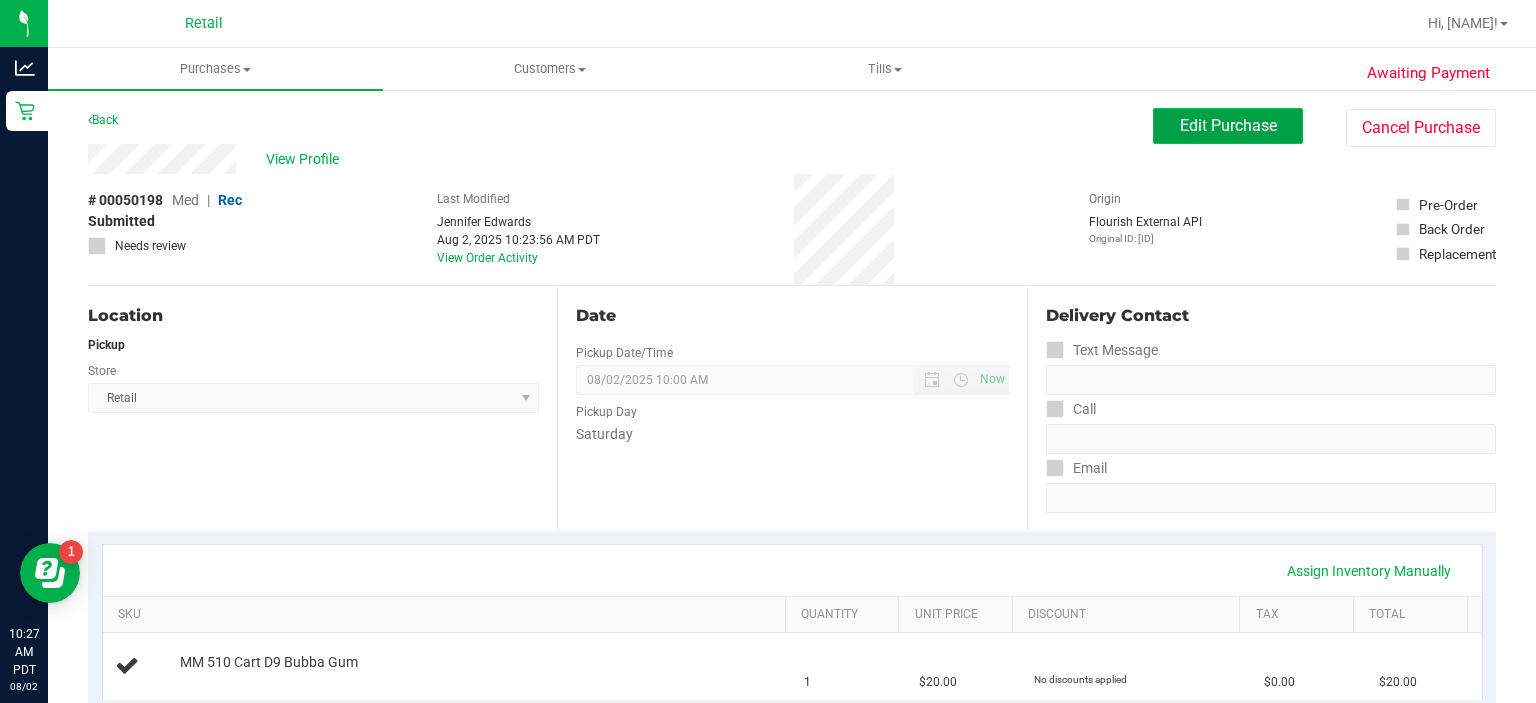 click on "Edit Purchase" at bounding box center (1228, 126) 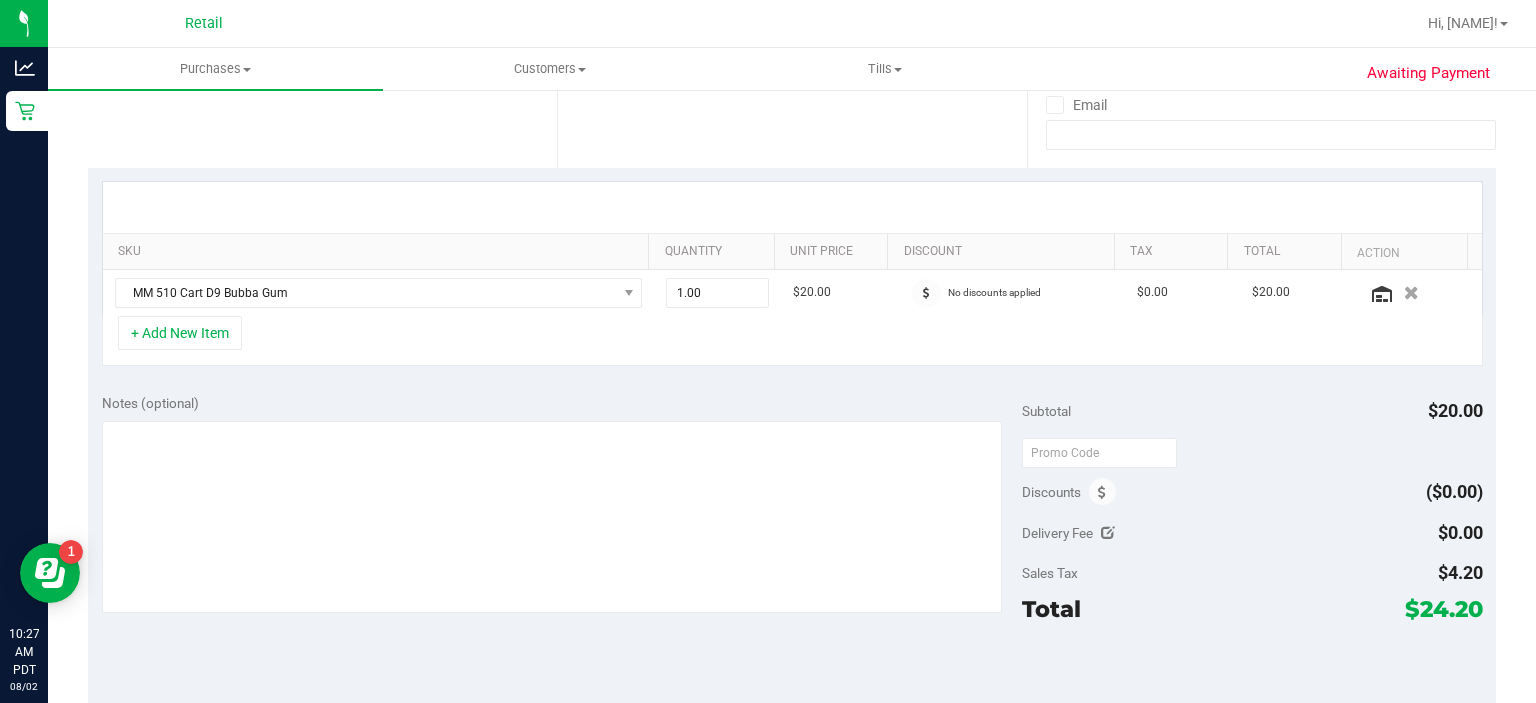 scroll, scrollTop: 364, scrollLeft: 0, axis: vertical 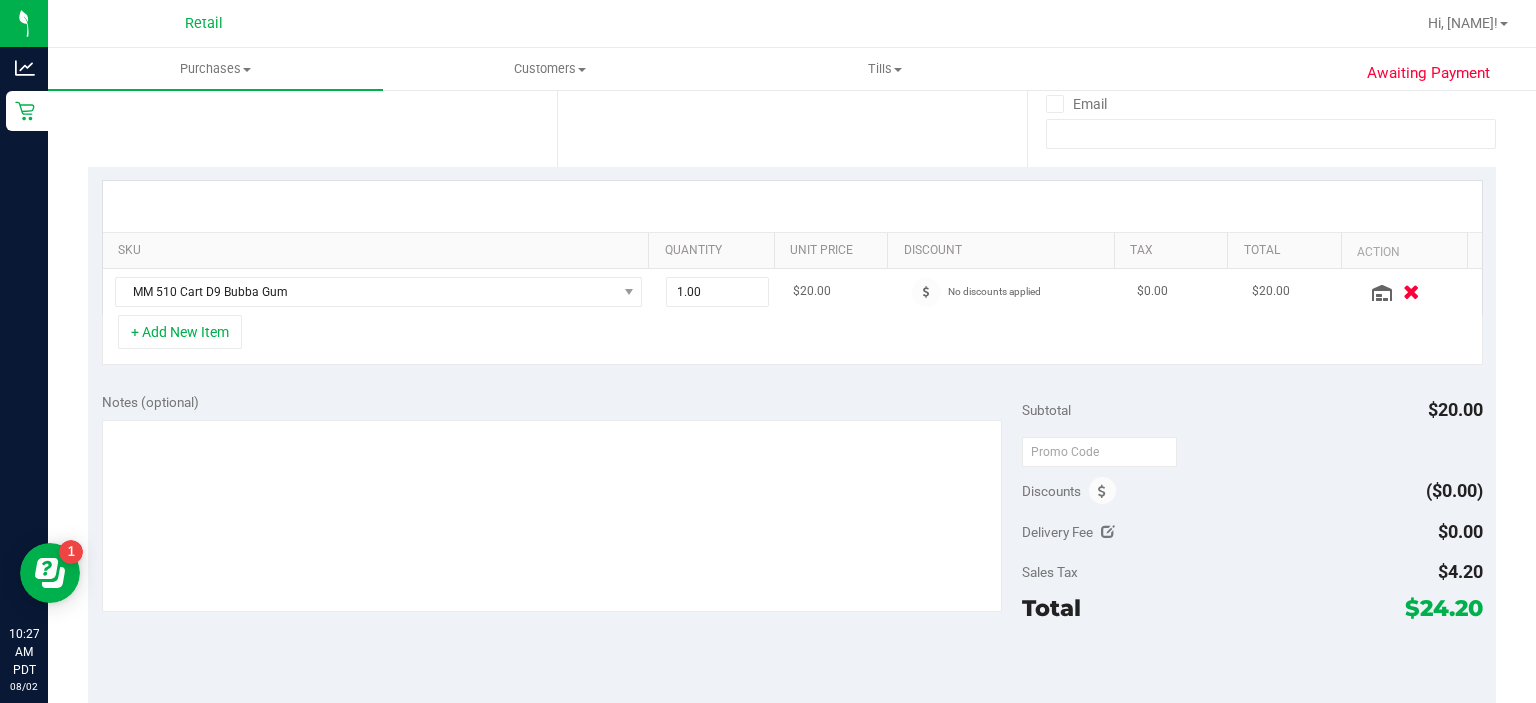 click at bounding box center [1411, 291] 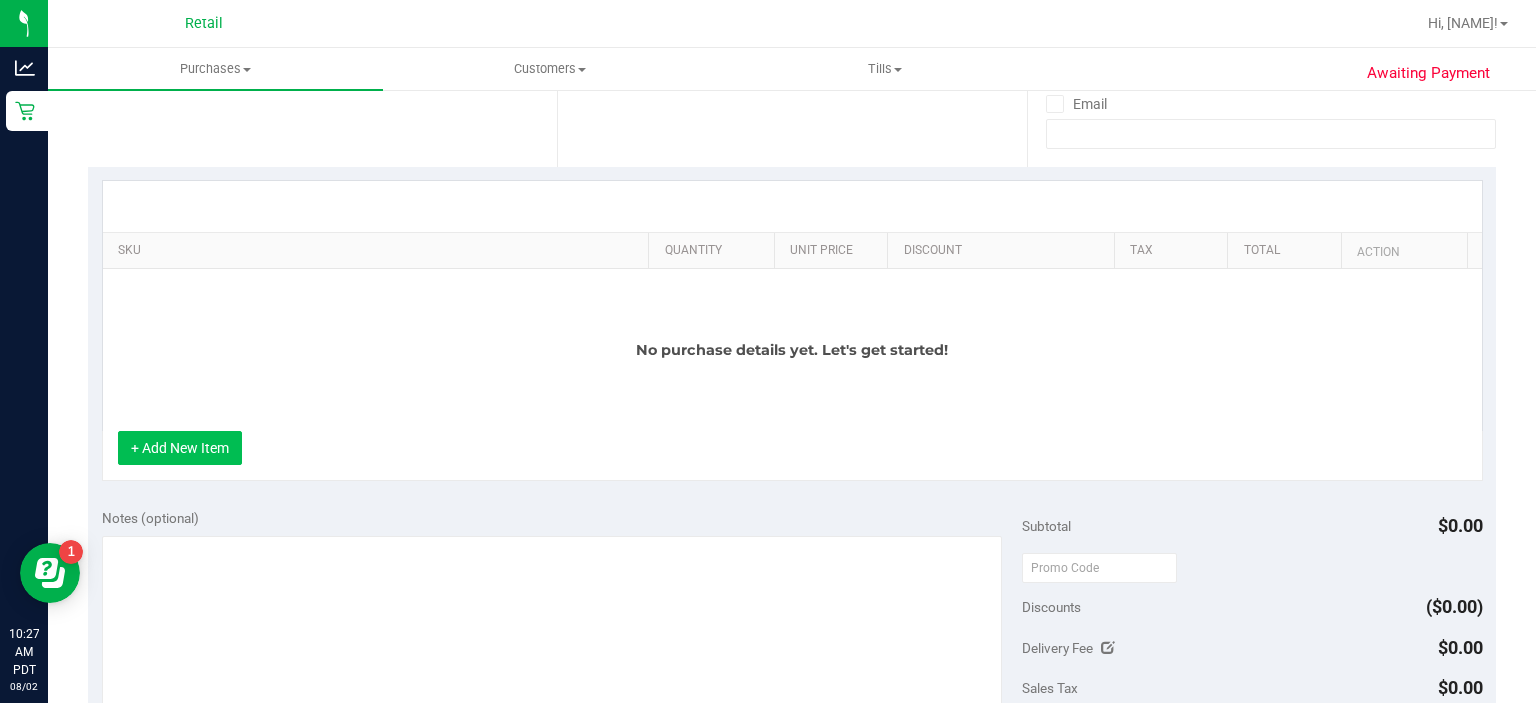 click on "+ Add New Item" at bounding box center [180, 448] 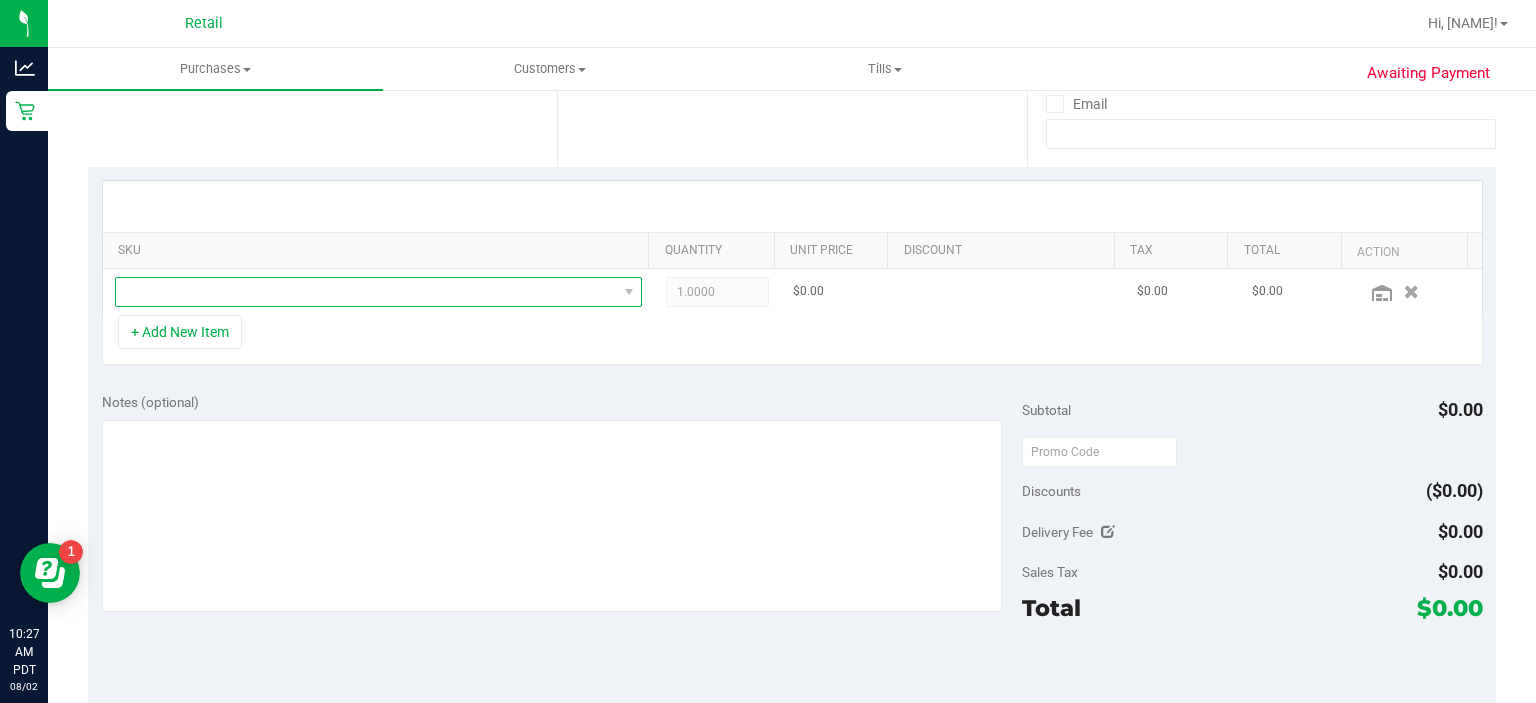 click at bounding box center [366, 292] 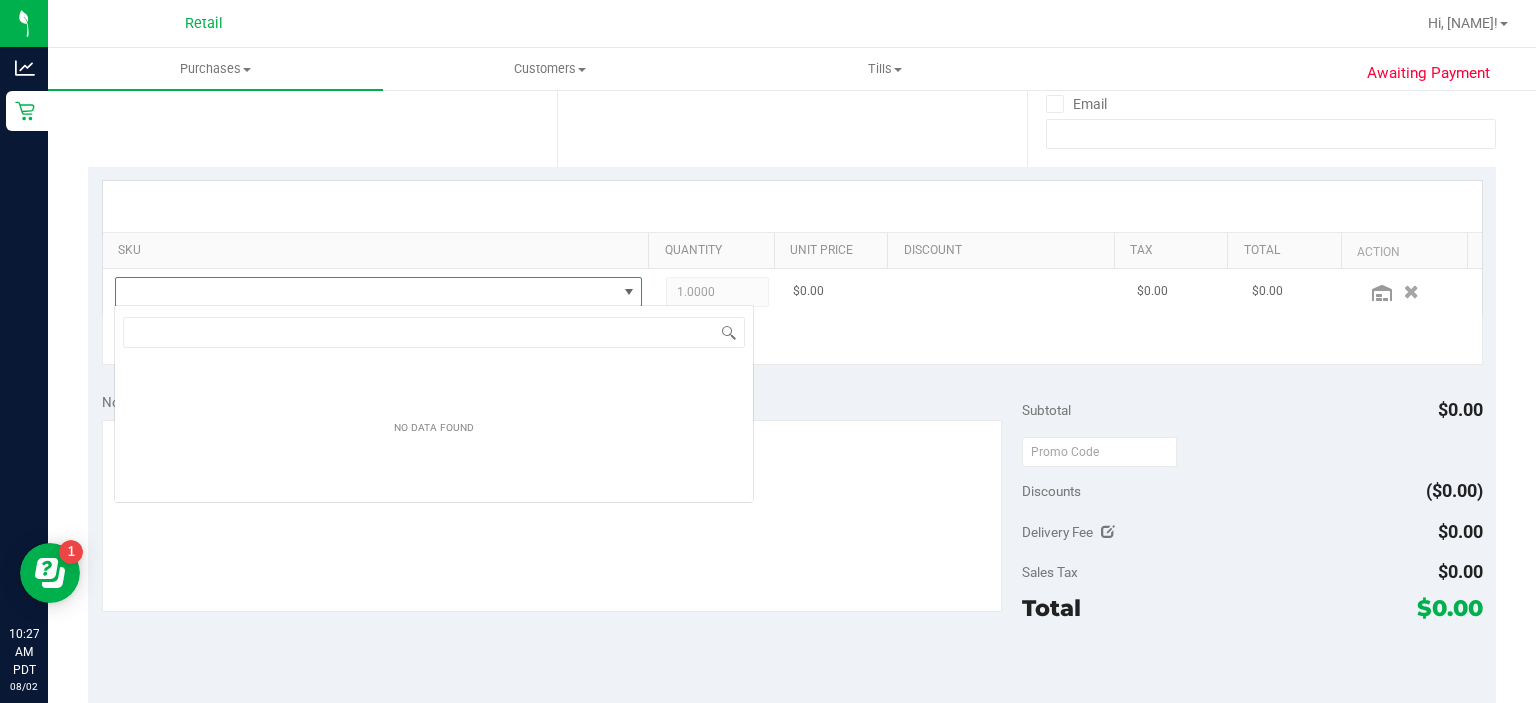 scroll, scrollTop: 99970, scrollLeft: 99484, axis: both 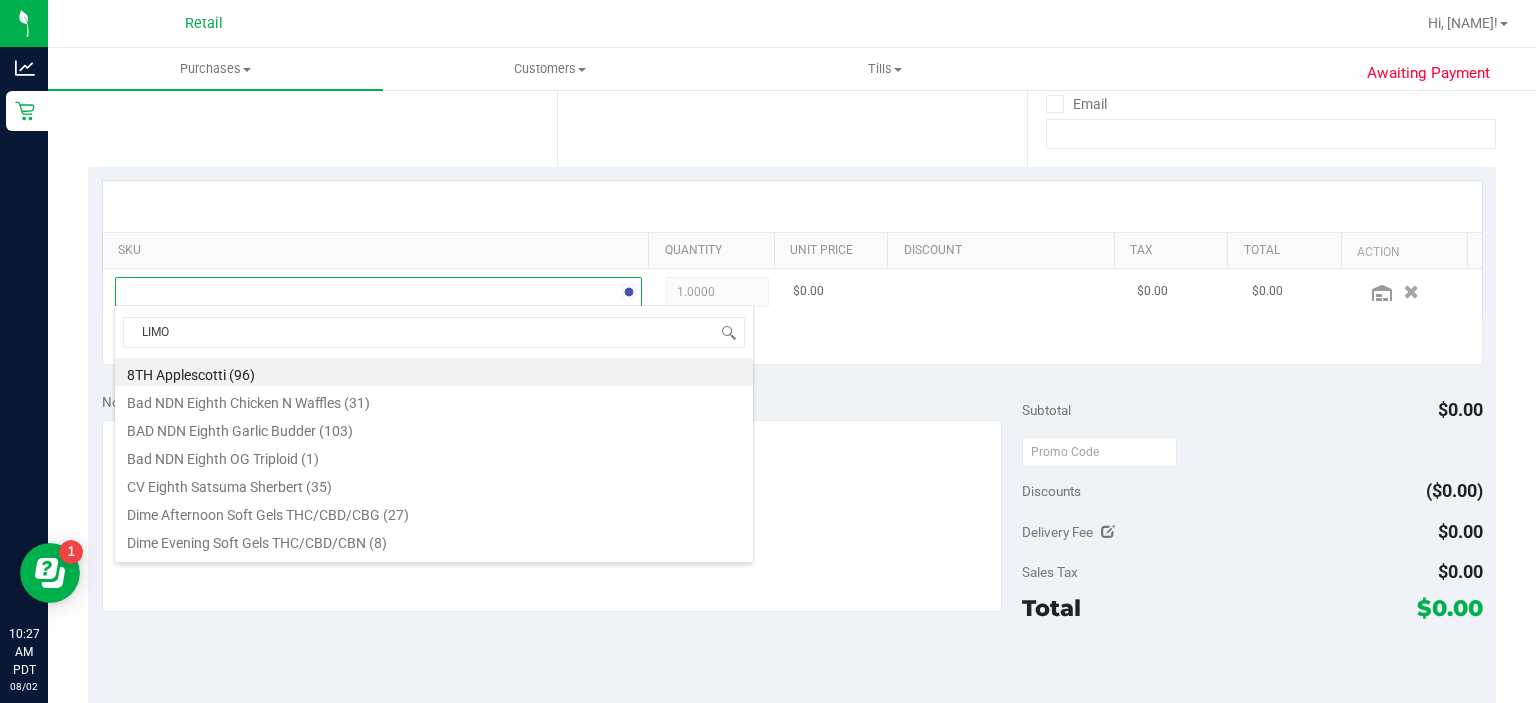 type on "LIMON" 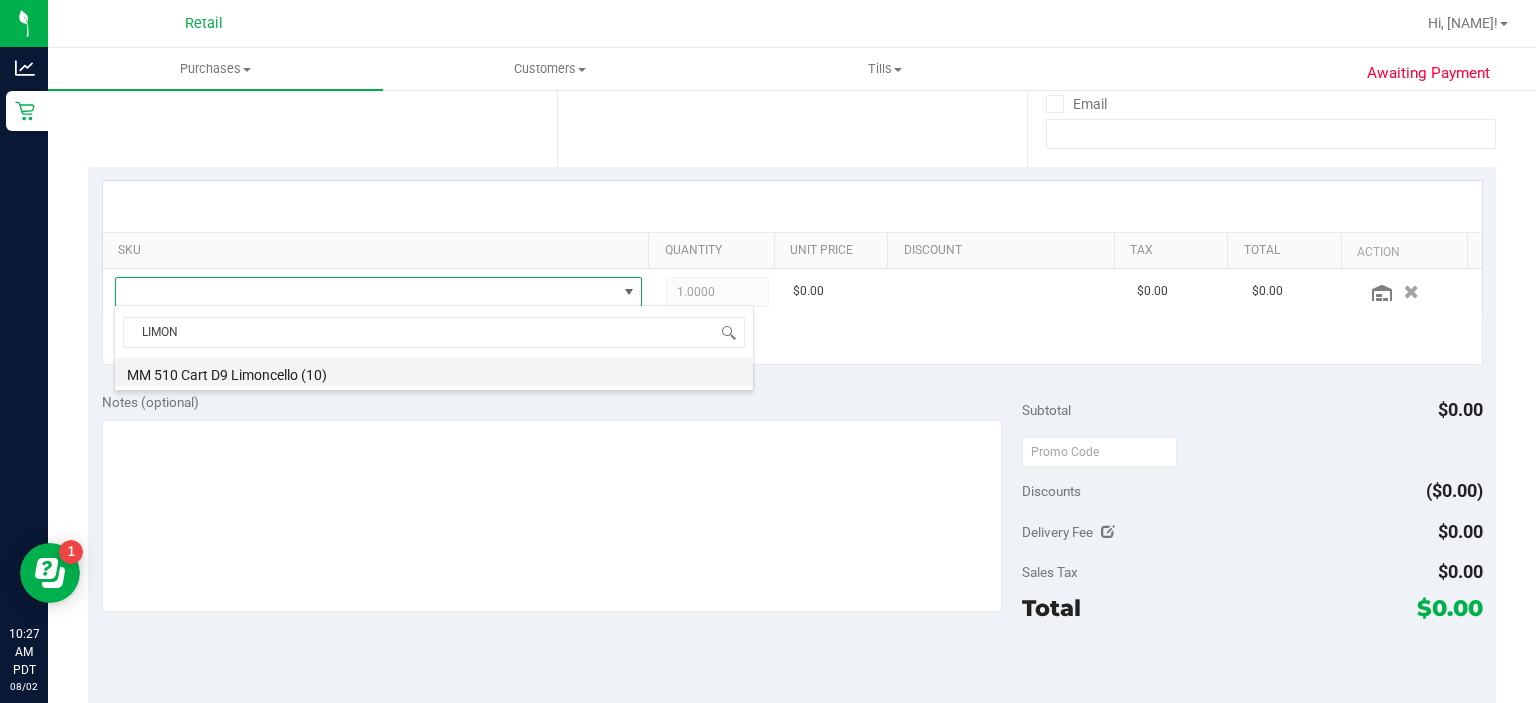 click on "MM 510 Cart D9 Limoncello (10)" at bounding box center [434, 372] 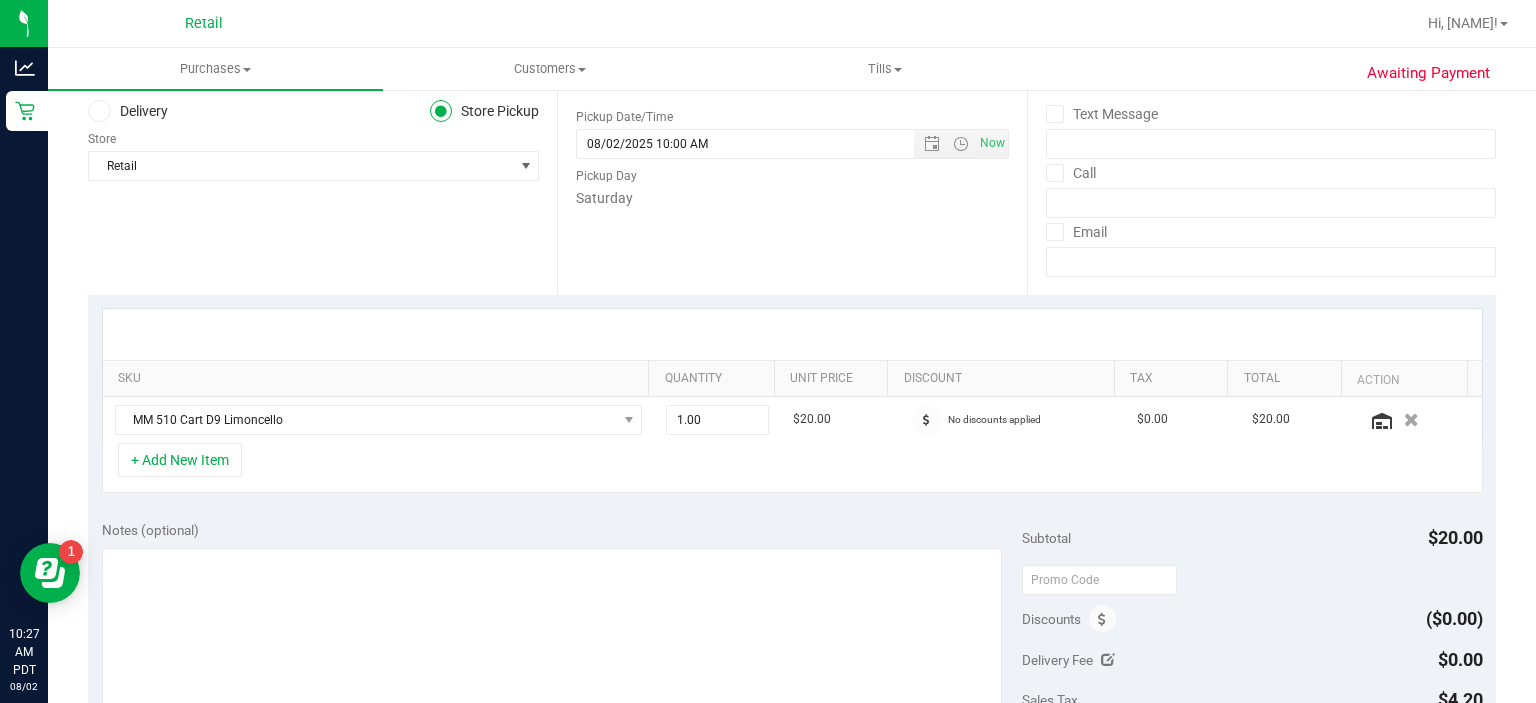 scroll, scrollTop: 0, scrollLeft: 0, axis: both 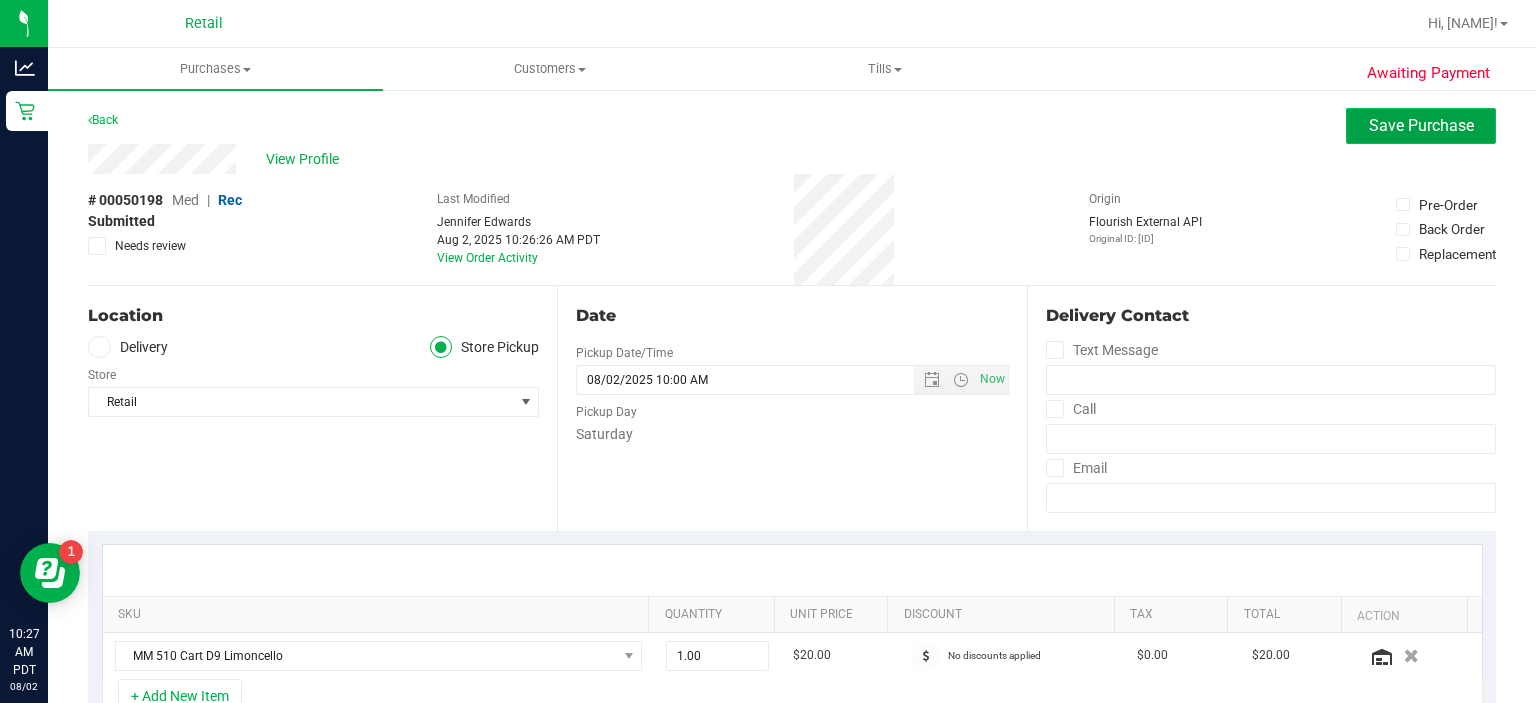 click on "Save Purchase" at bounding box center (1421, 125) 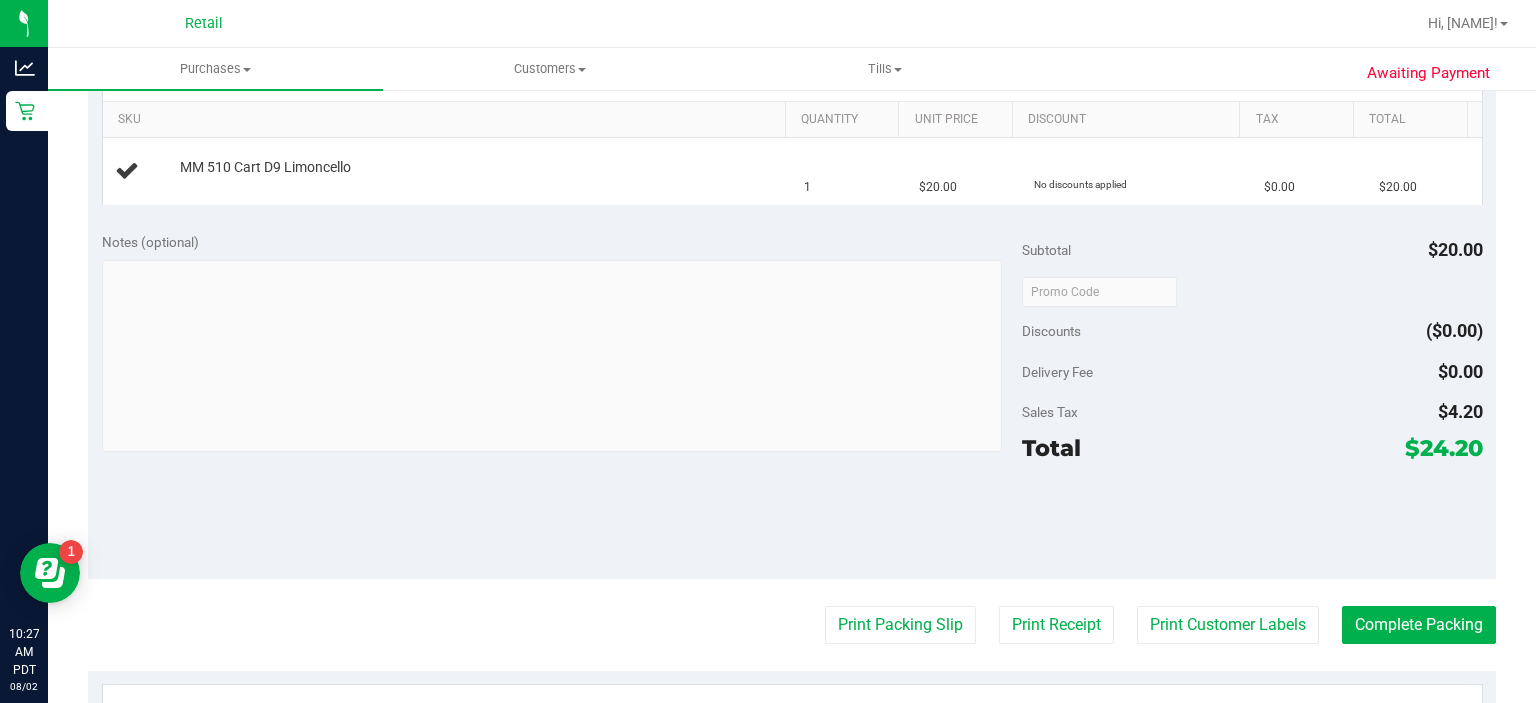 scroll, scrollTop: 494, scrollLeft: 0, axis: vertical 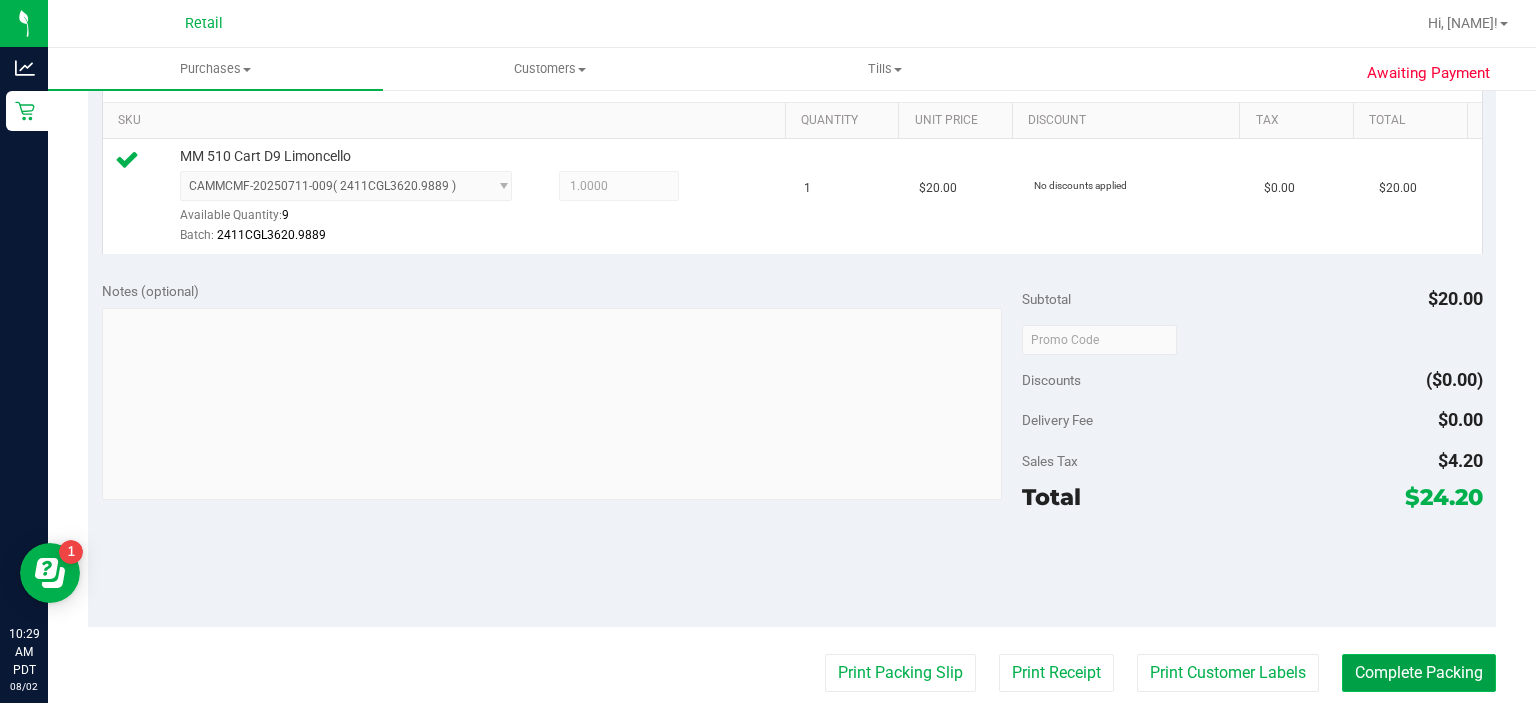 click on "Complete Packing" at bounding box center [1419, 673] 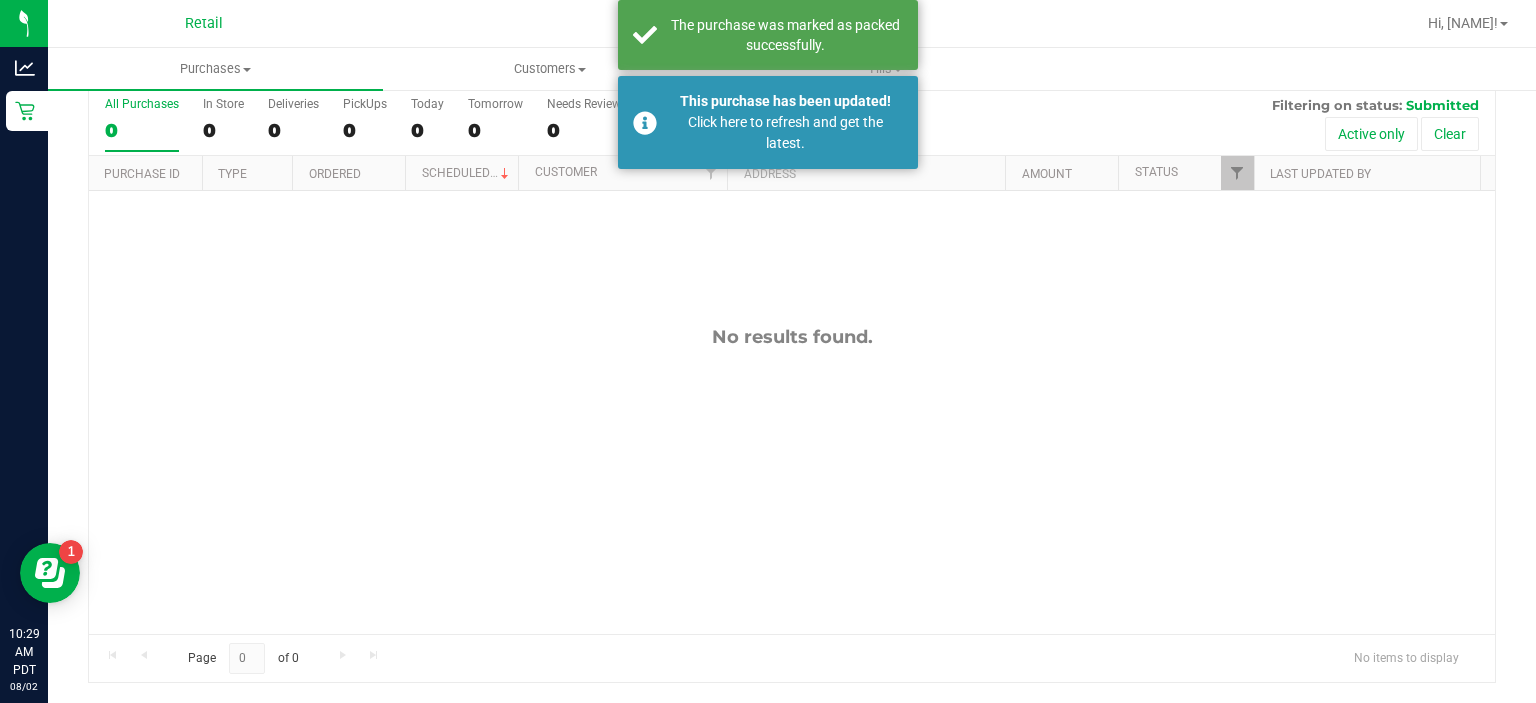 scroll, scrollTop: 0, scrollLeft: 0, axis: both 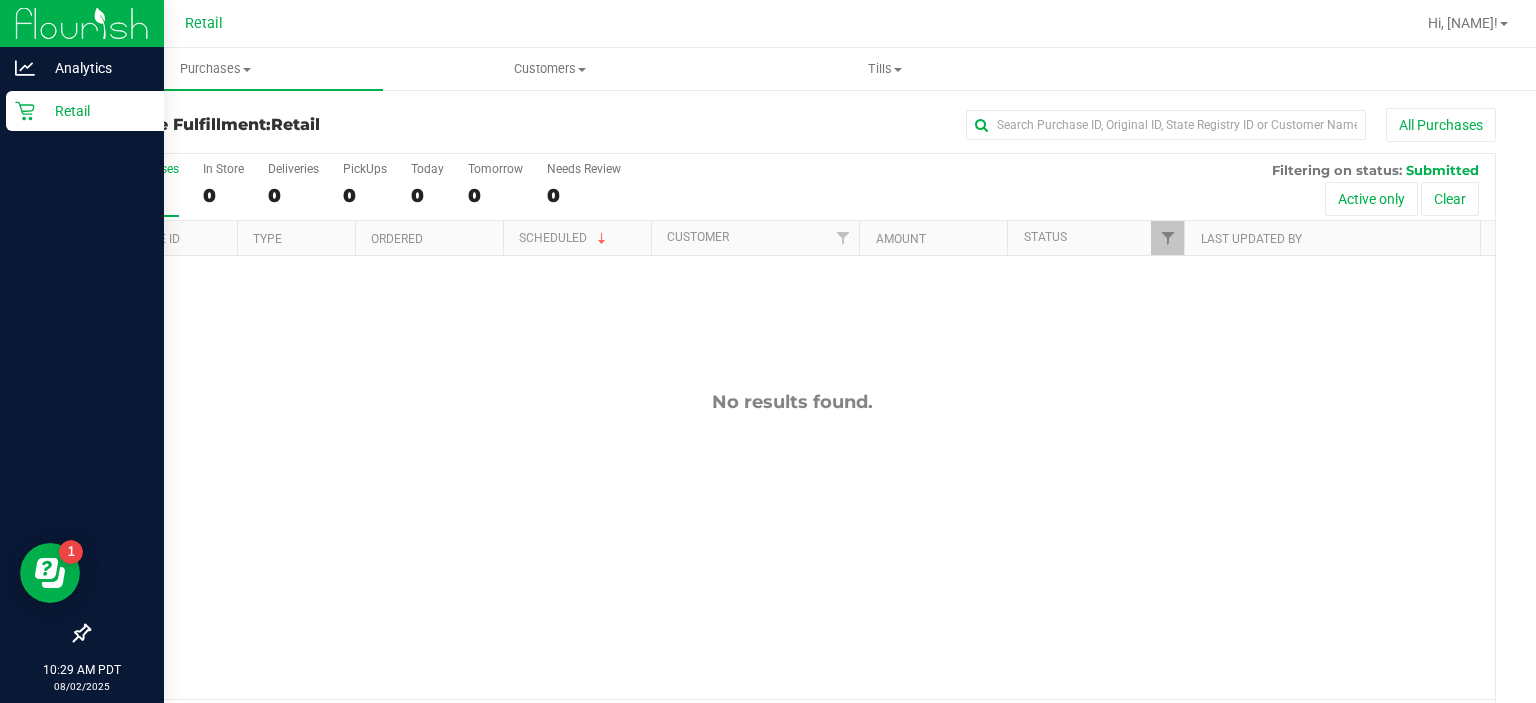 click on "Retail" at bounding box center [85, 111] 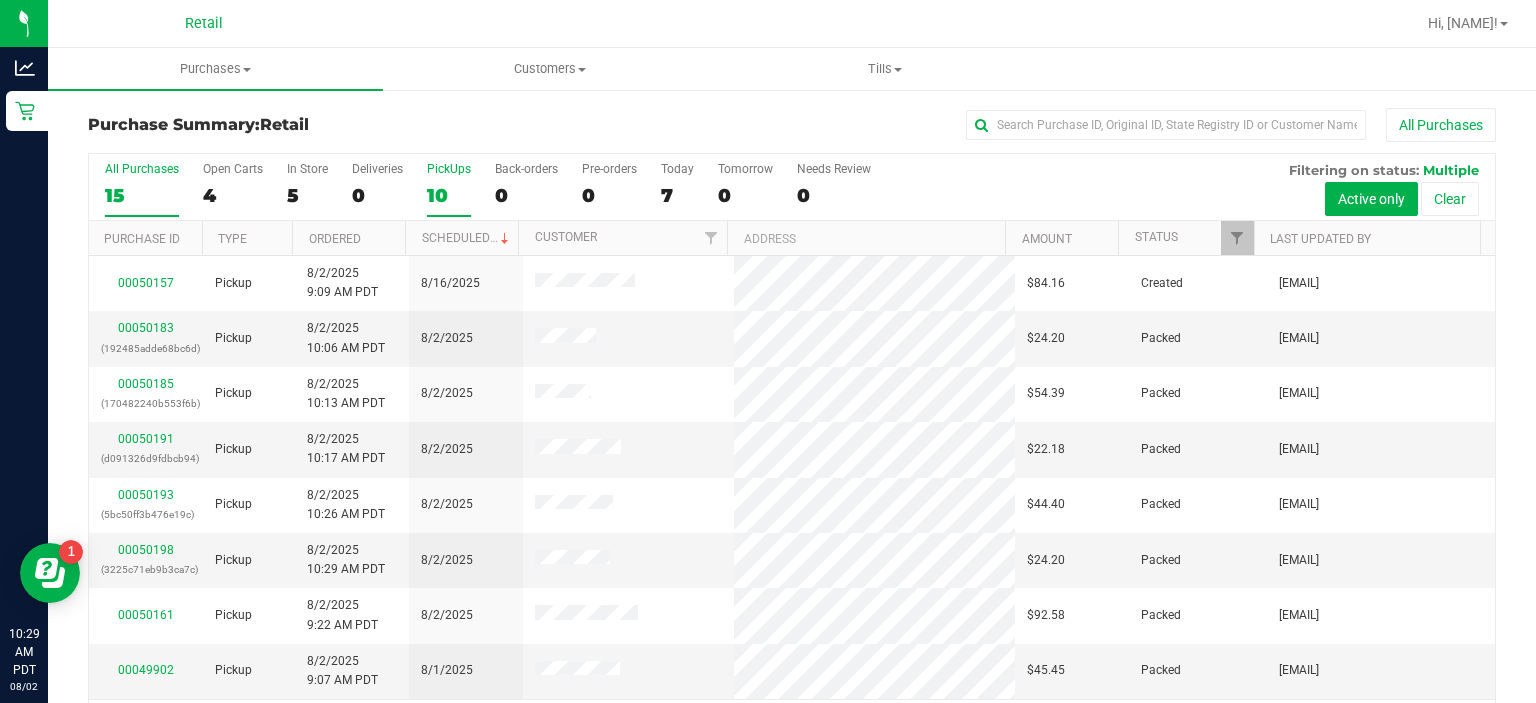 click on "PickUps" at bounding box center (449, 169) 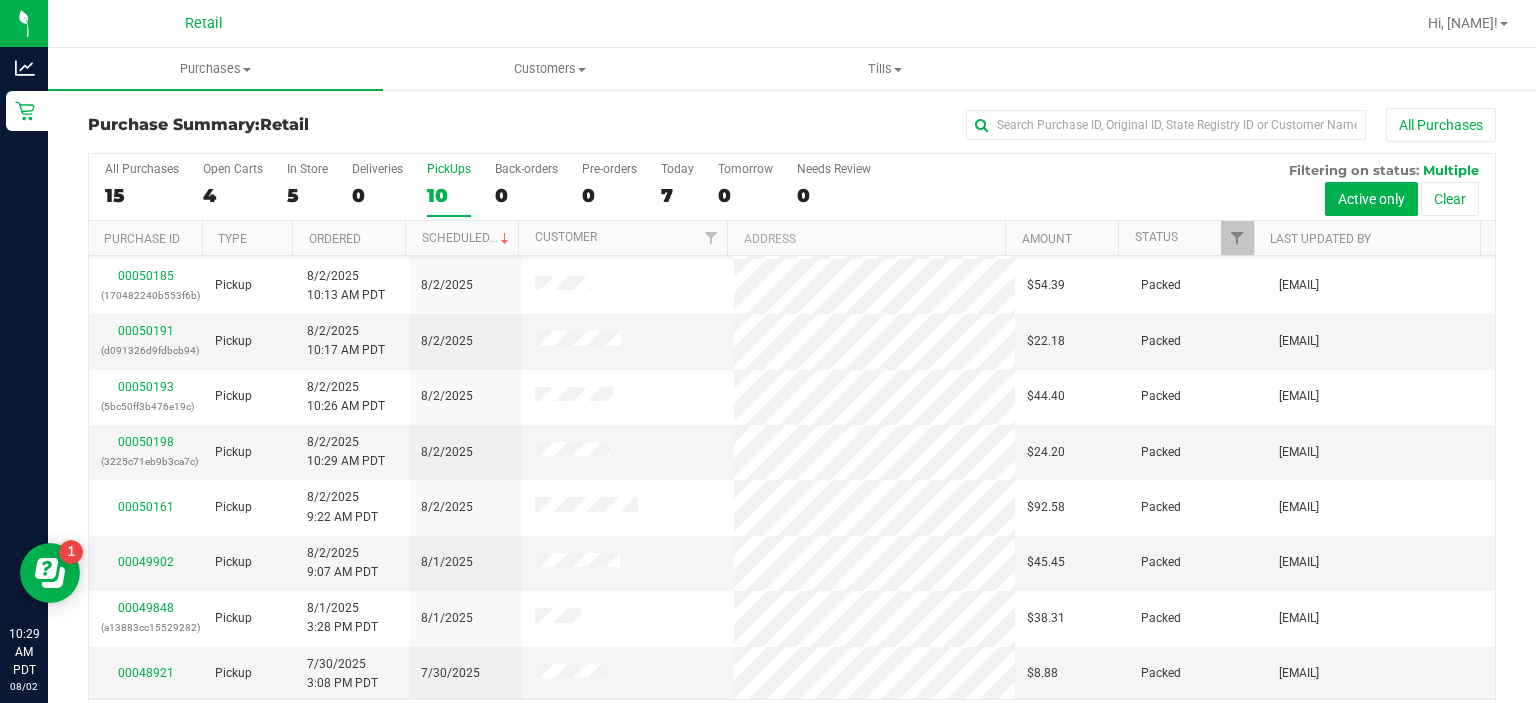 scroll, scrollTop: 0, scrollLeft: 0, axis: both 